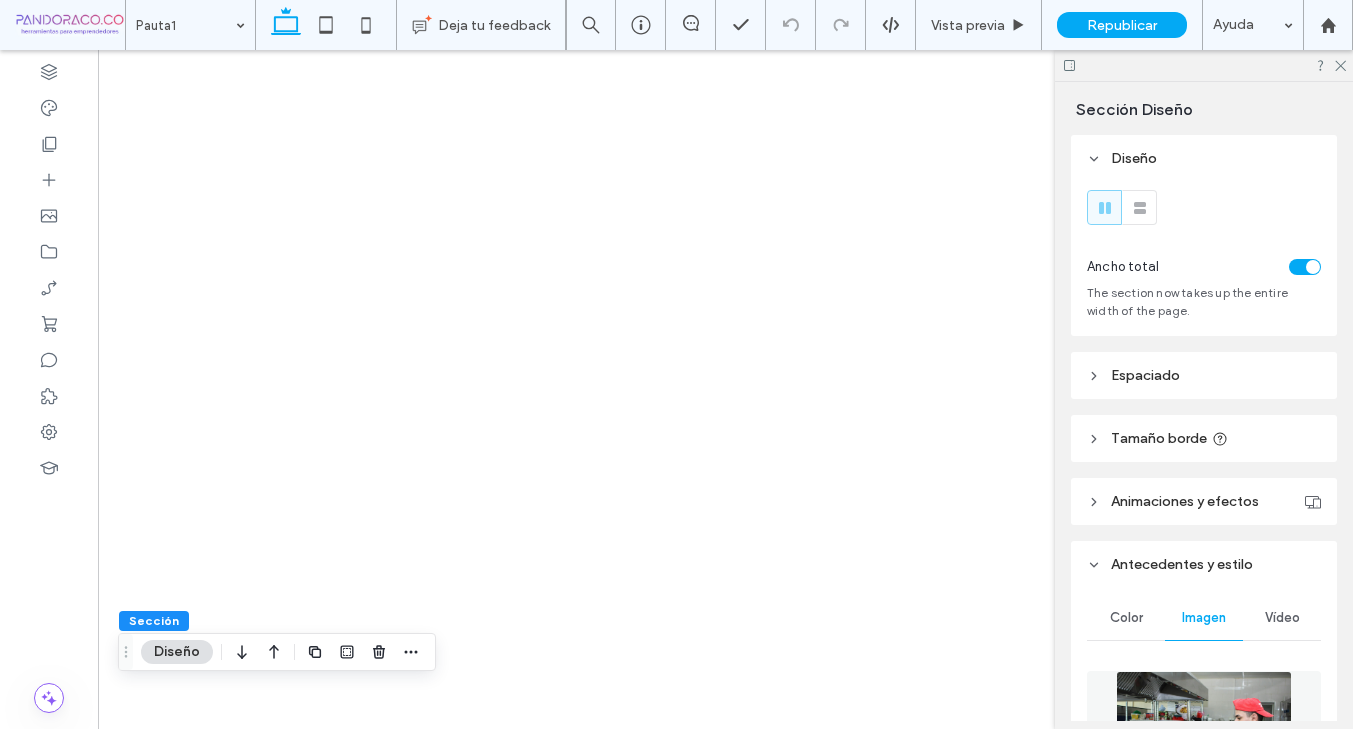 scroll, scrollTop: 0, scrollLeft: 0, axis: both 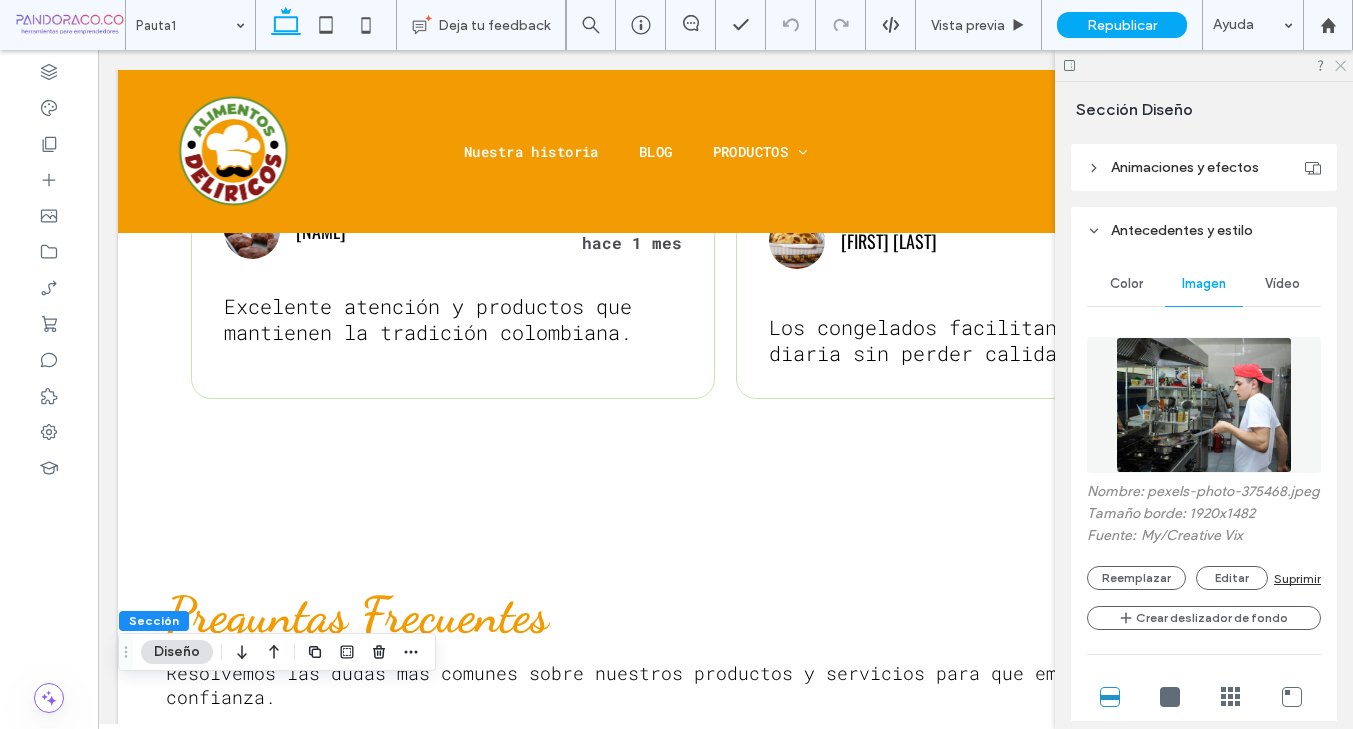 click 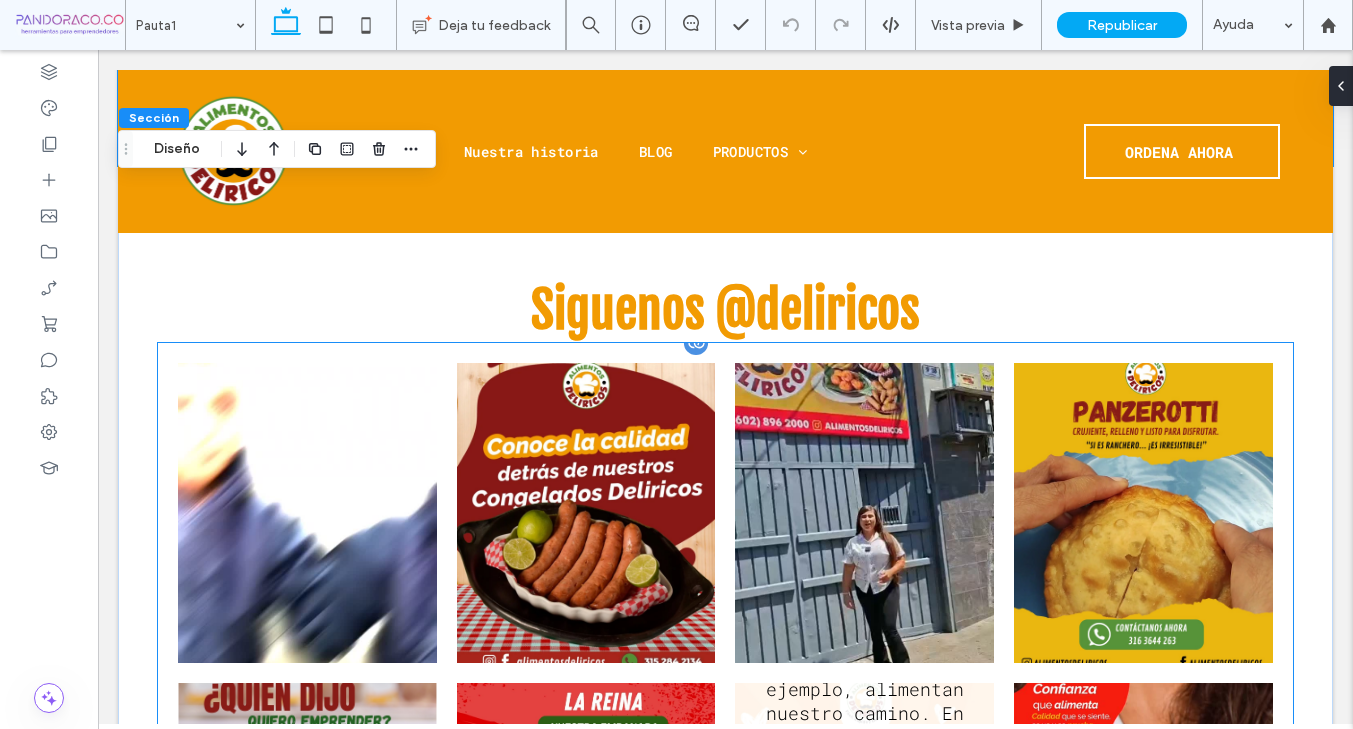 scroll, scrollTop: 4137, scrollLeft: 0, axis: vertical 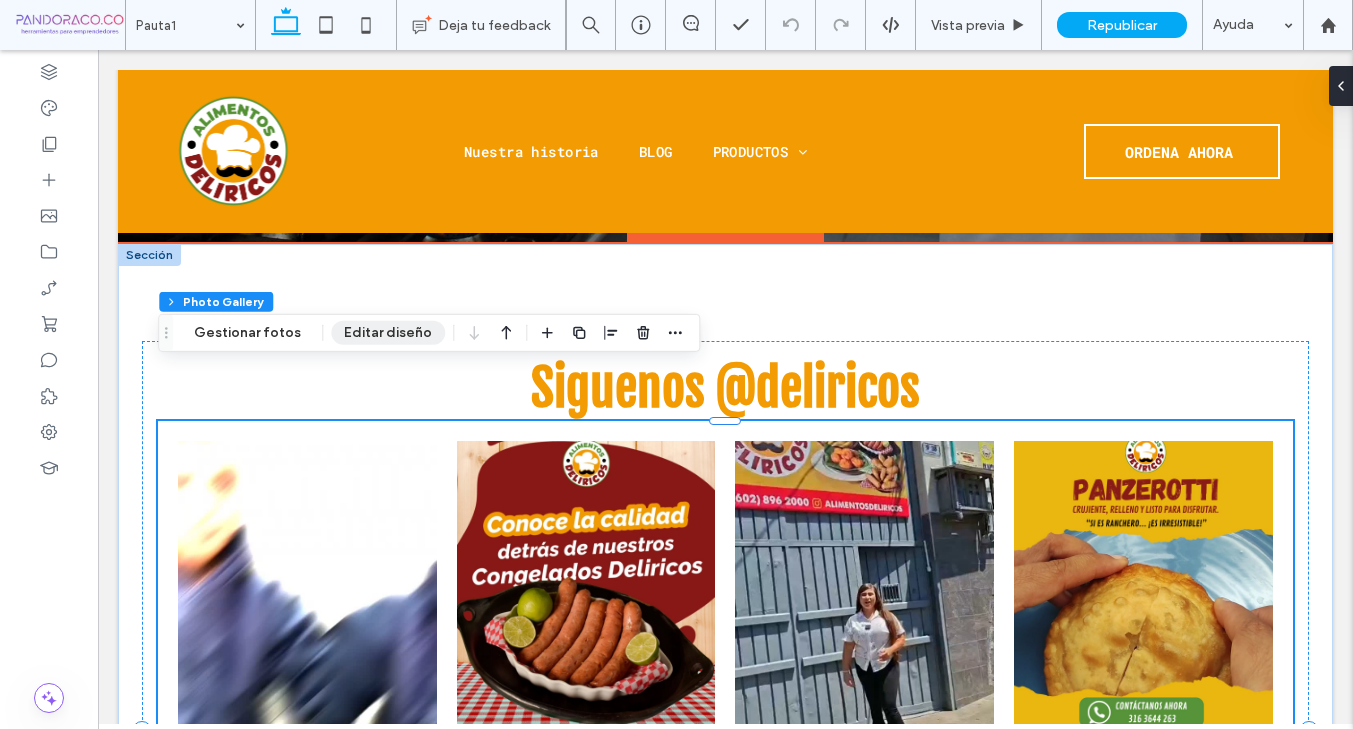 click on "Editar diseño" at bounding box center [388, 333] 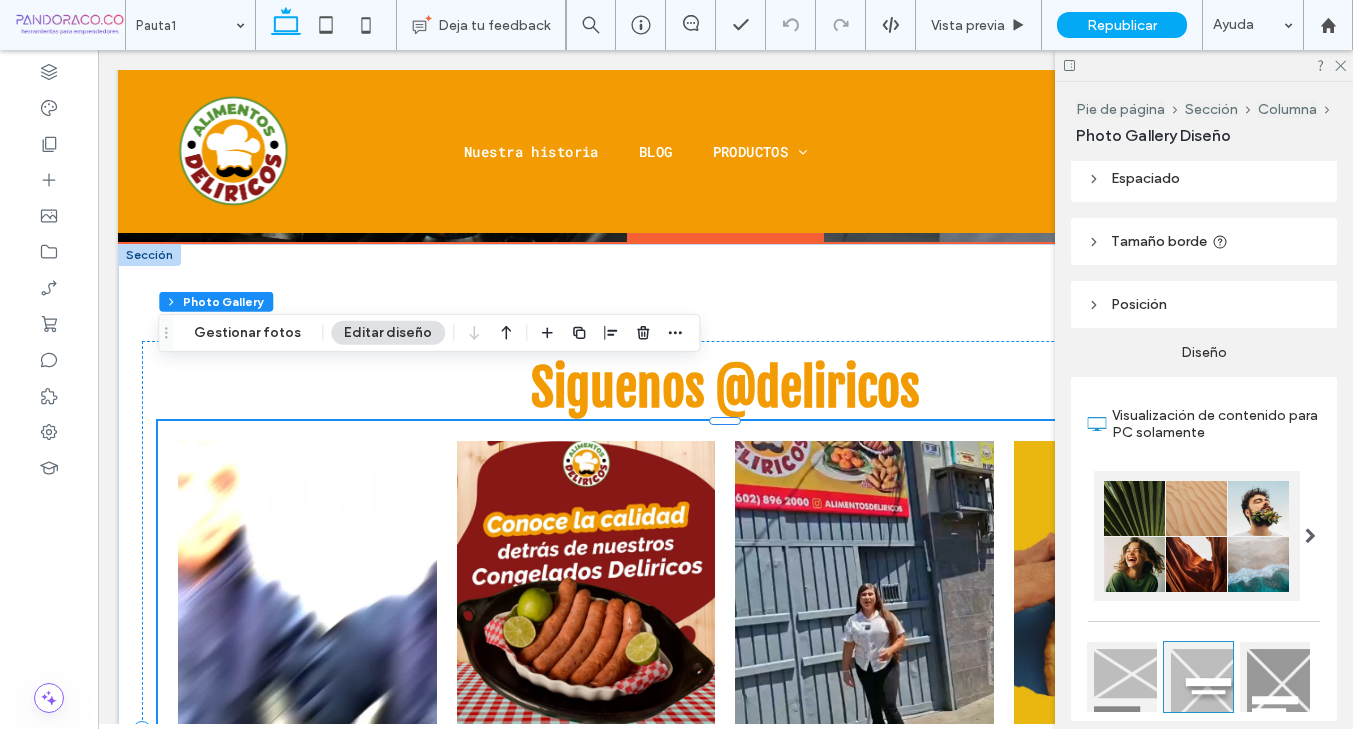 scroll, scrollTop: 79, scrollLeft: 0, axis: vertical 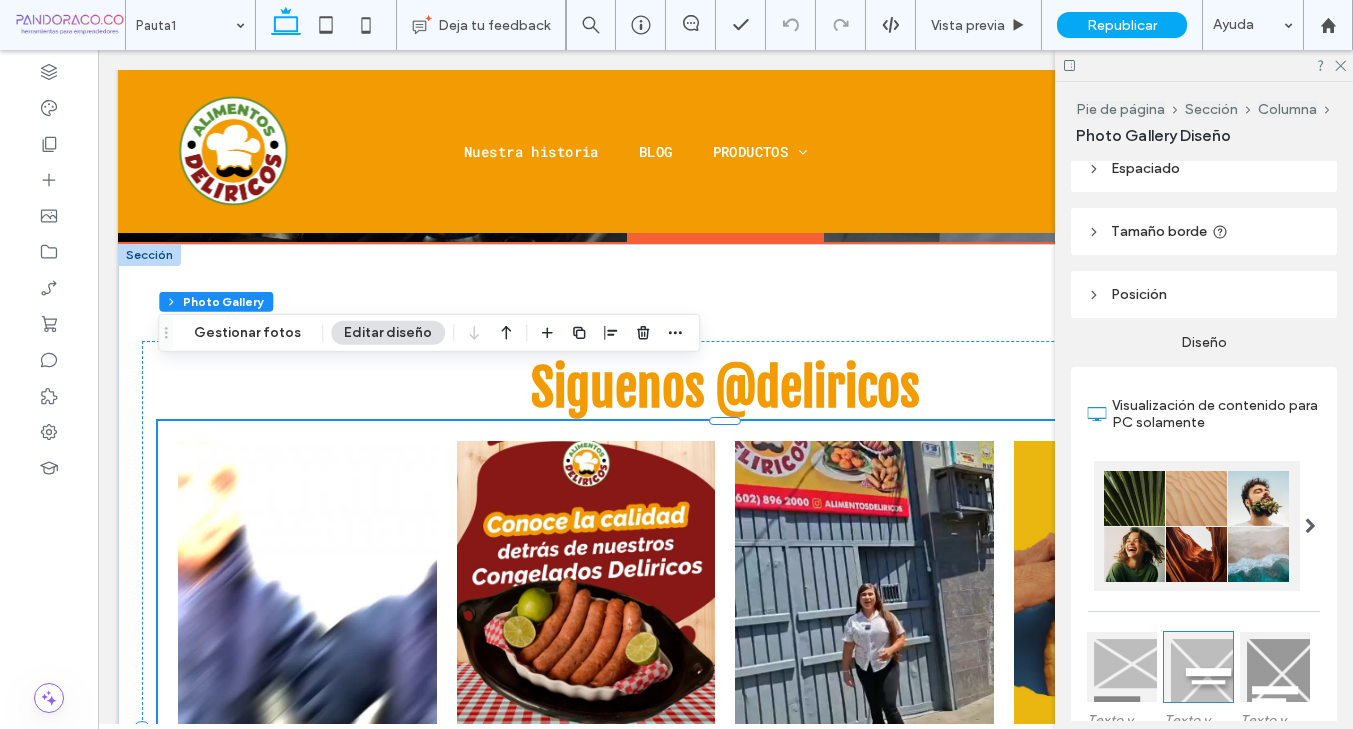 click at bounding box center (1310, 526) 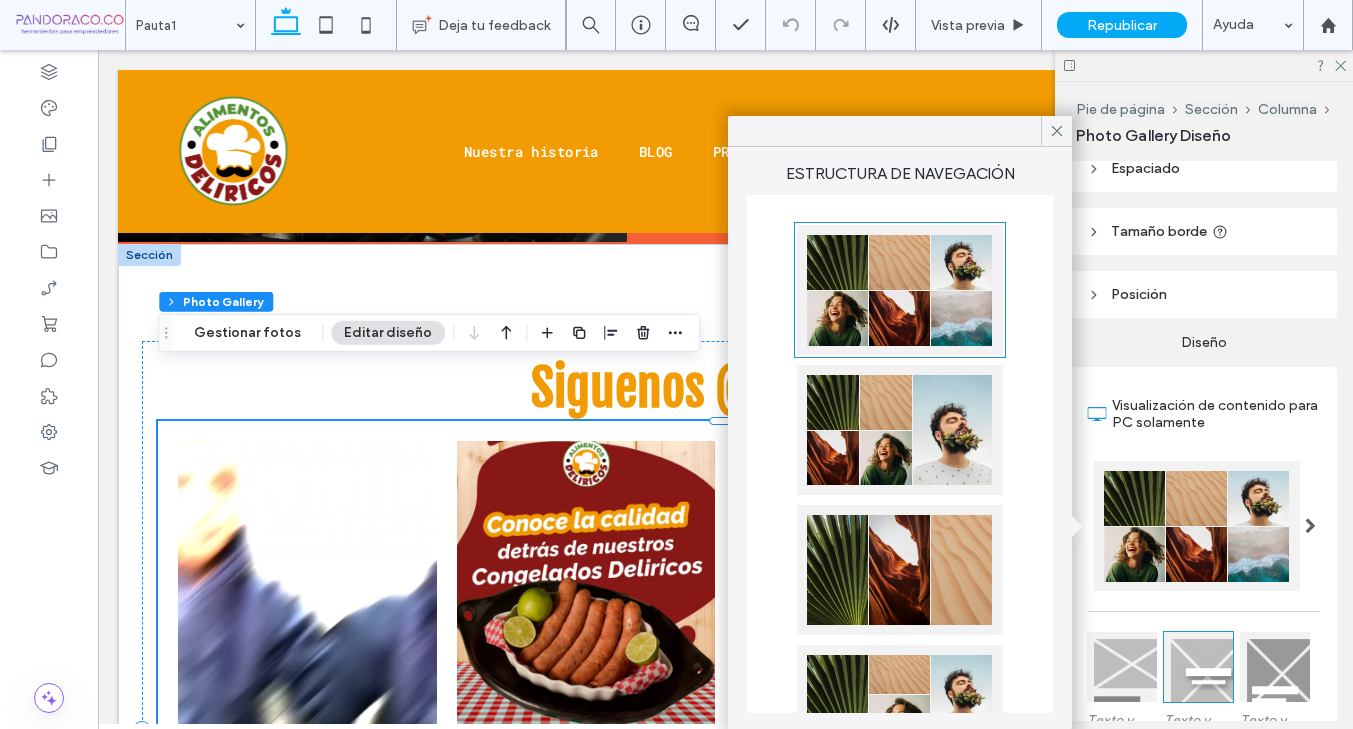 click at bounding box center [900, 290] 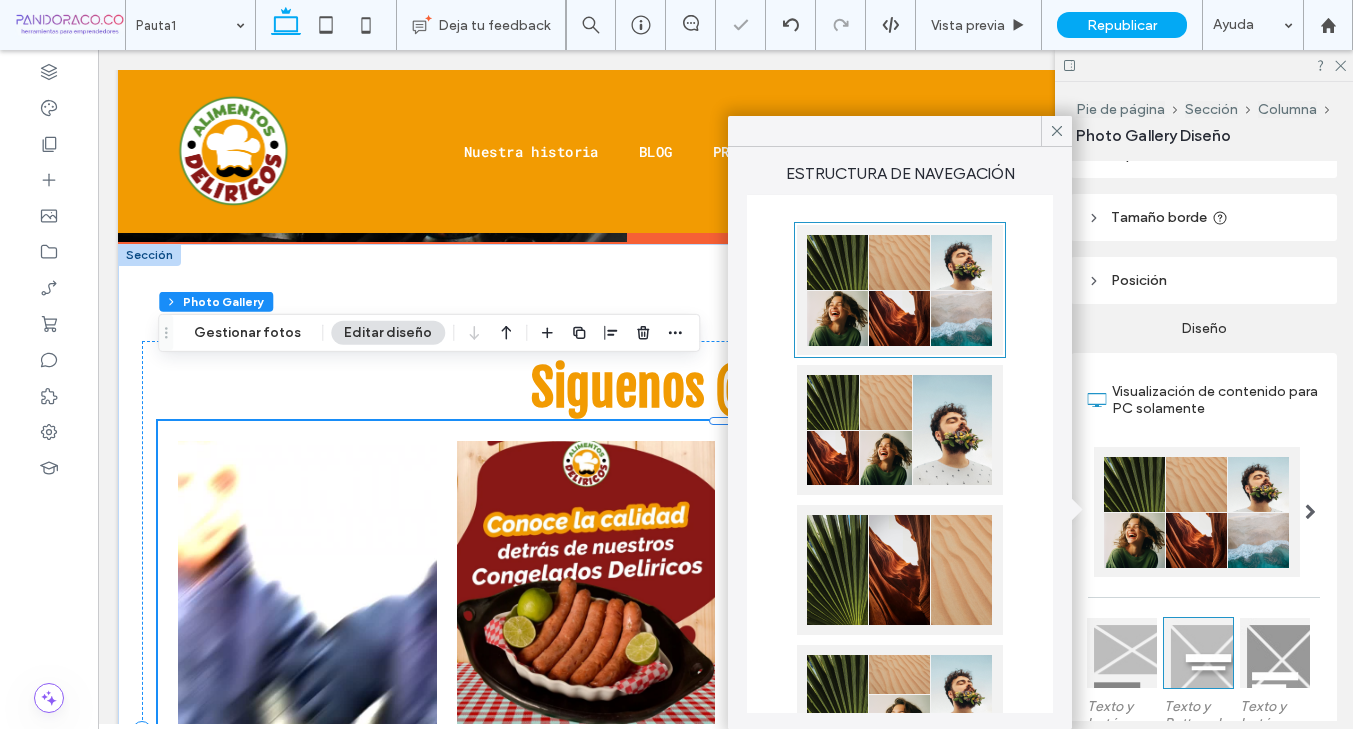 scroll, scrollTop: 96, scrollLeft: 0, axis: vertical 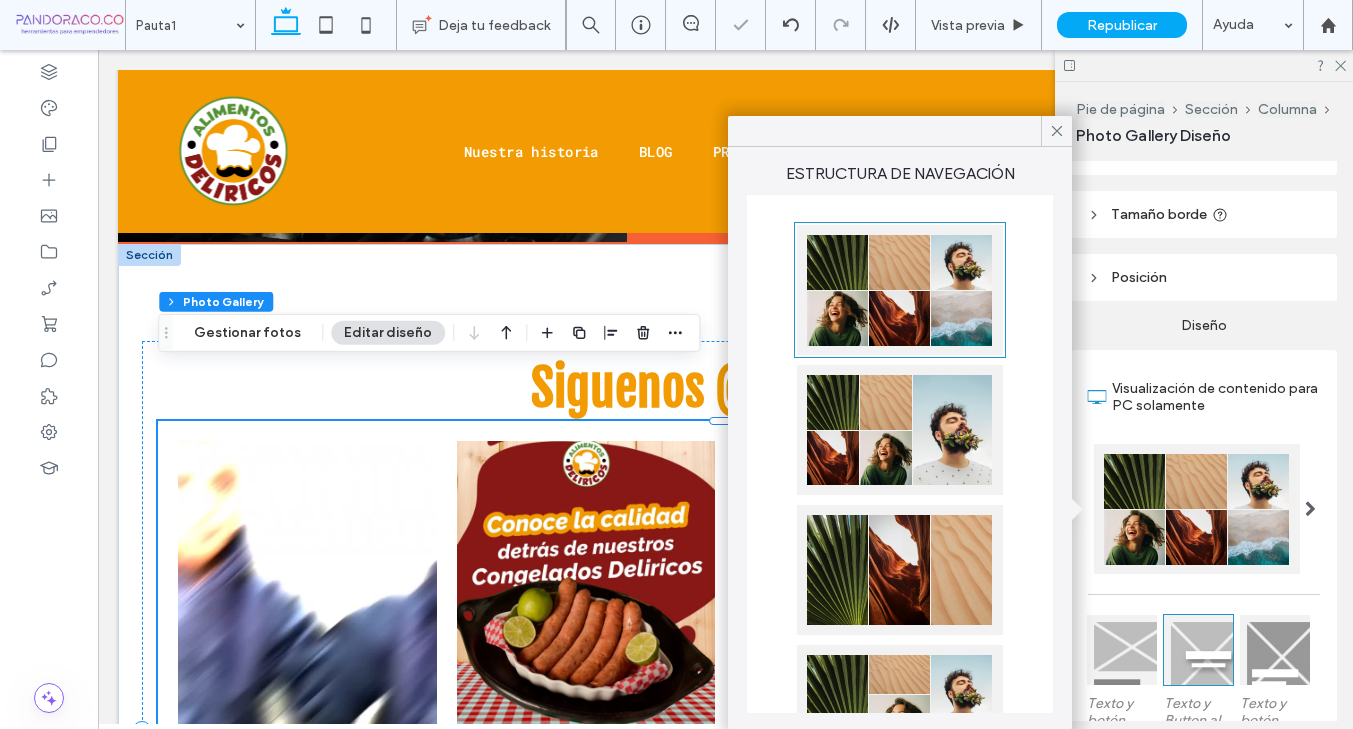 drag, startPoint x: 1057, startPoint y: 128, endPoint x: 1061, endPoint y: 138, distance: 10.770329 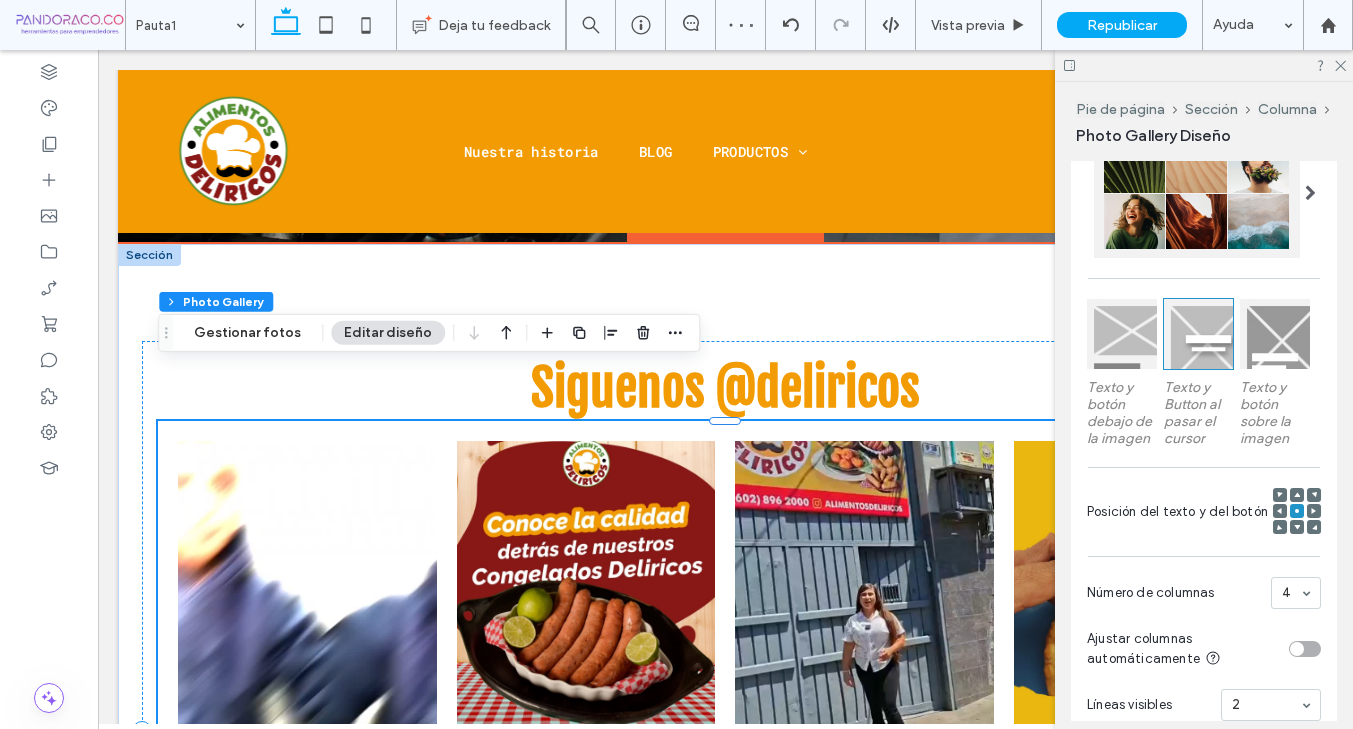scroll, scrollTop: 433, scrollLeft: 0, axis: vertical 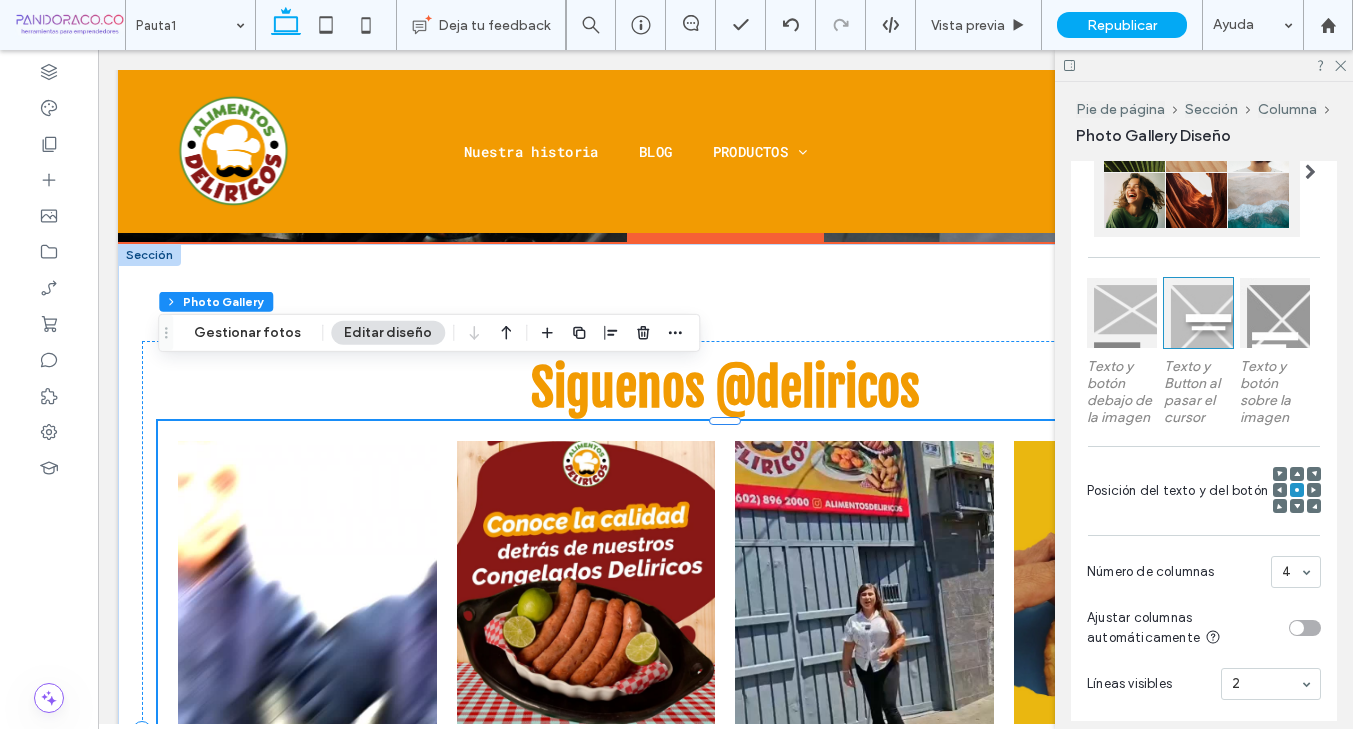 click at bounding box center [1122, 313] 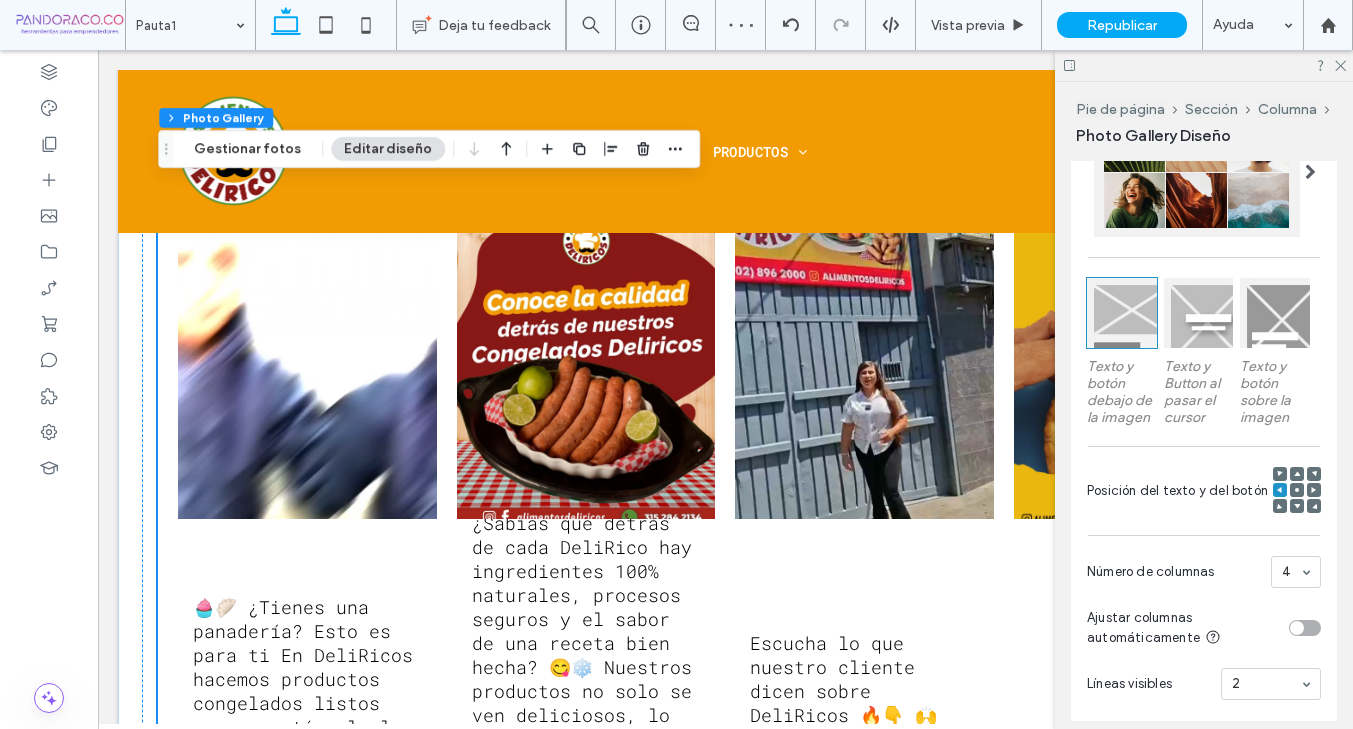 scroll, scrollTop: 4360, scrollLeft: 0, axis: vertical 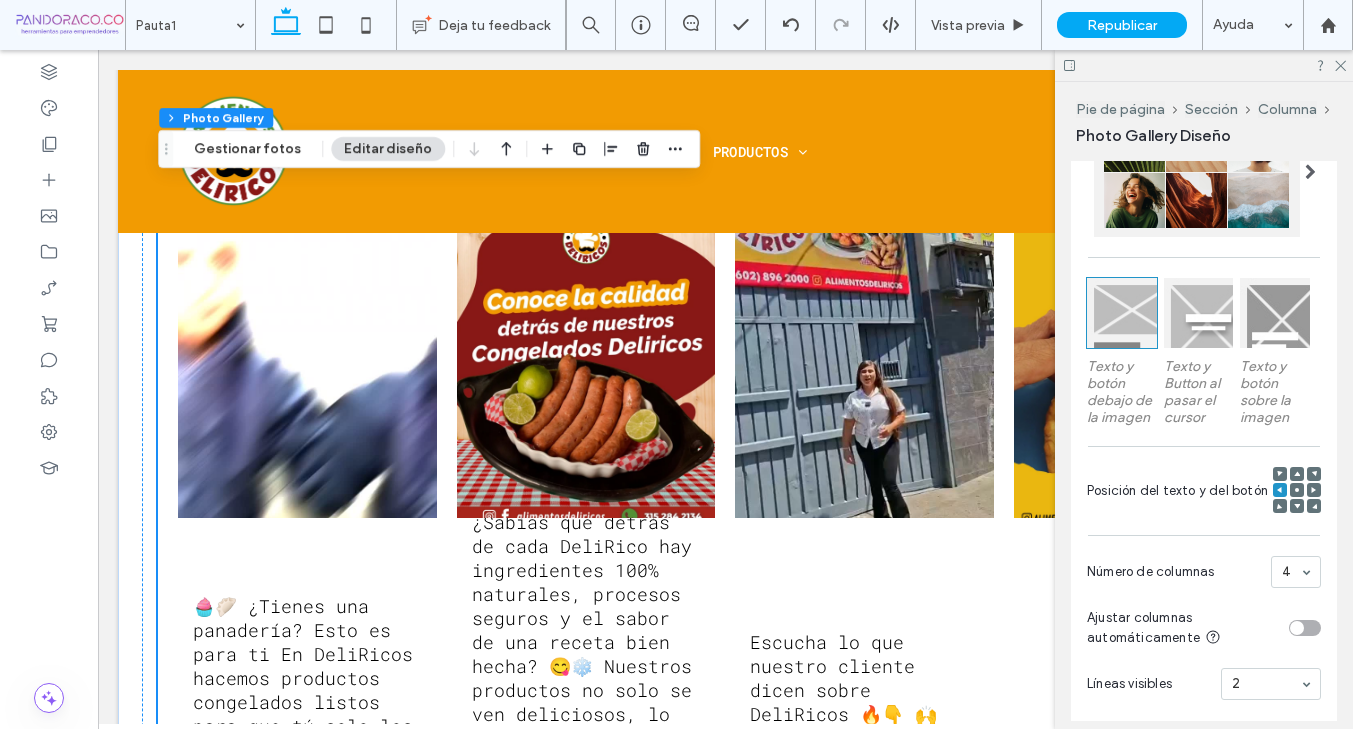 click at bounding box center [1275, 313] 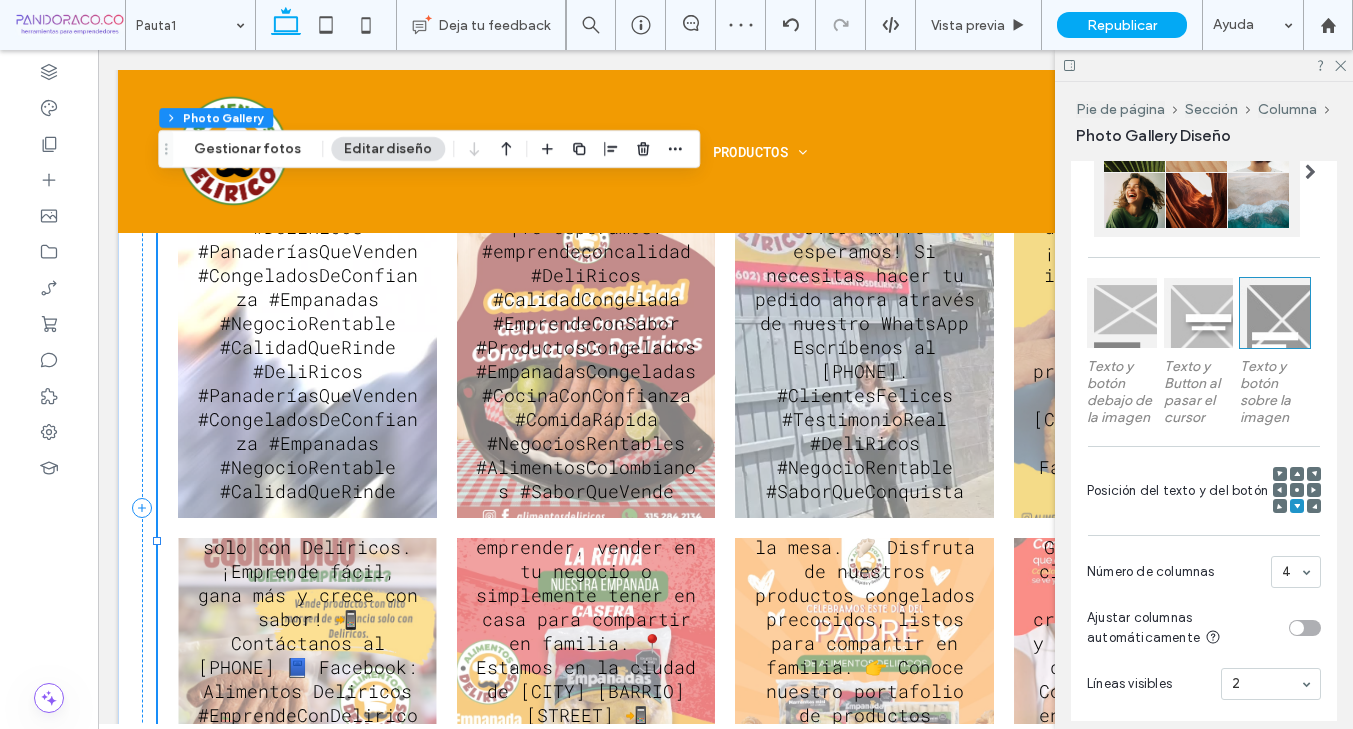 click at bounding box center (1199, 313) 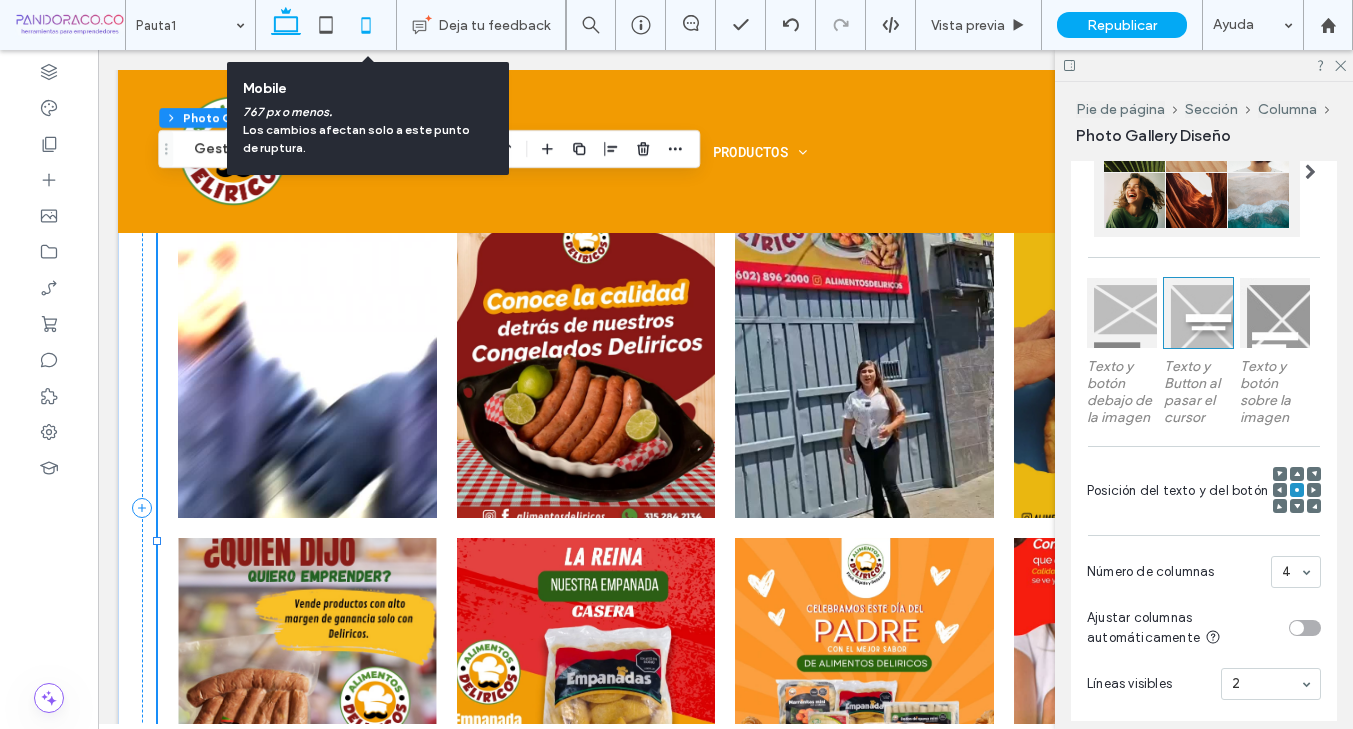 click 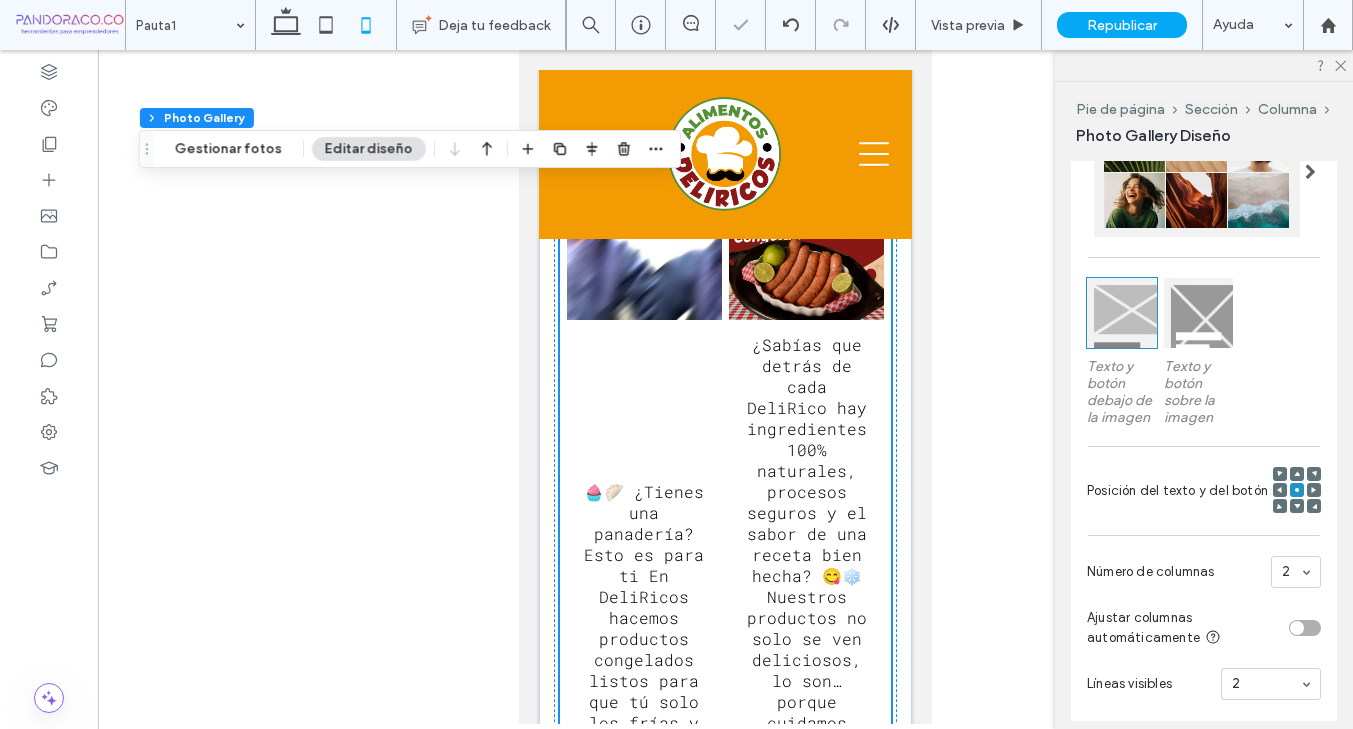 scroll, scrollTop: 4958, scrollLeft: 0, axis: vertical 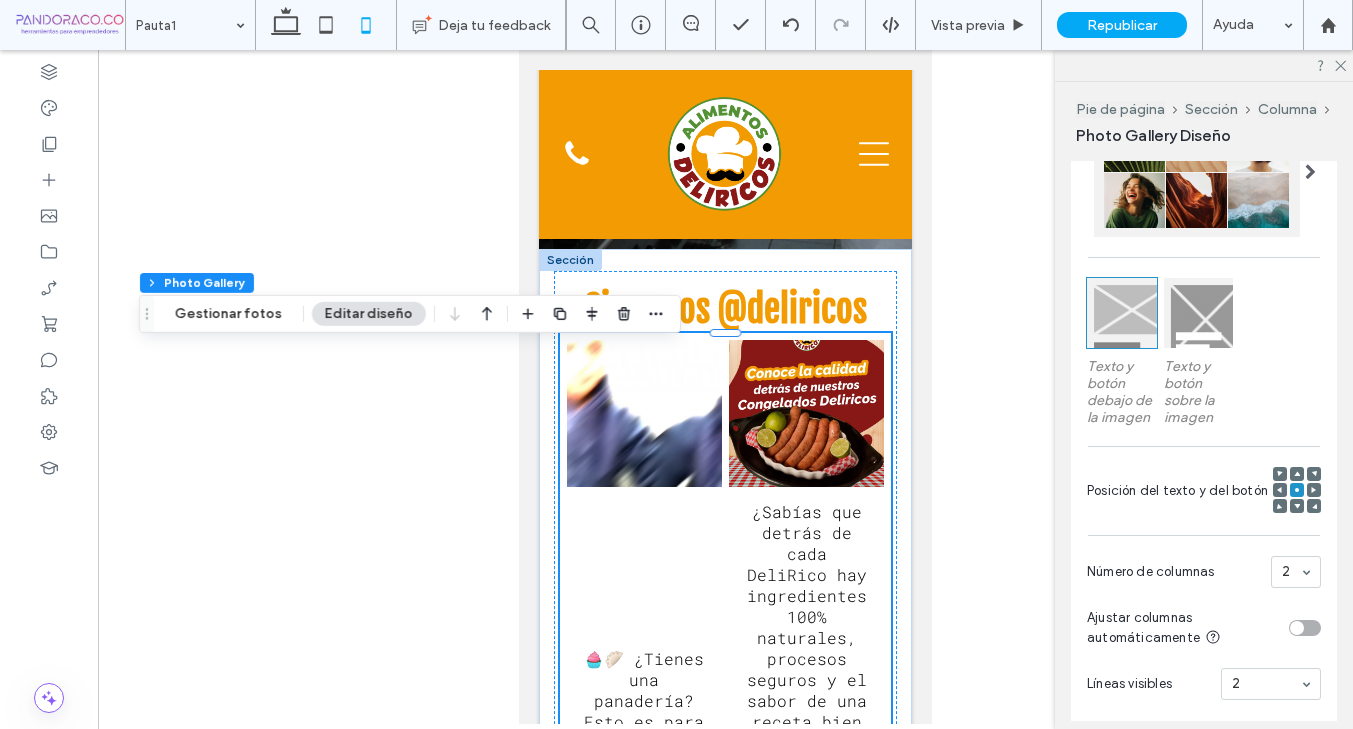 click at bounding box center [1199, 313] 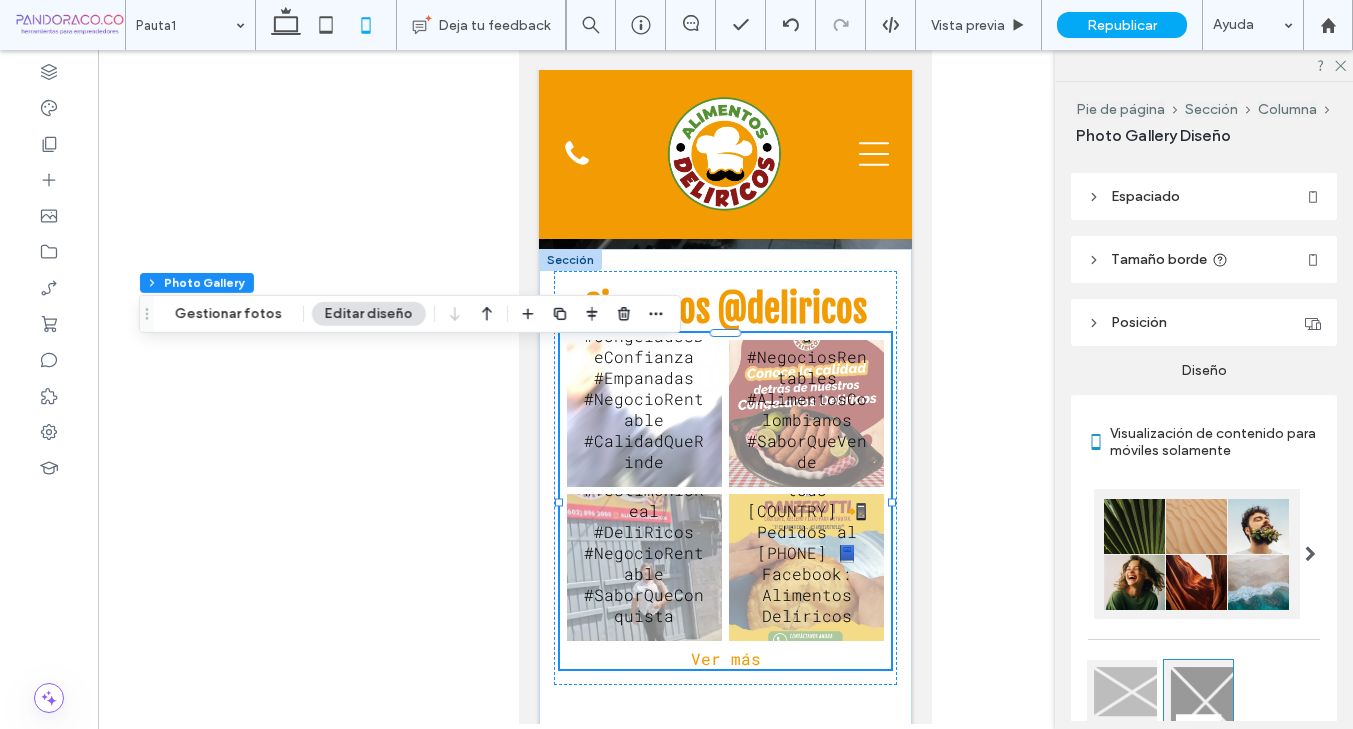 scroll, scrollTop: 0, scrollLeft: 0, axis: both 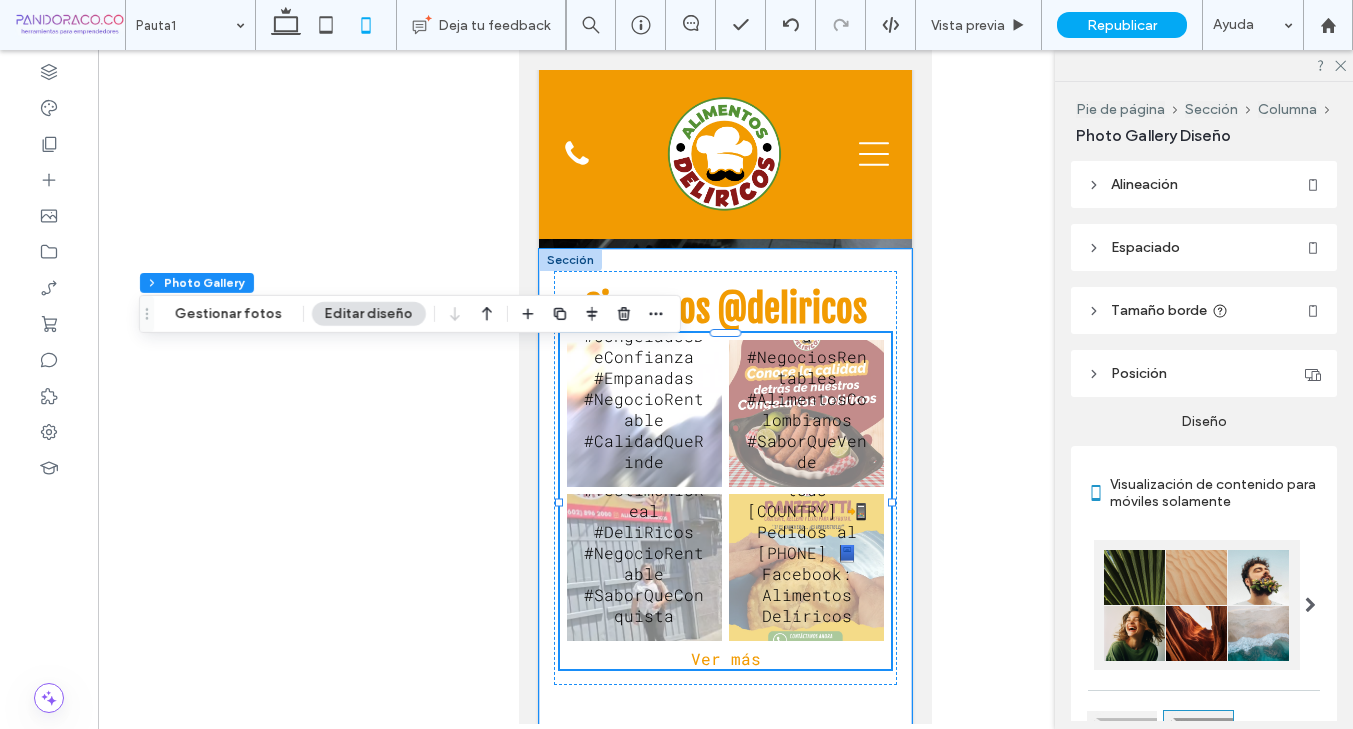 click on "Pie de página" at bounding box center (1120, 109) 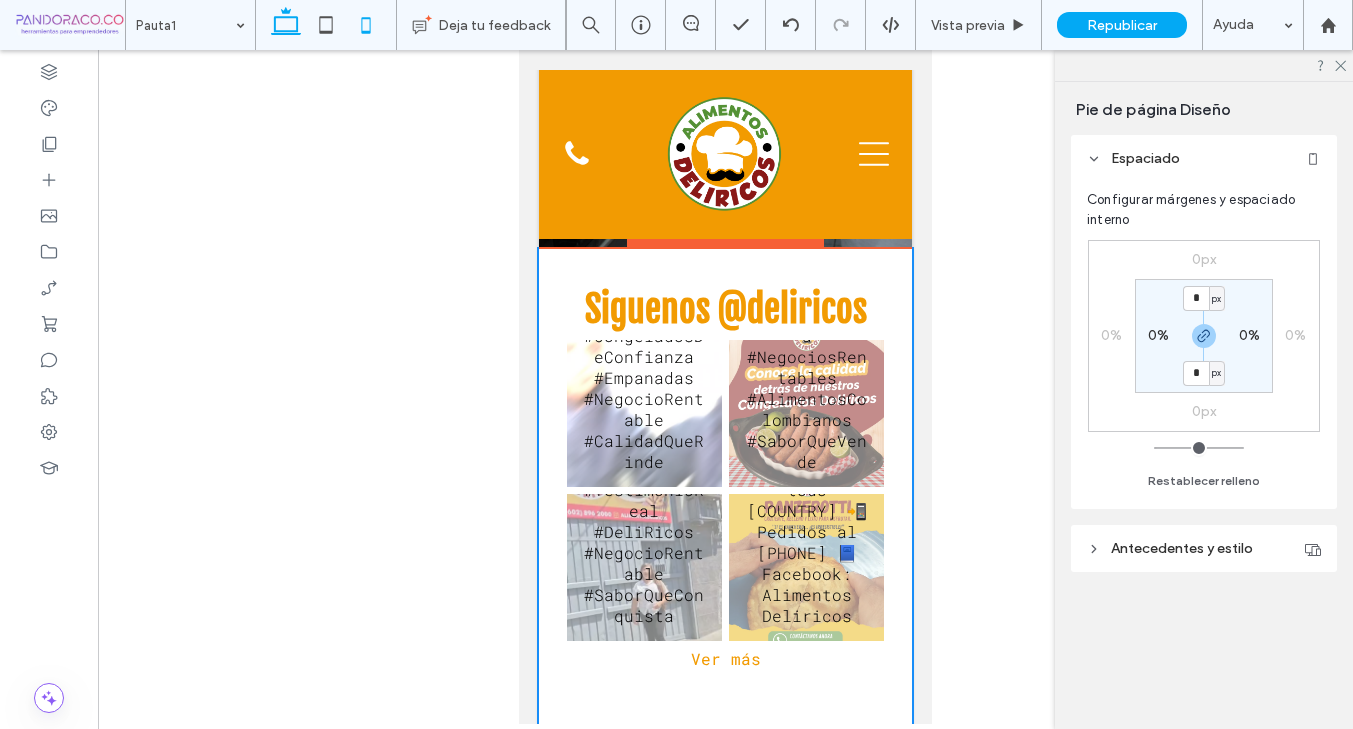 click 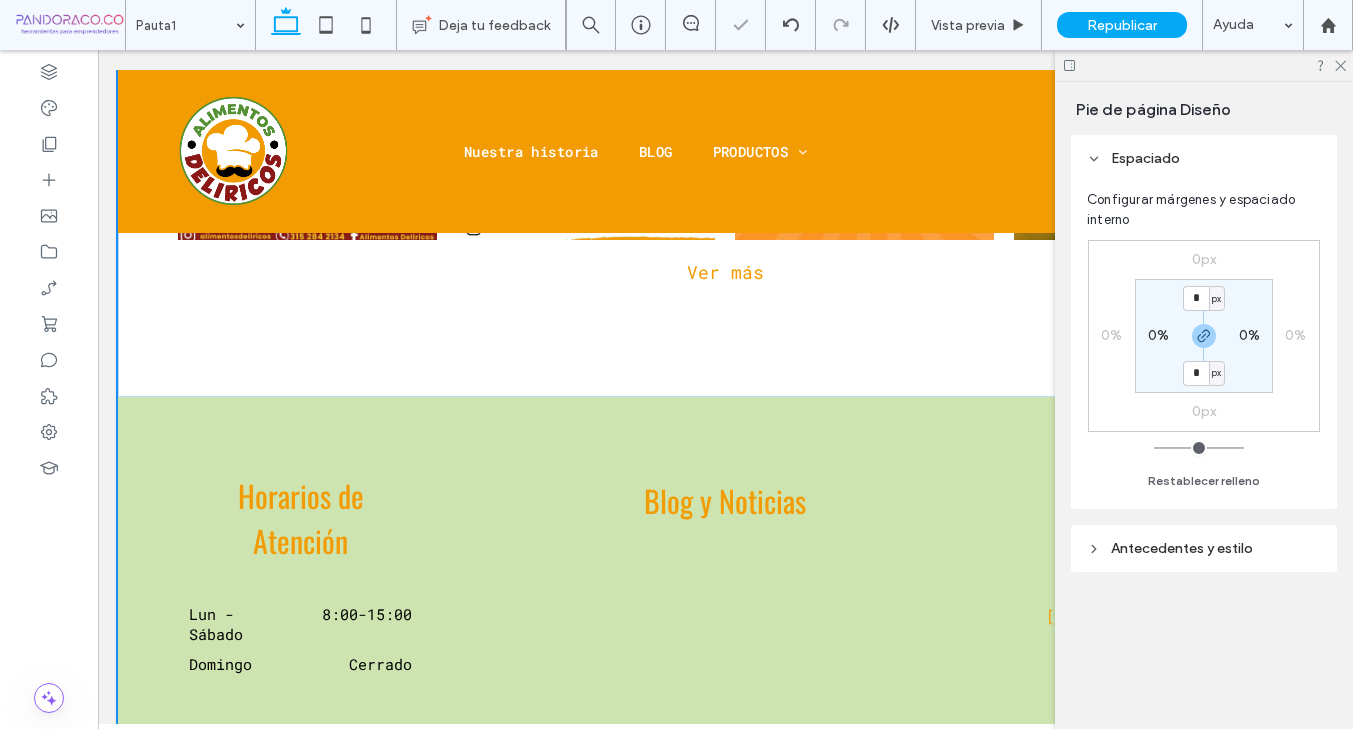 scroll, scrollTop: 4305, scrollLeft: 0, axis: vertical 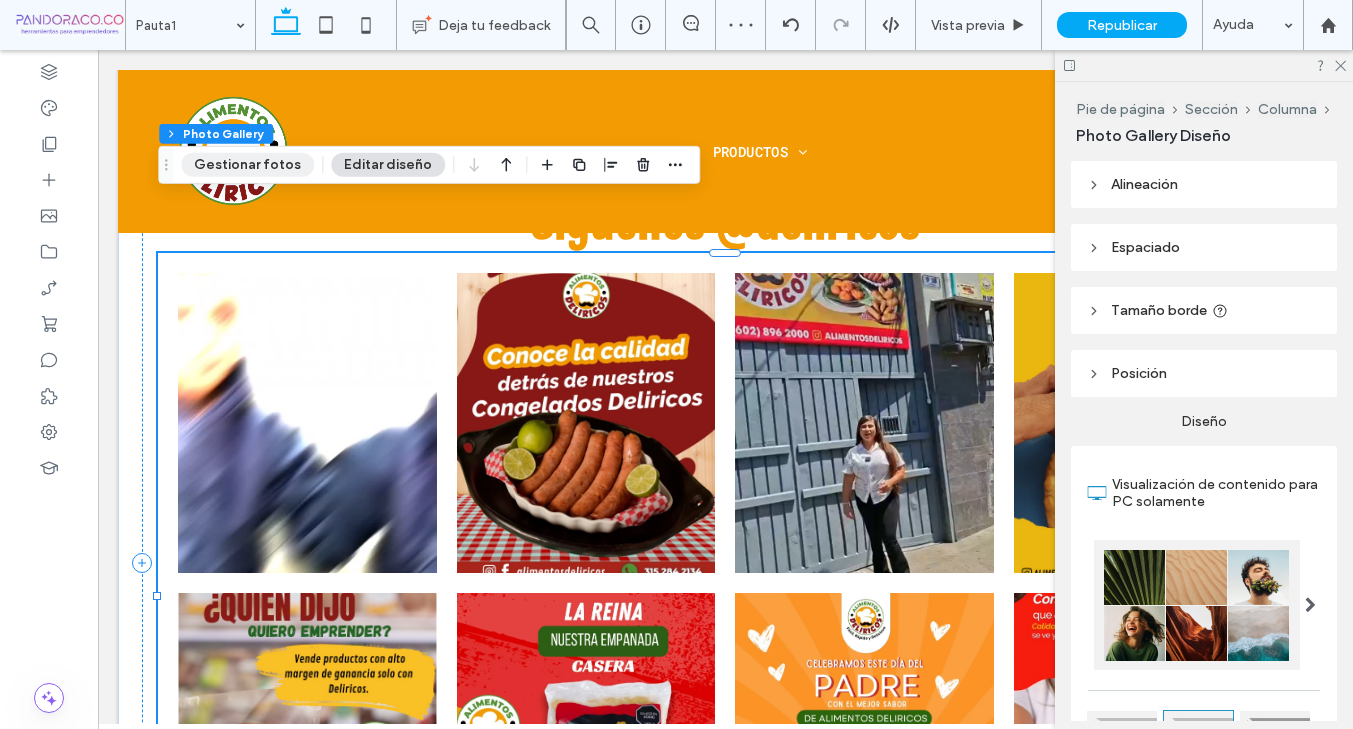 click on "Gestionar fotos" at bounding box center (247, 165) 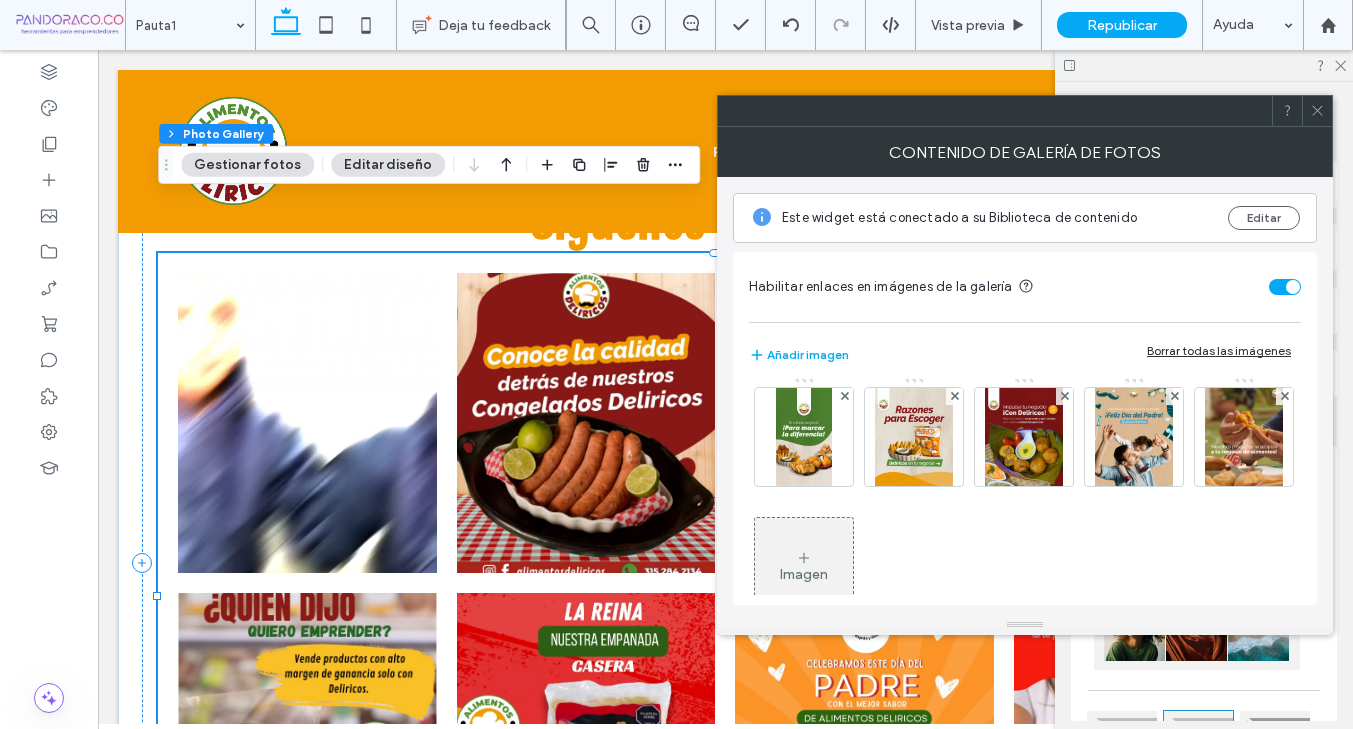 scroll, scrollTop: 2500, scrollLeft: 0, axis: vertical 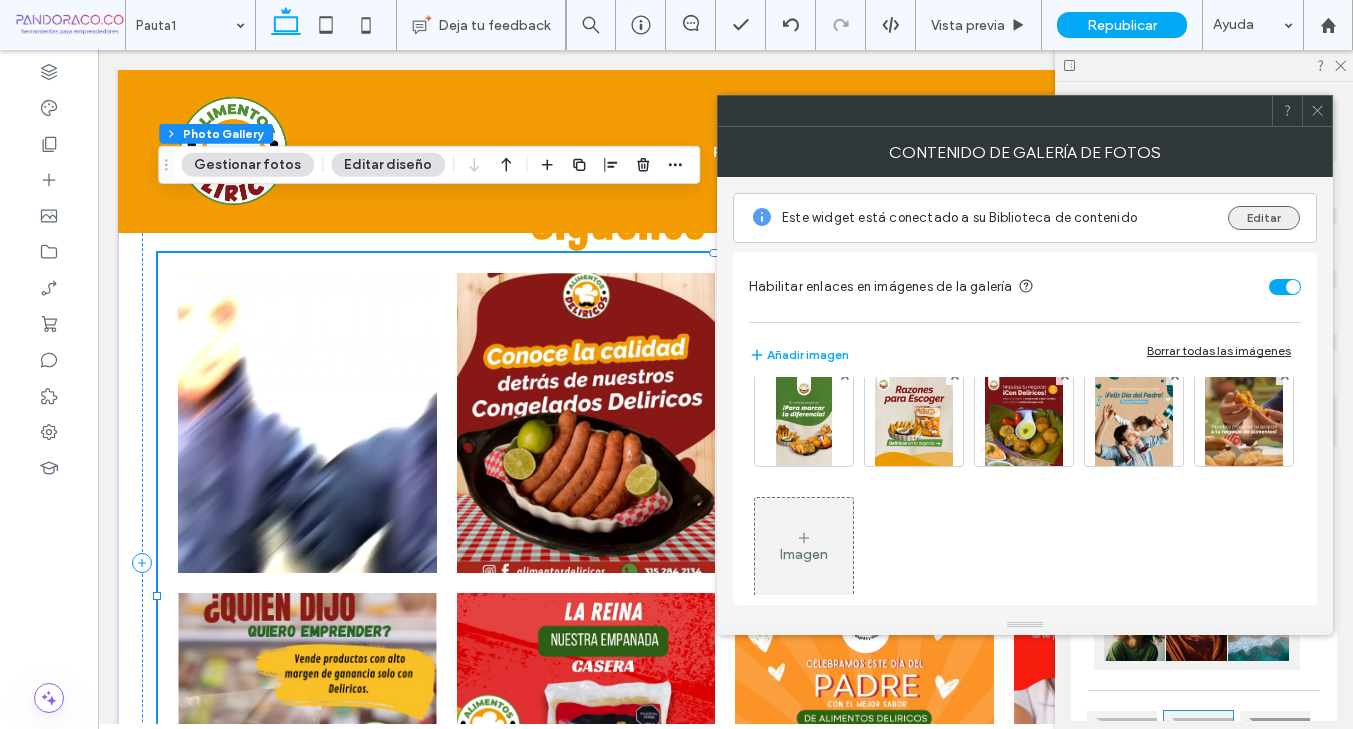 click on "Editar" at bounding box center (1264, 218) 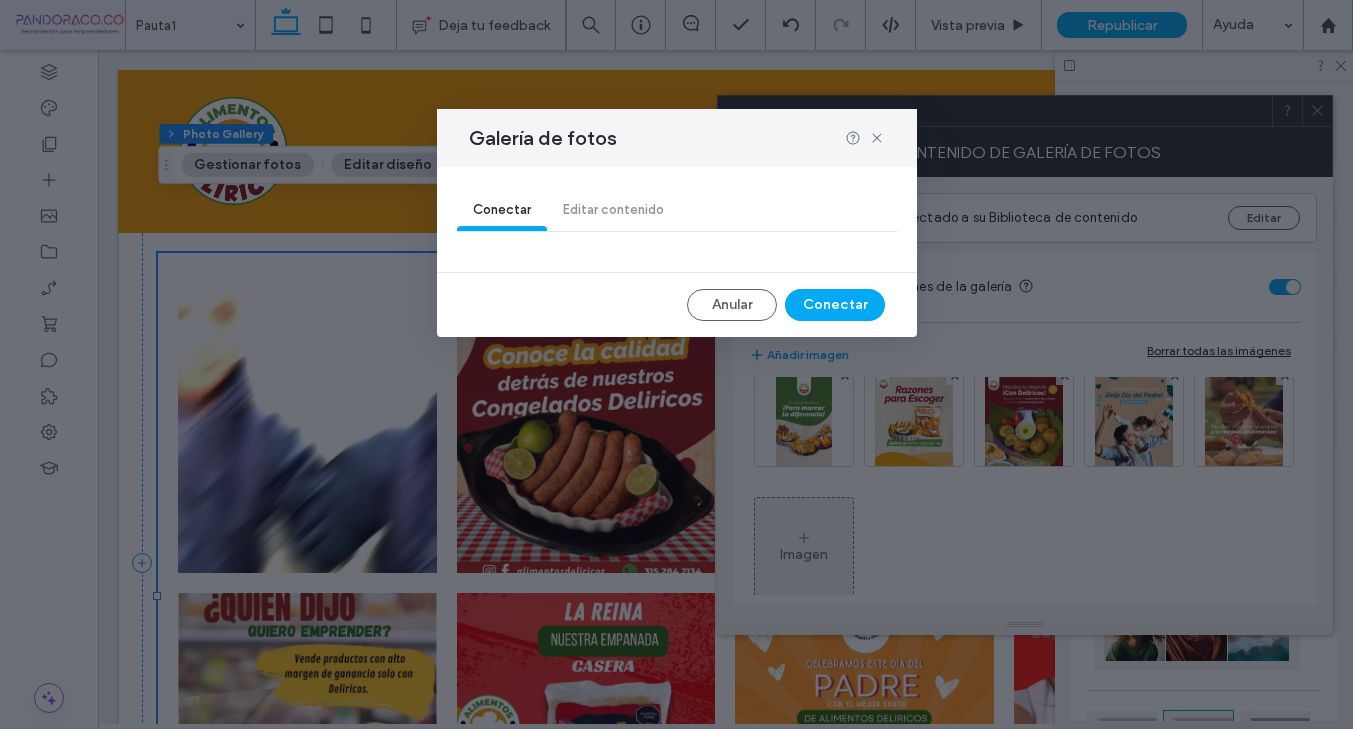 click on "Conectar" at bounding box center (835, 305) 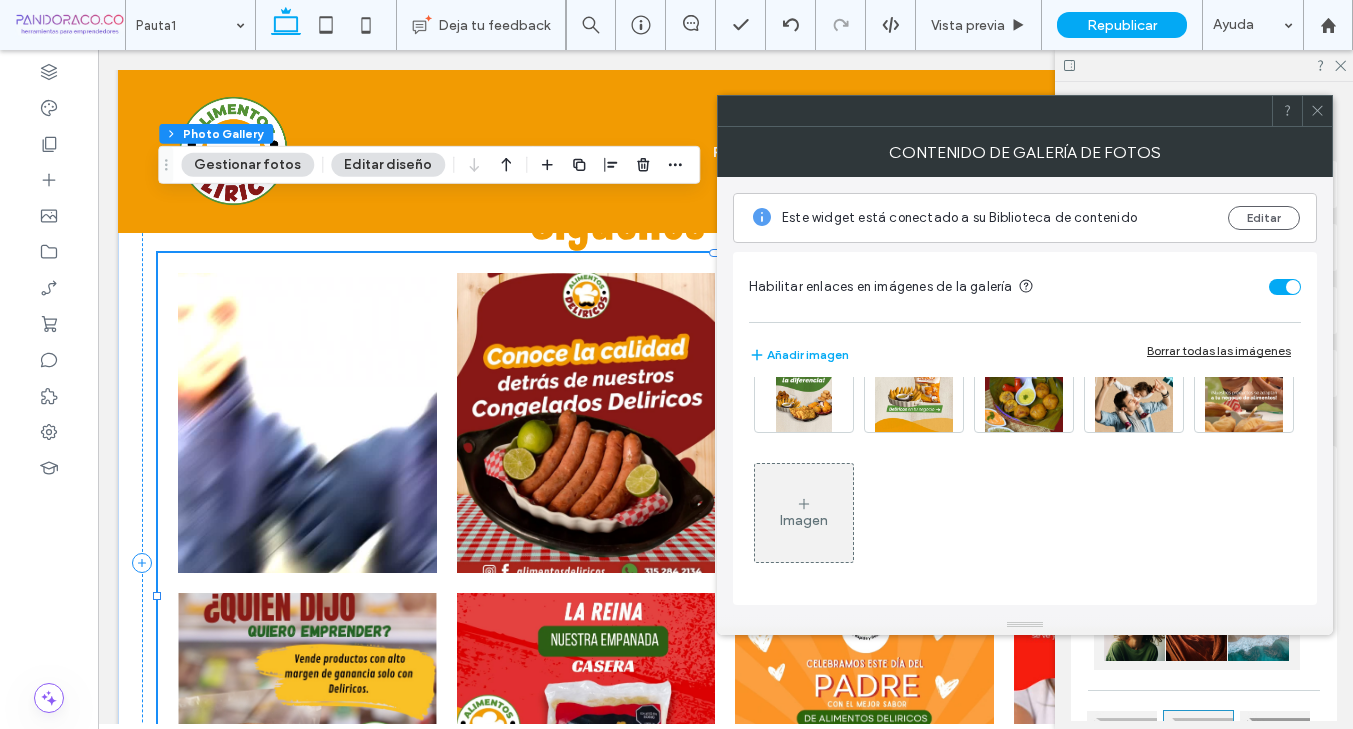 scroll, scrollTop: 2646, scrollLeft: 0, axis: vertical 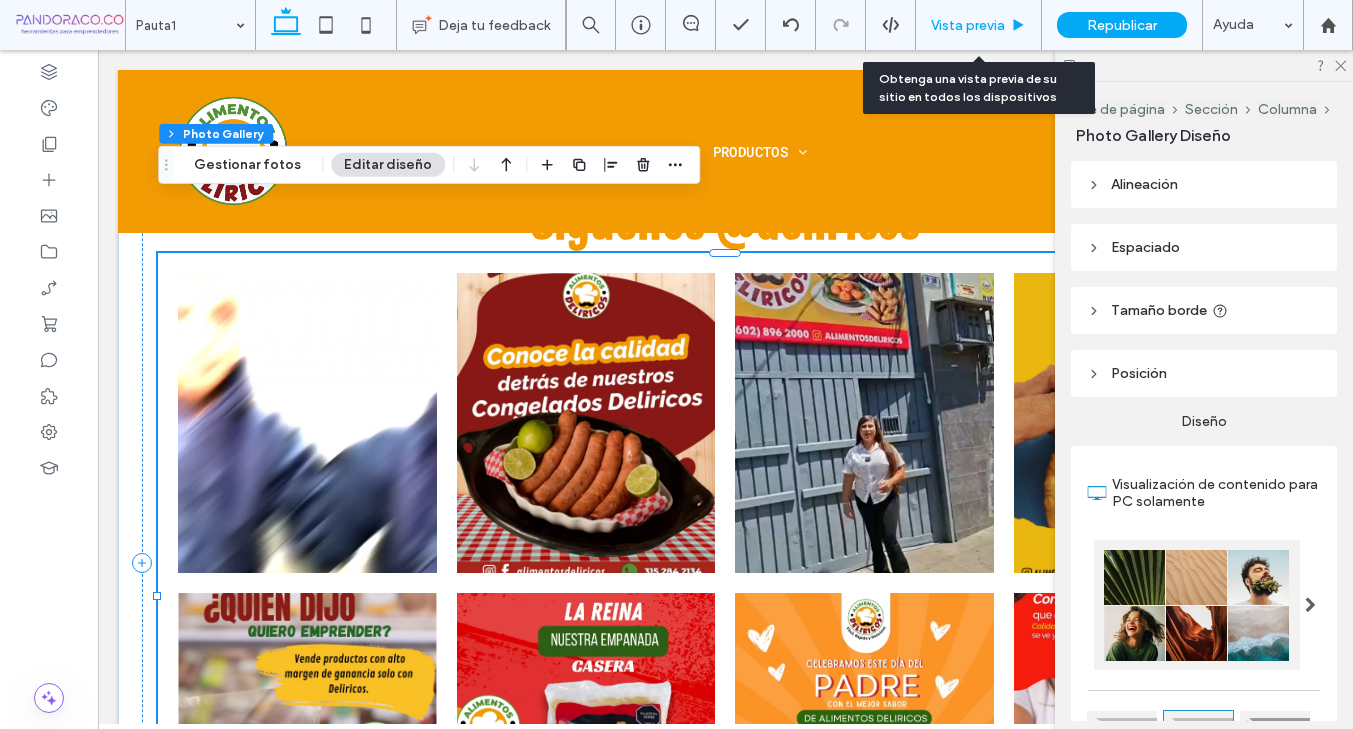 click on "Vista previa" at bounding box center (968, 25) 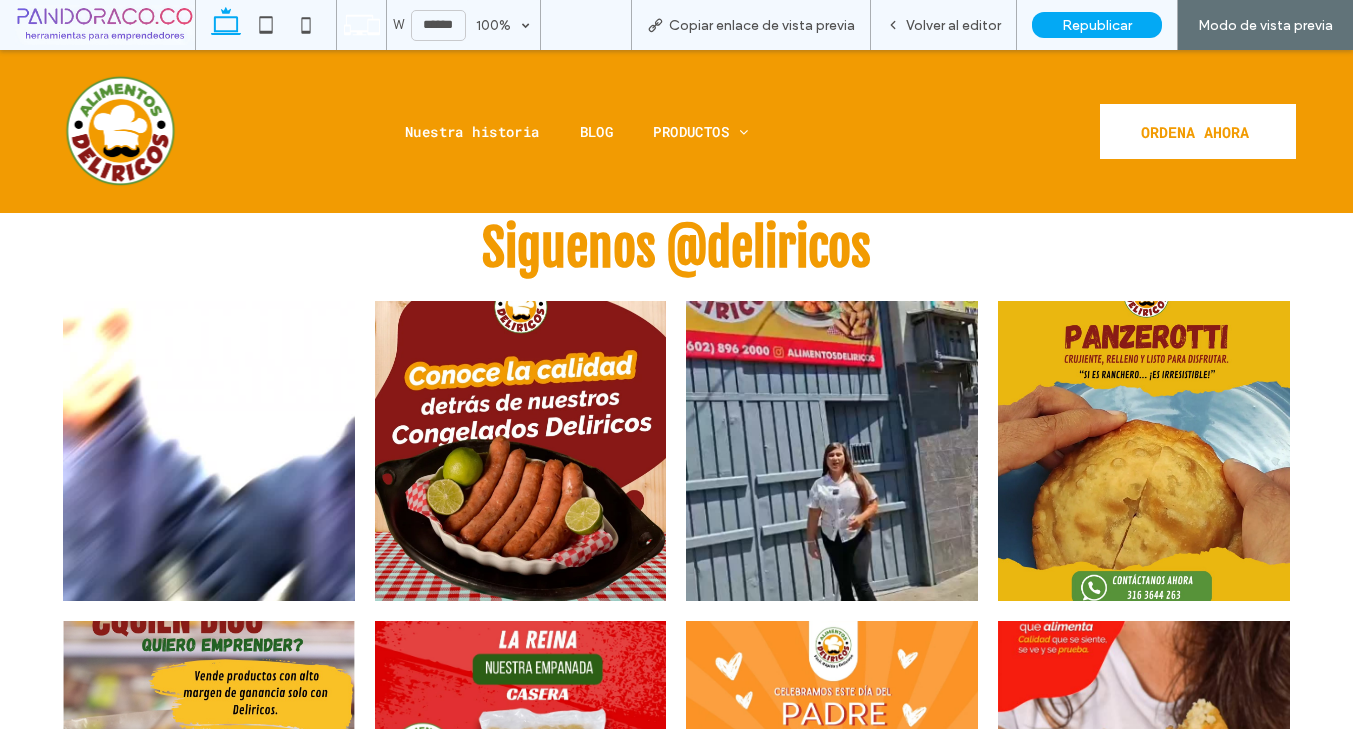scroll, scrollTop: 4383, scrollLeft: 0, axis: vertical 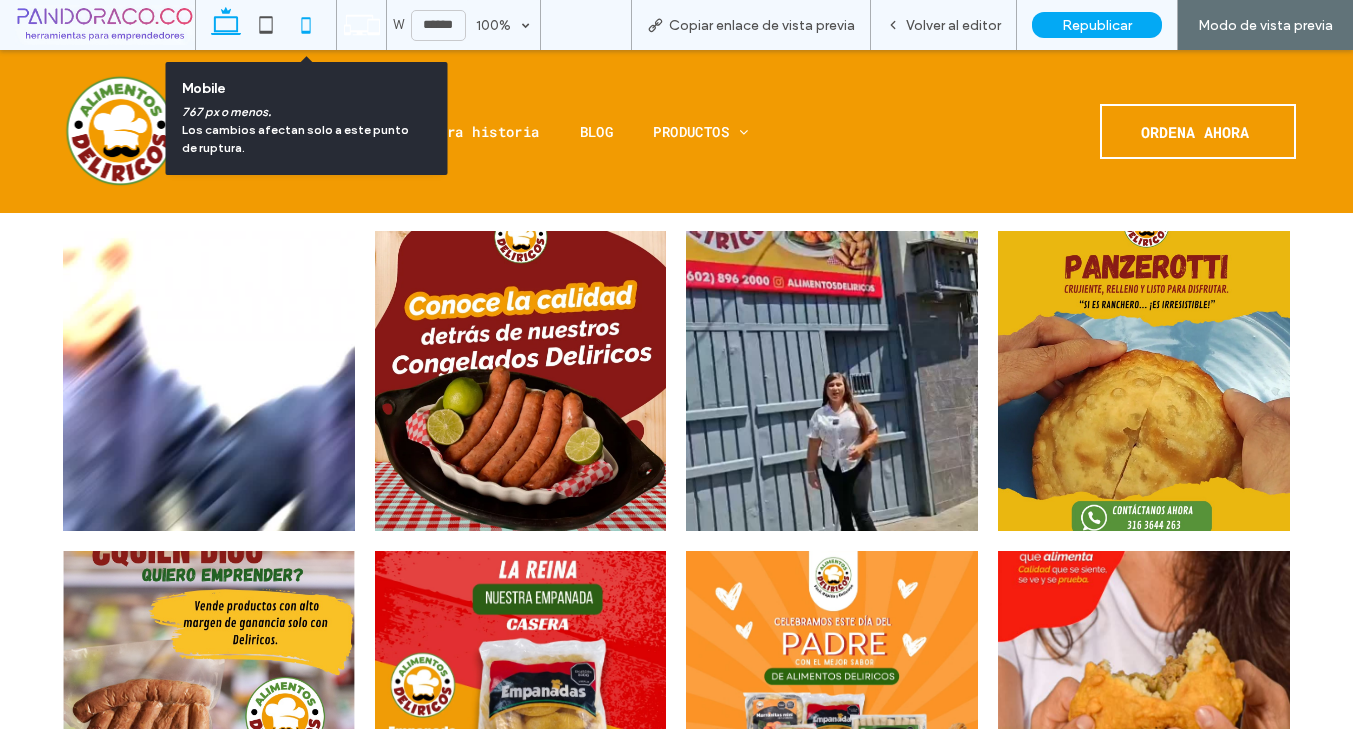 click 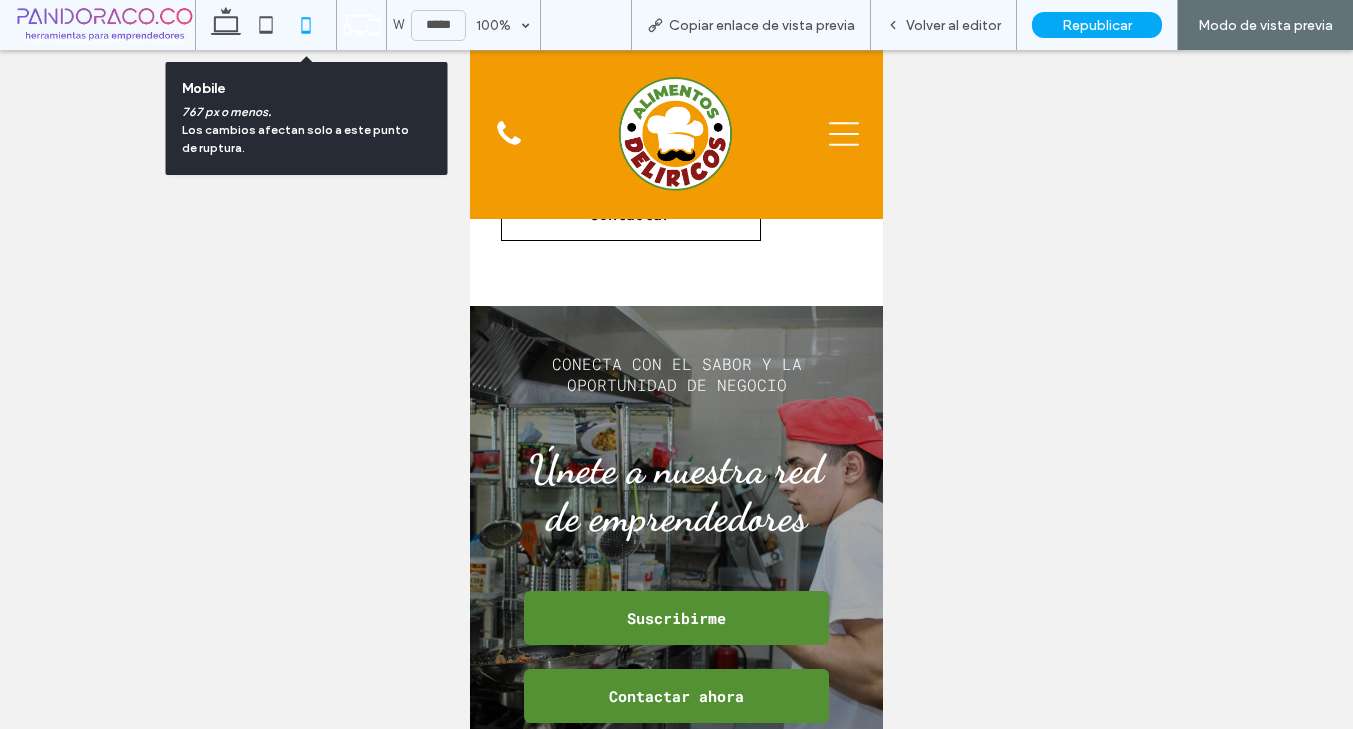 scroll, scrollTop: 4892, scrollLeft: 0, axis: vertical 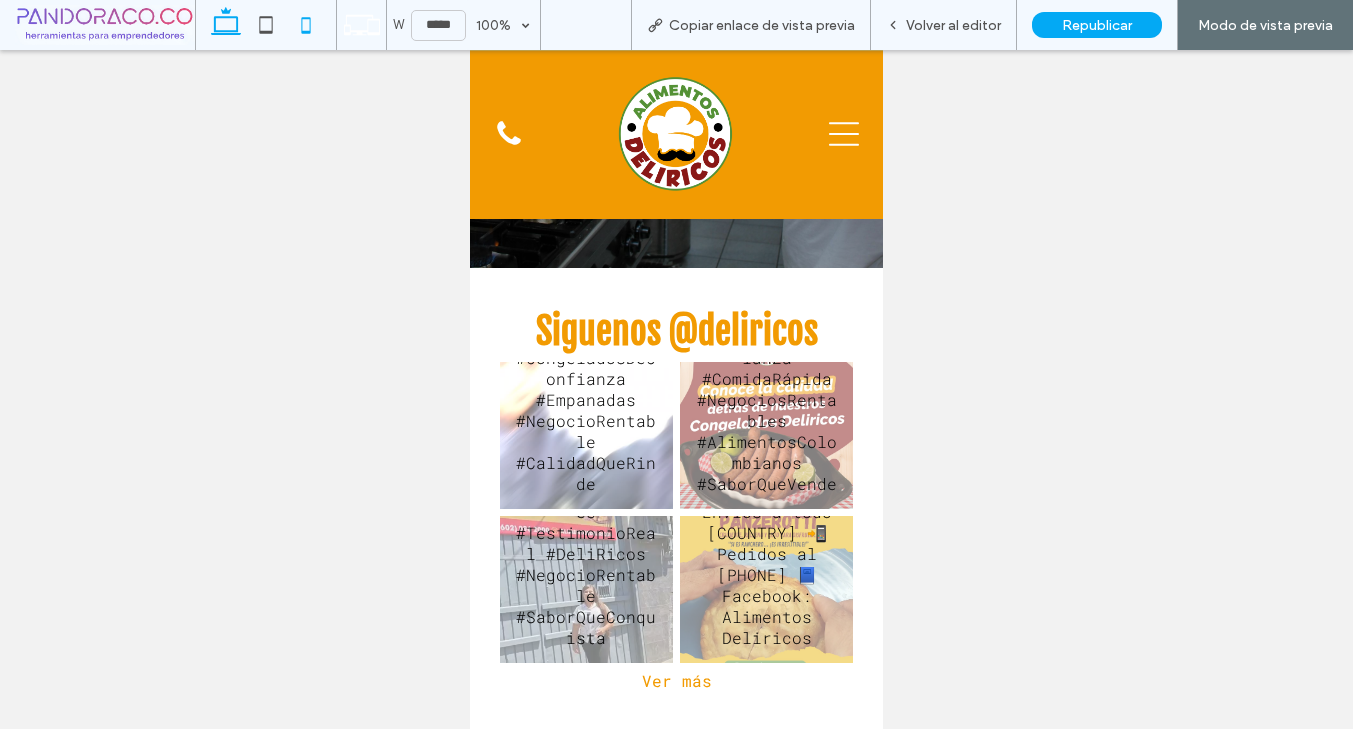drag, startPoint x: 232, startPoint y: 22, endPoint x: 243, endPoint y: 37, distance: 18.601076 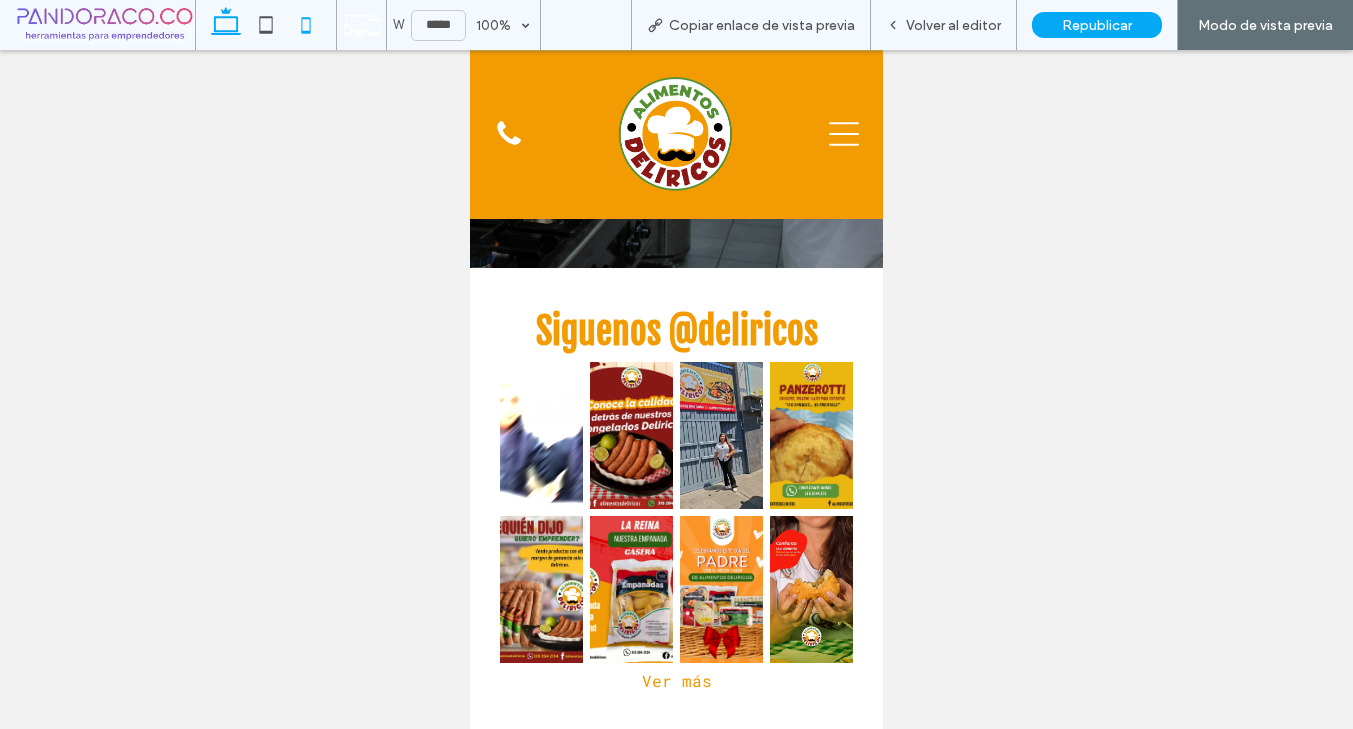 type on "******" 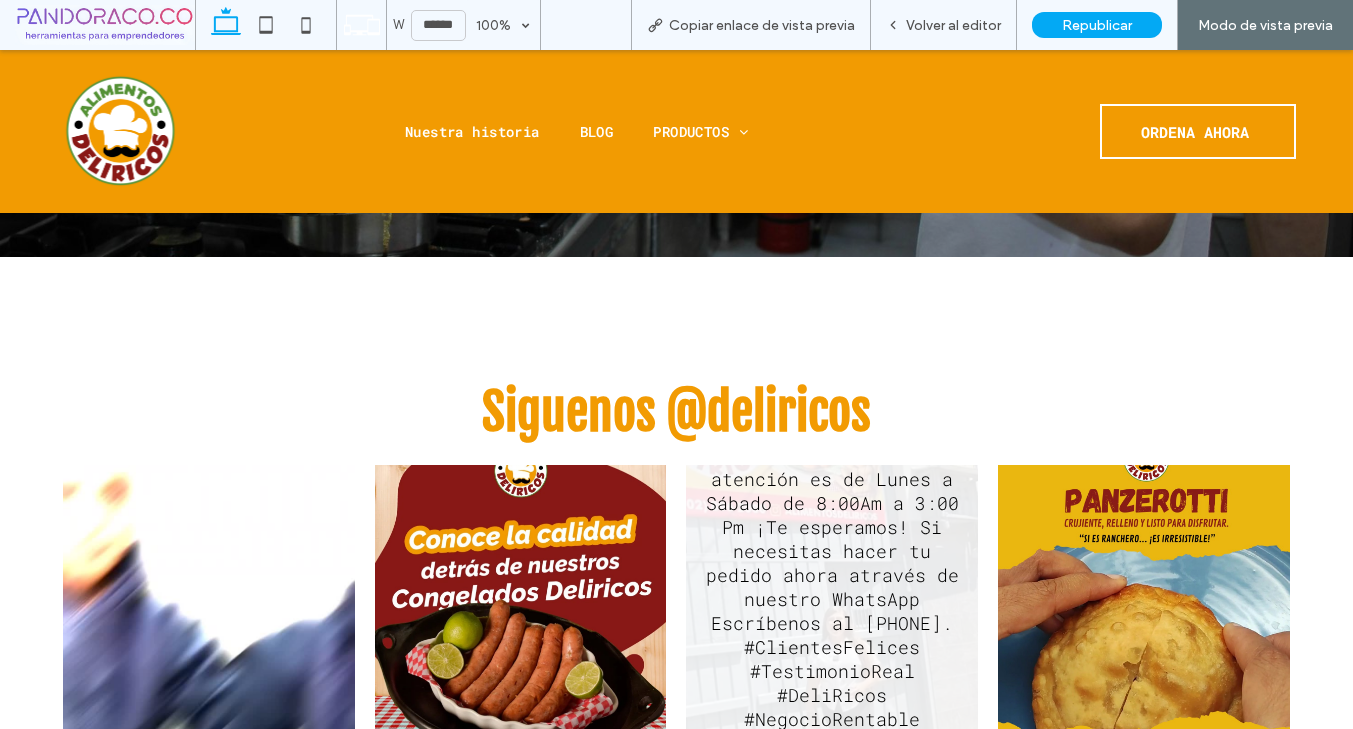 scroll, scrollTop: 4150, scrollLeft: 0, axis: vertical 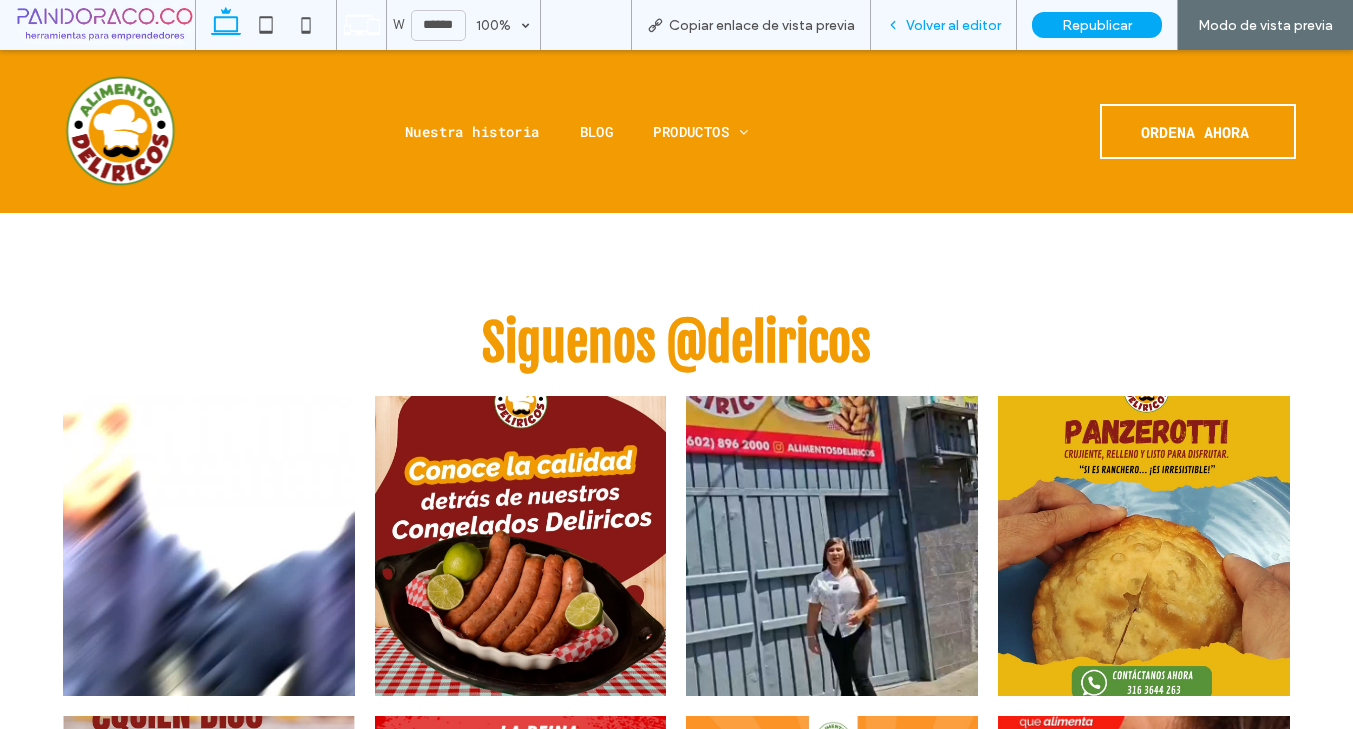 click on "Volver al editor" at bounding box center [953, 25] 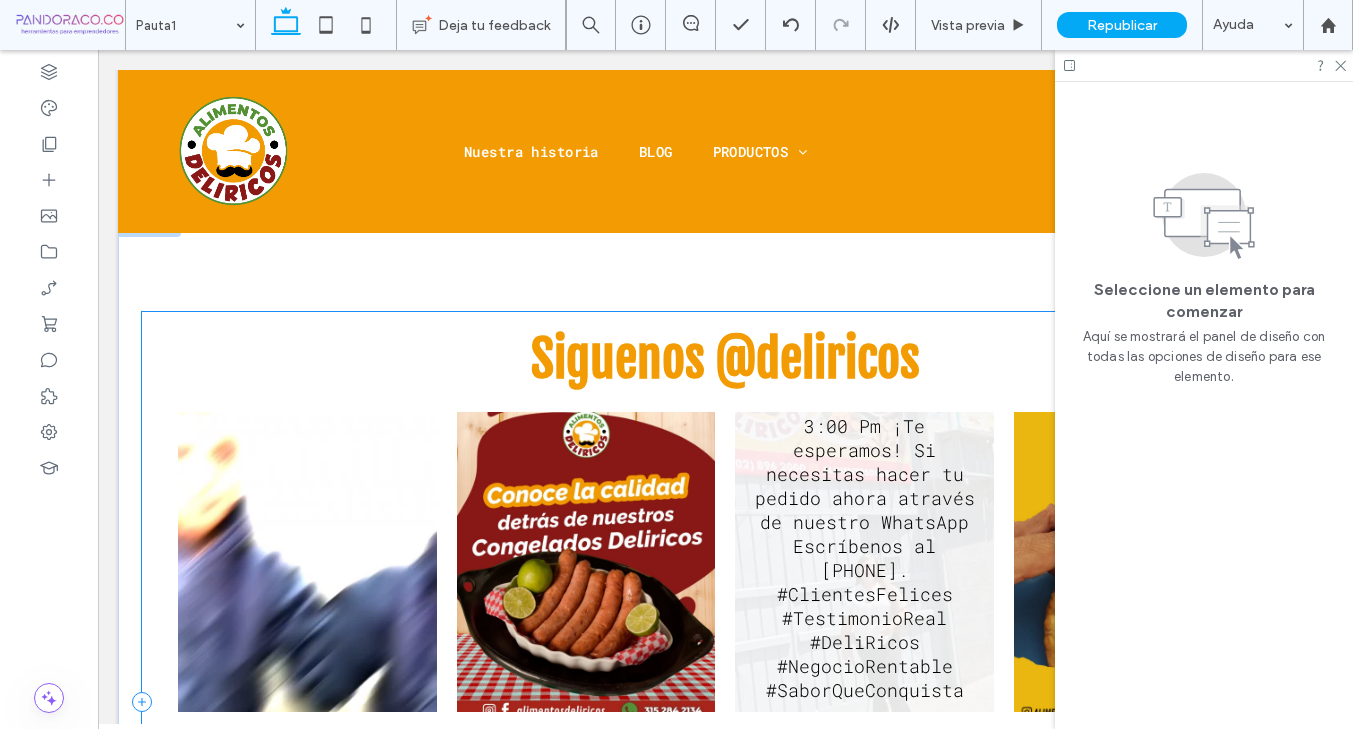 scroll, scrollTop: 4165, scrollLeft: 0, axis: vertical 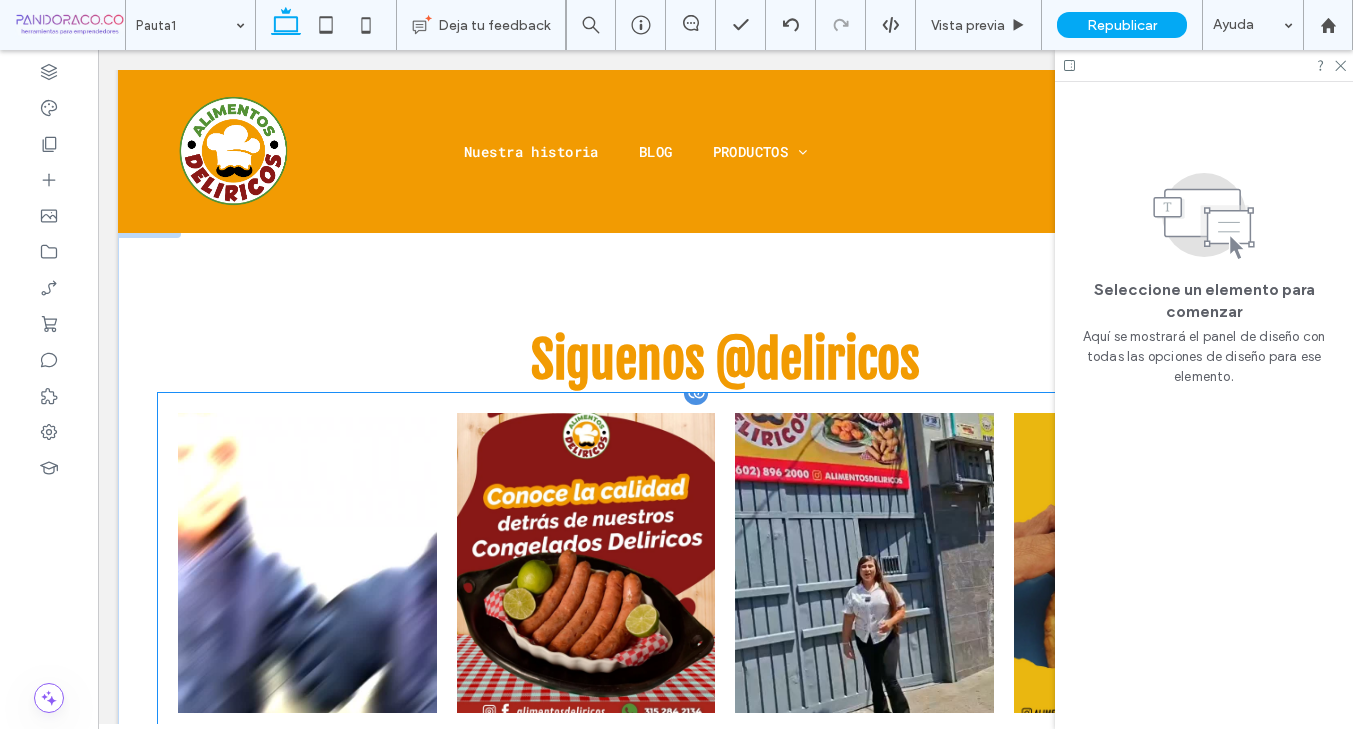 click at bounding box center [696, 393] 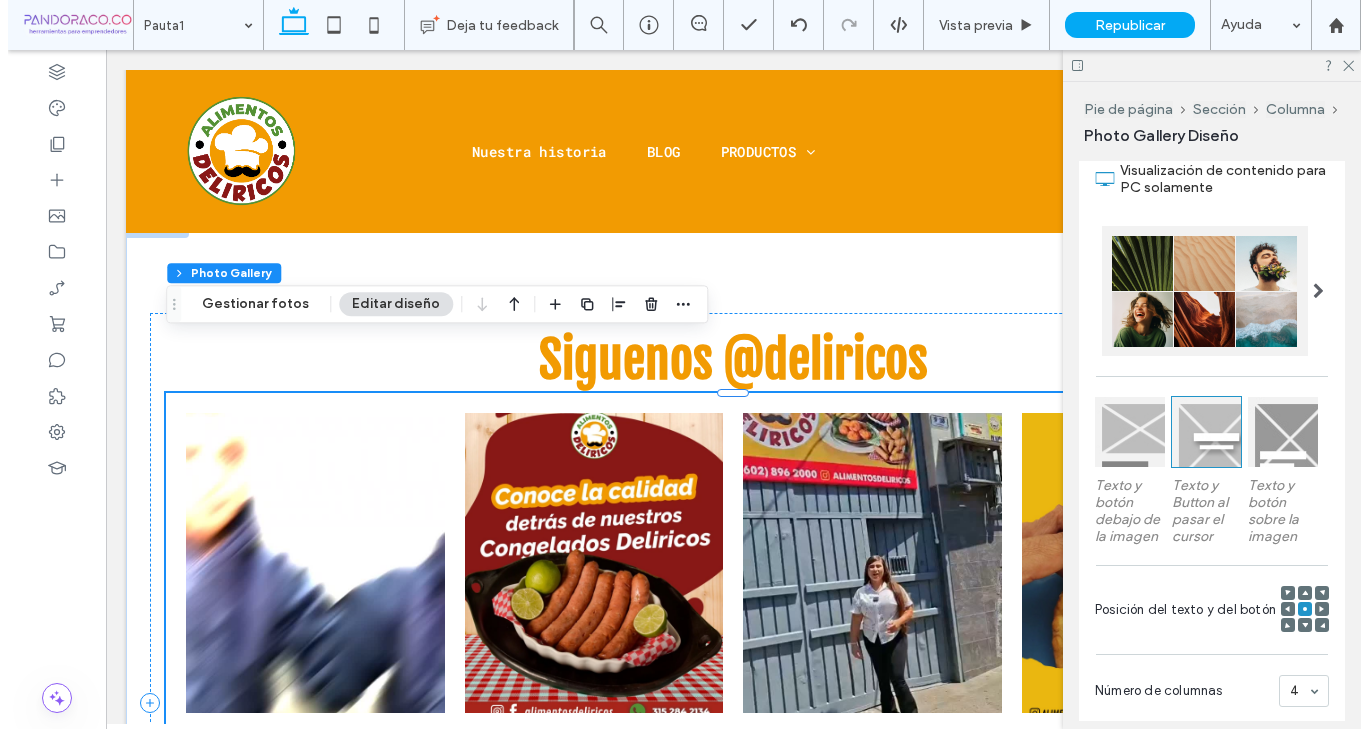 scroll, scrollTop: 330, scrollLeft: 0, axis: vertical 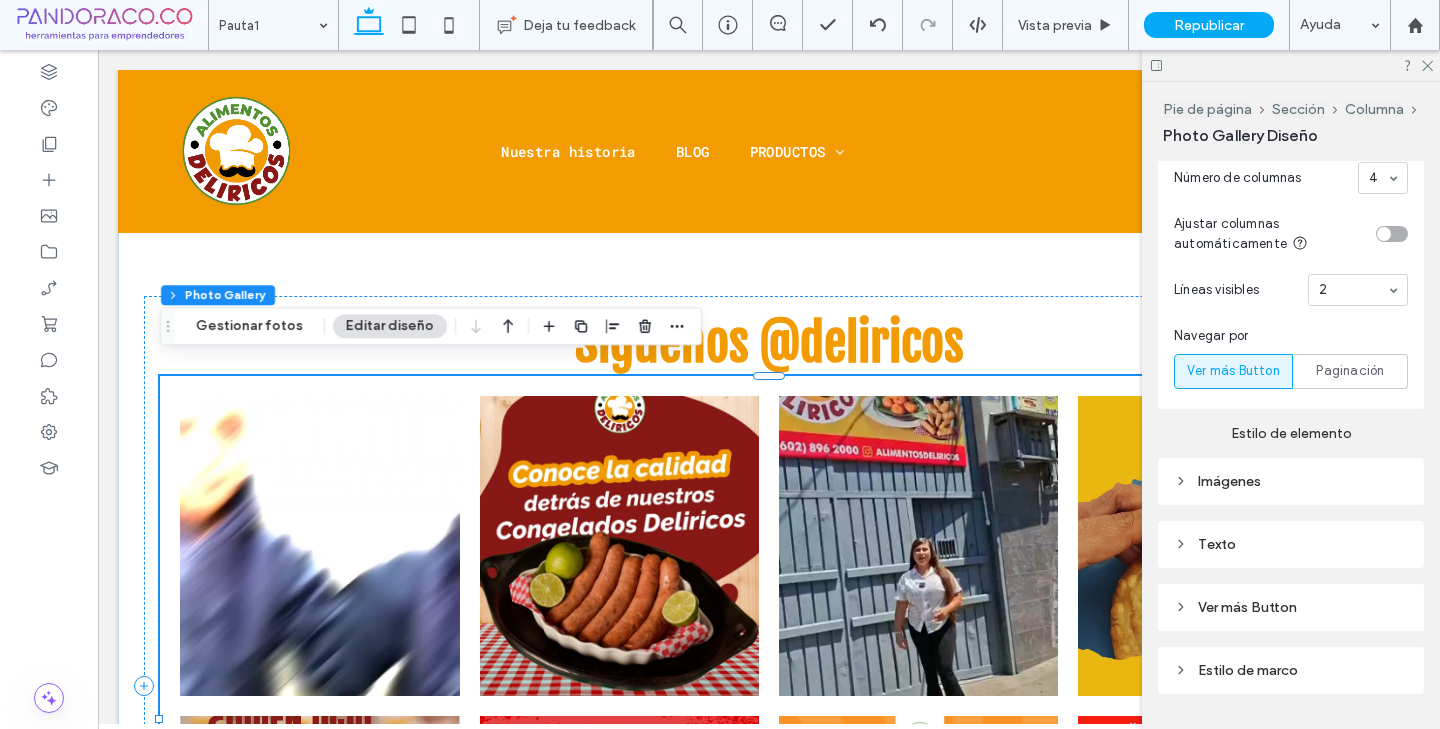 click on "Paginación" at bounding box center [1350, 371] 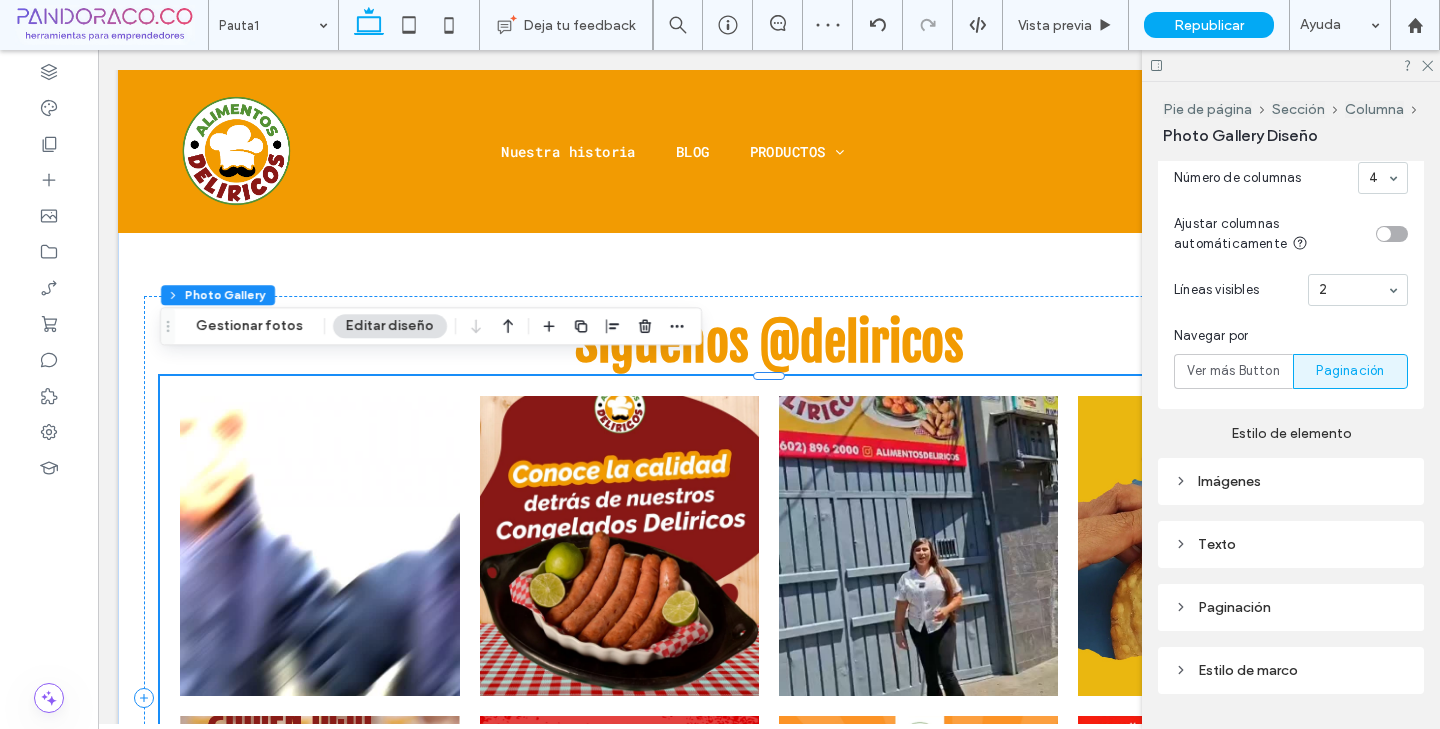 click on "Ver más Button" at bounding box center (1233, 371) 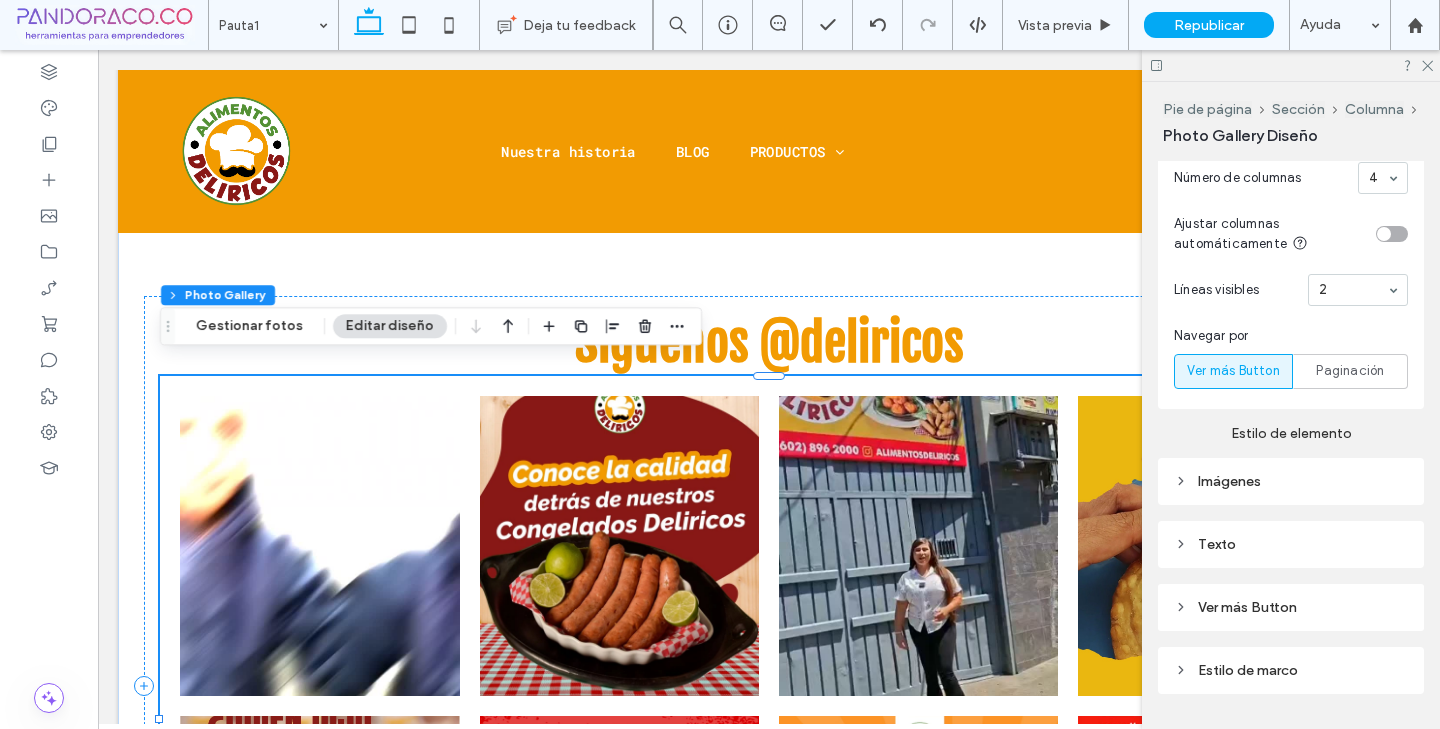 click on "Imágenes" at bounding box center (1291, 481) 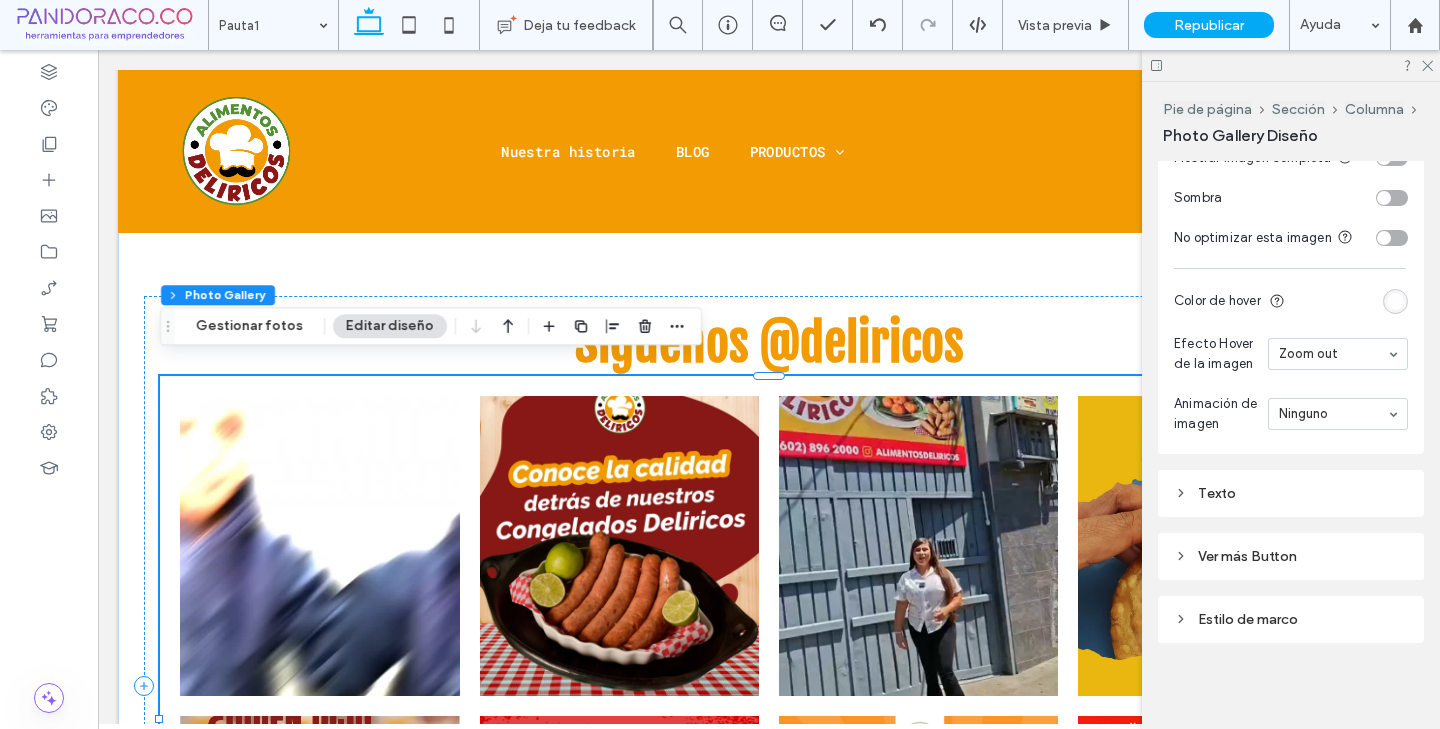 scroll, scrollTop: 1421, scrollLeft: 0, axis: vertical 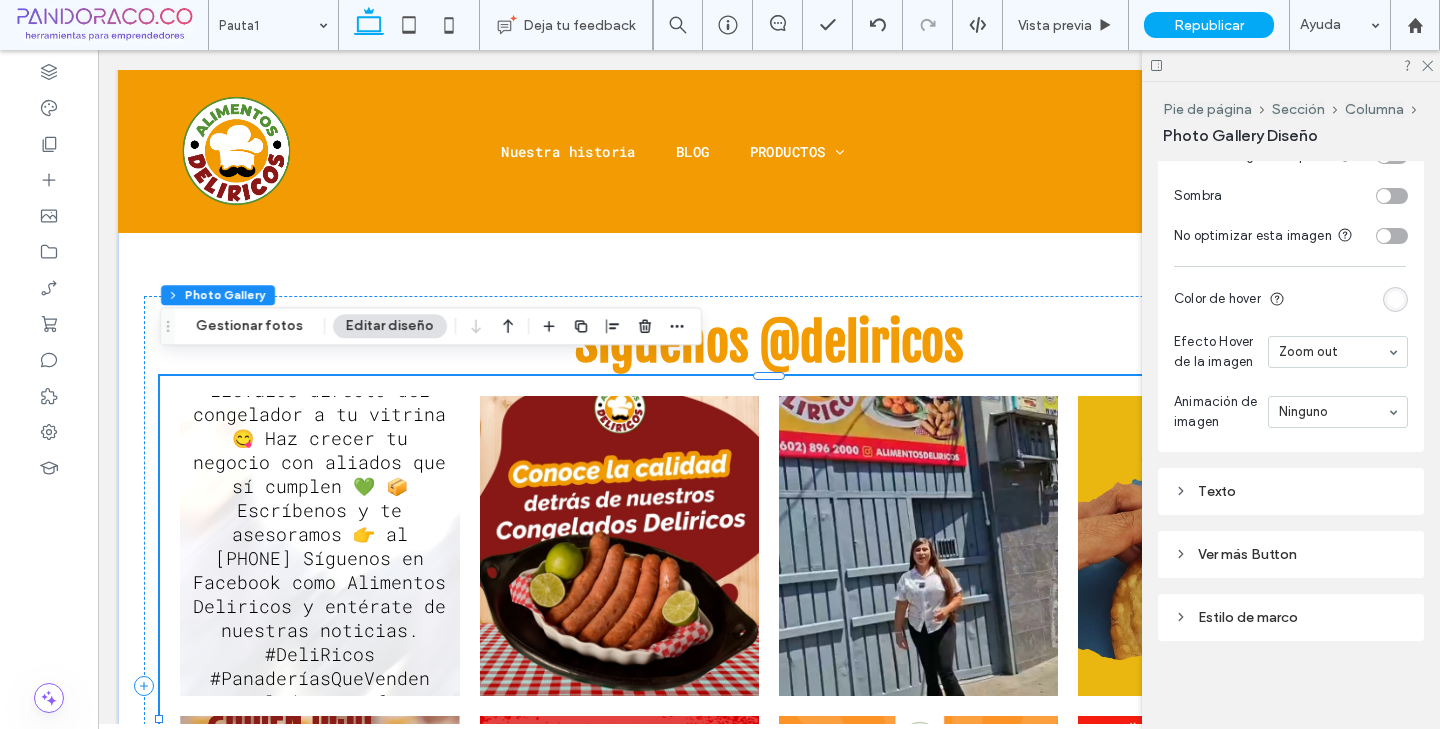 click on "Texto" at bounding box center (1291, 491) 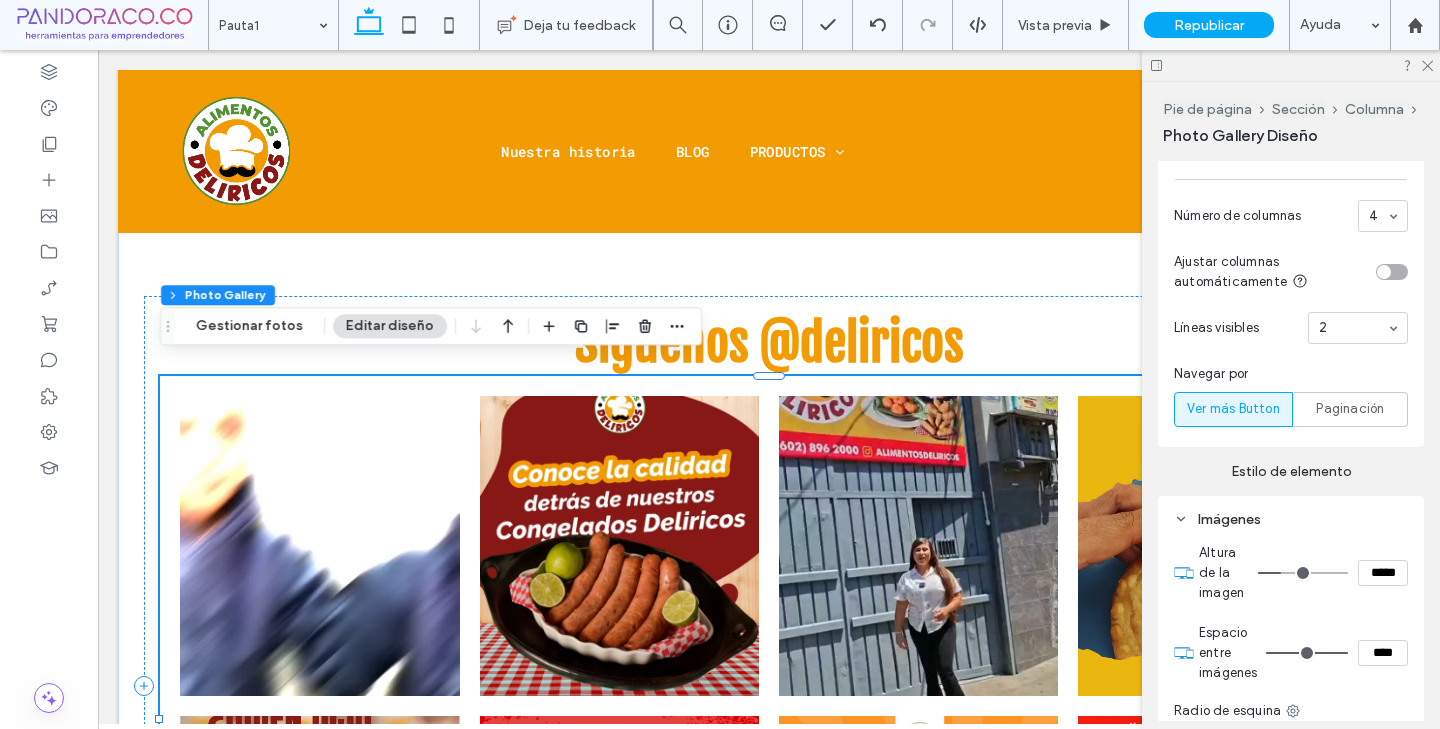 scroll, scrollTop: 733, scrollLeft: 0, axis: vertical 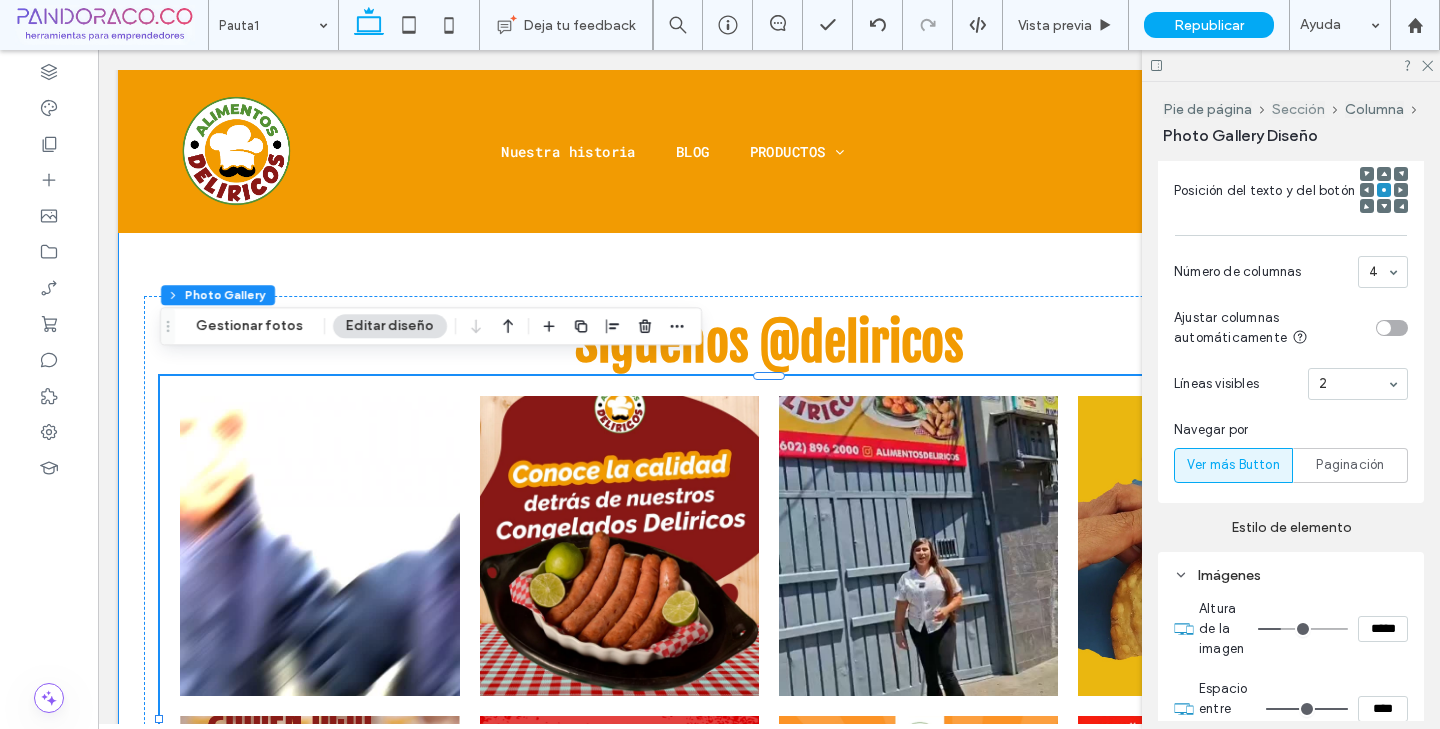 click on "Sección" at bounding box center [1298, 109] 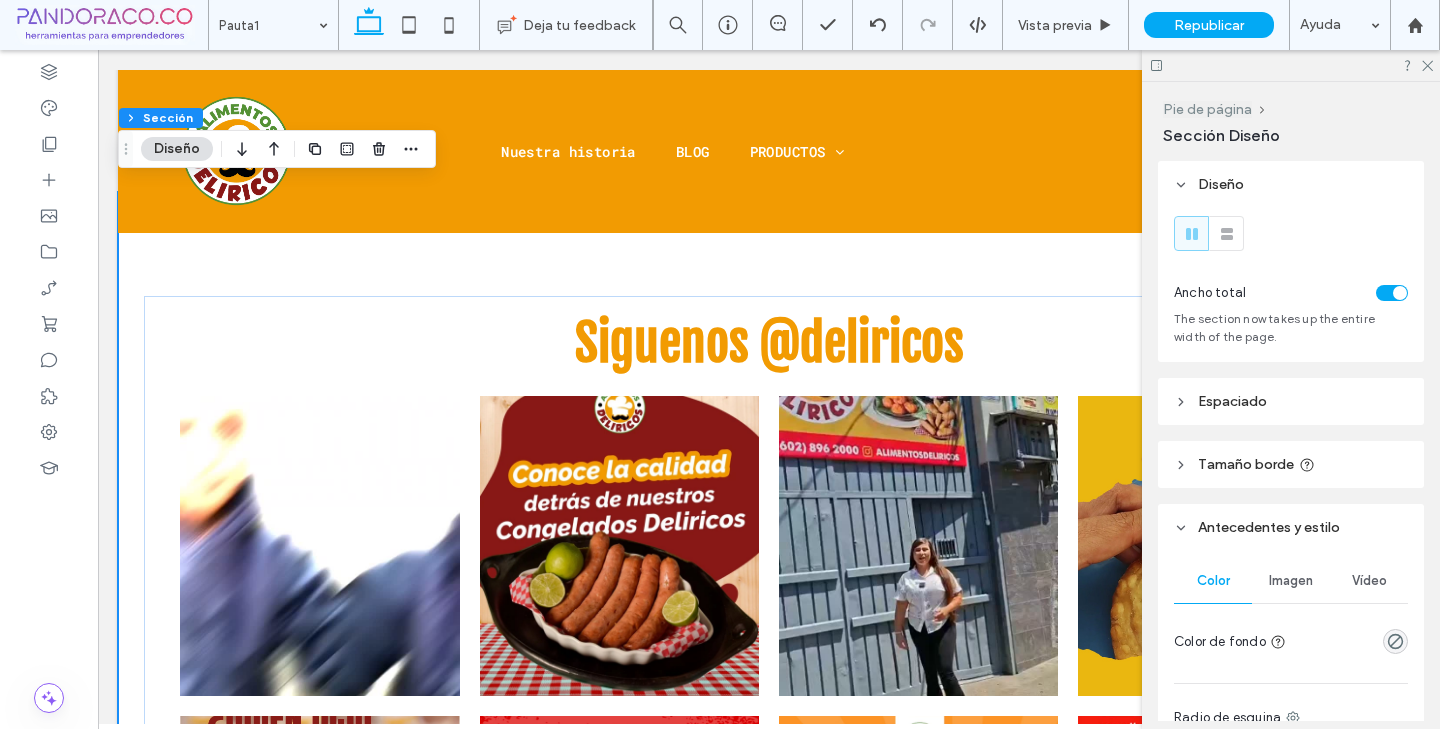 click on "Pie de página" at bounding box center [1207, 109] 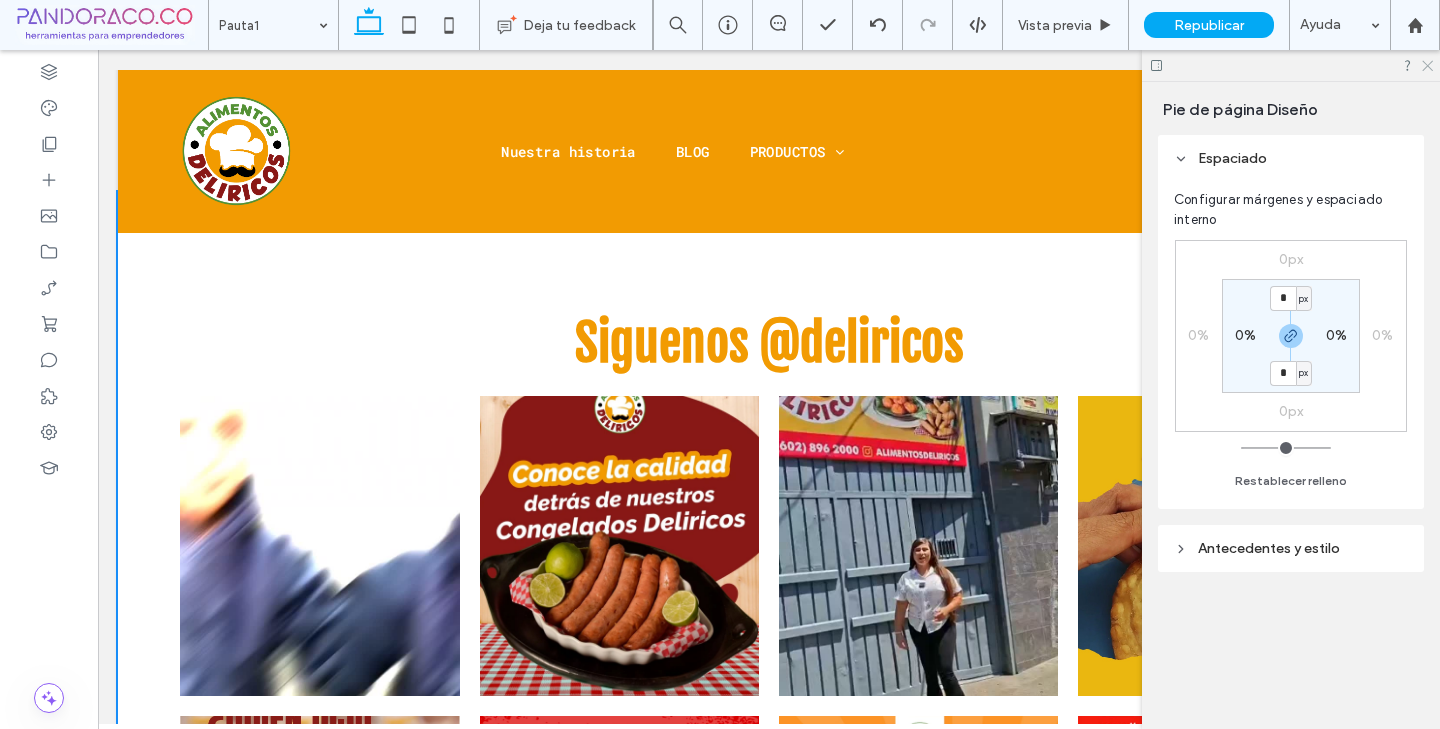 click 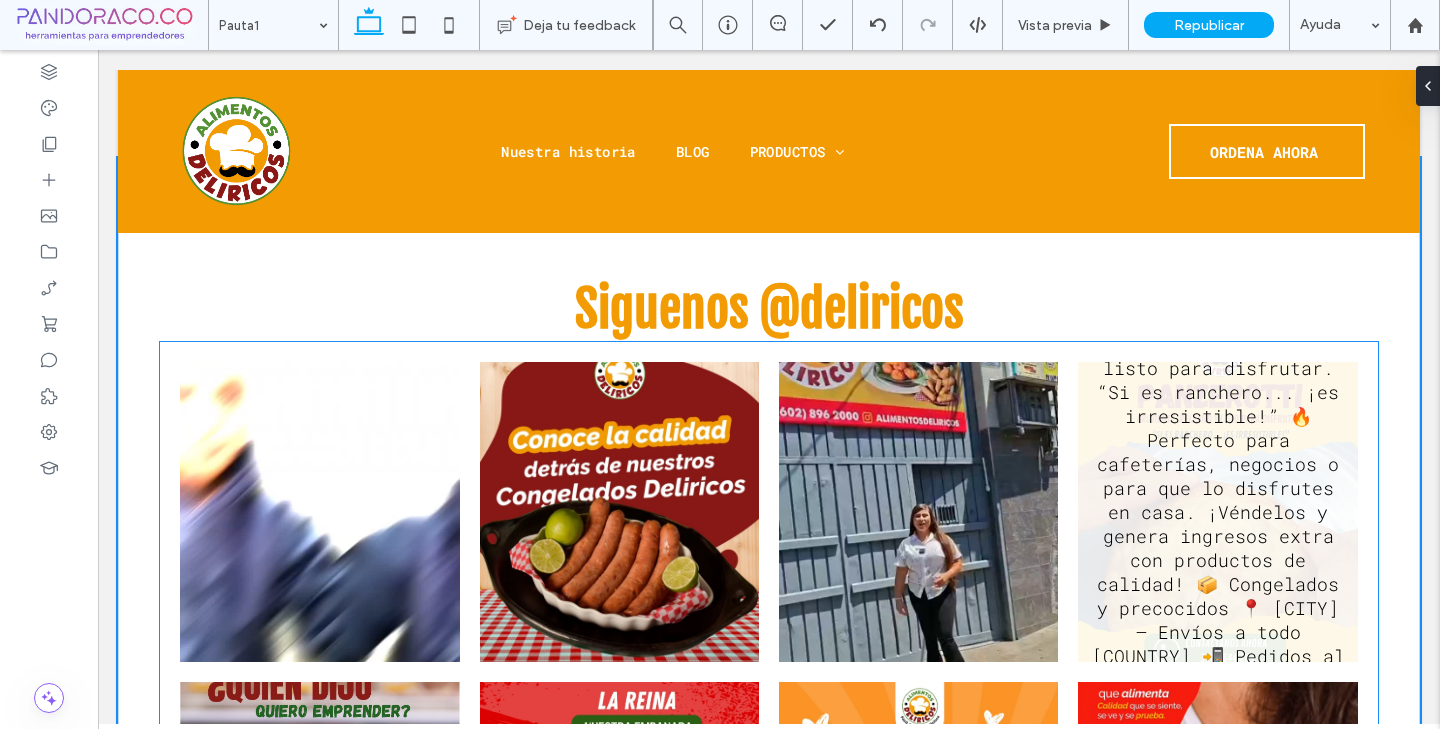 scroll, scrollTop: 4246, scrollLeft: 0, axis: vertical 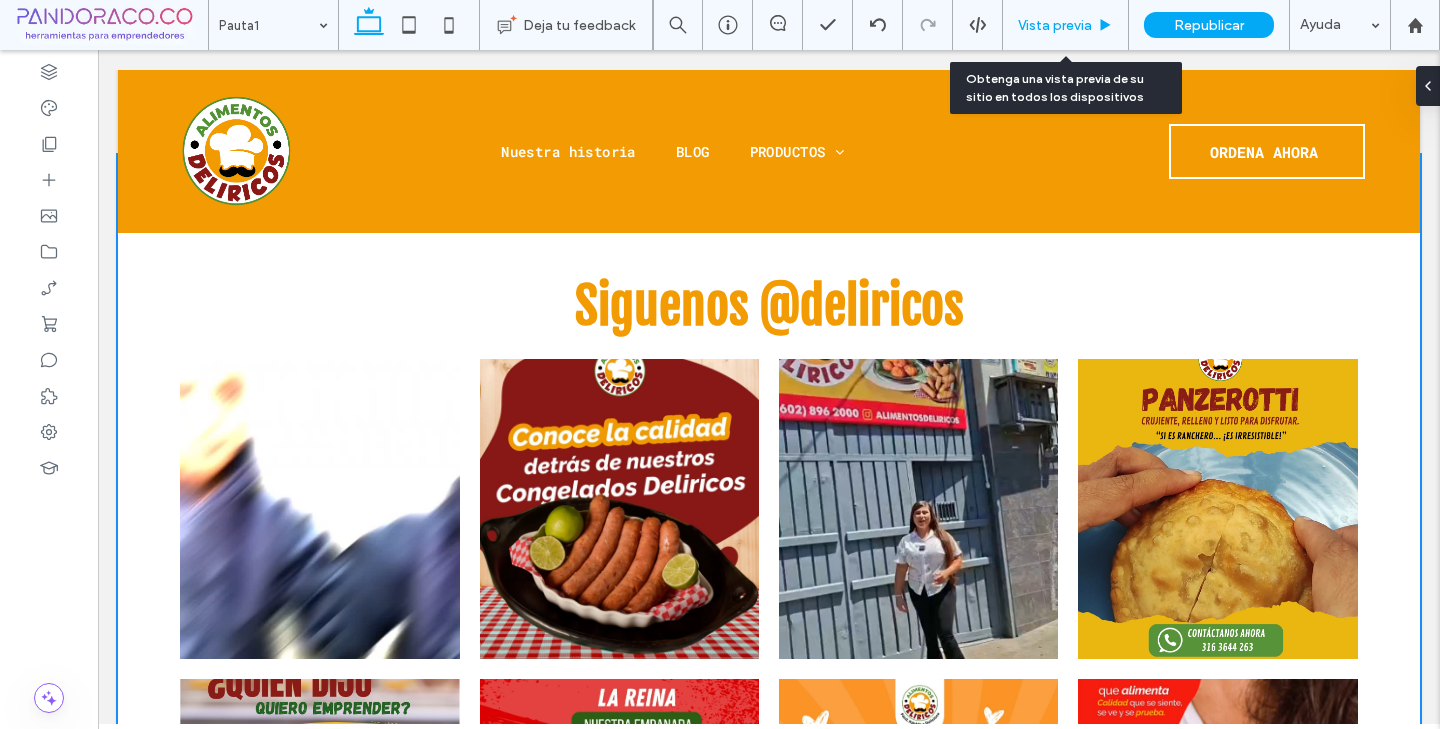 click on "Vista previa" at bounding box center [1055, 25] 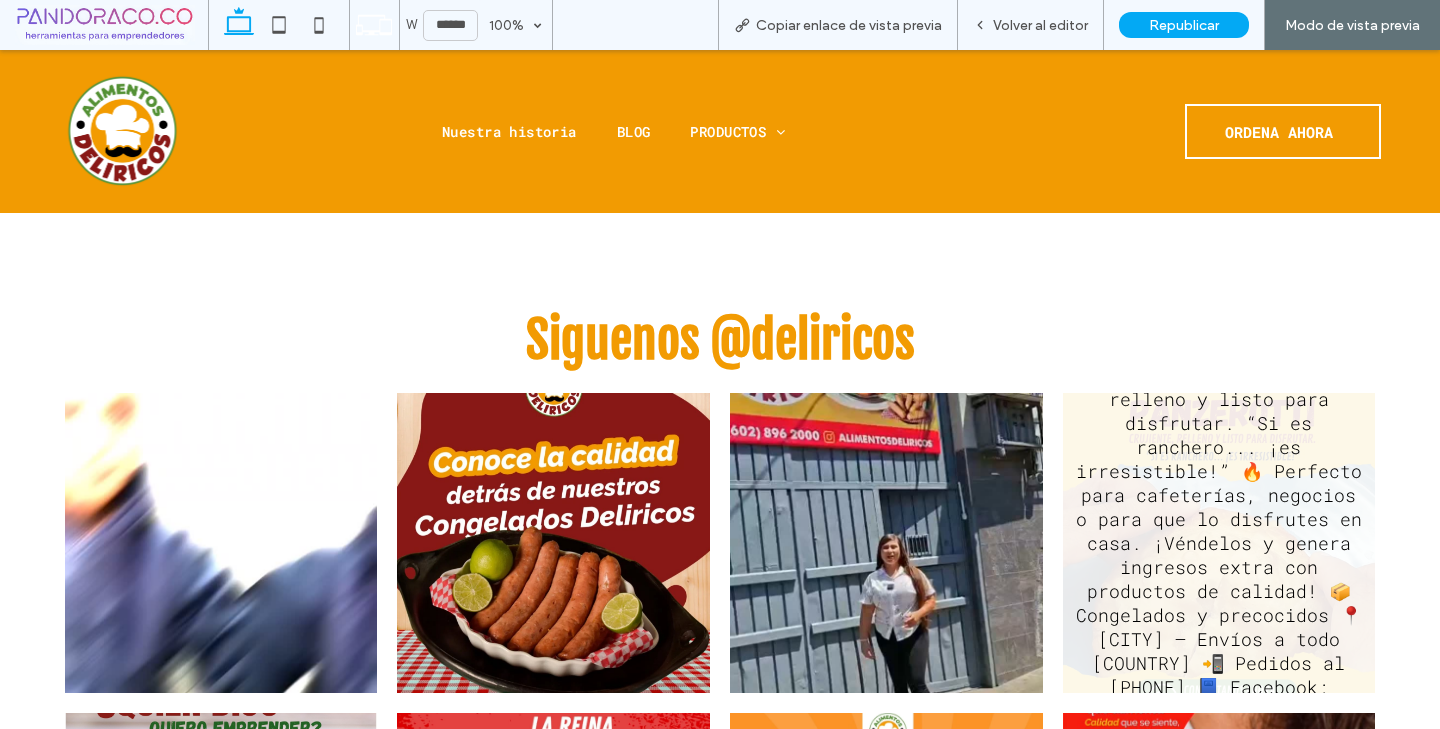 scroll, scrollTop: 4351, scrollLeft: 0, axis: vertical 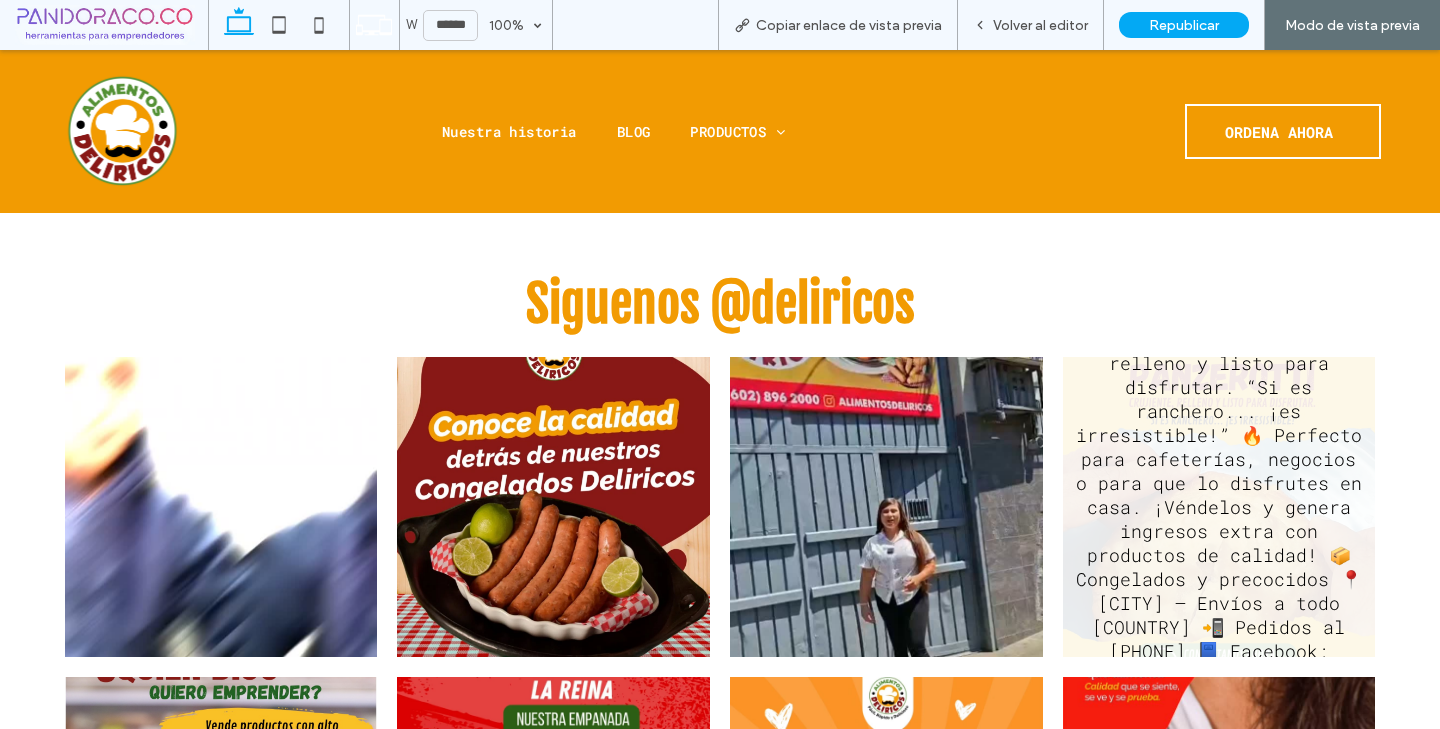 click at bounding box center (1218, 507) 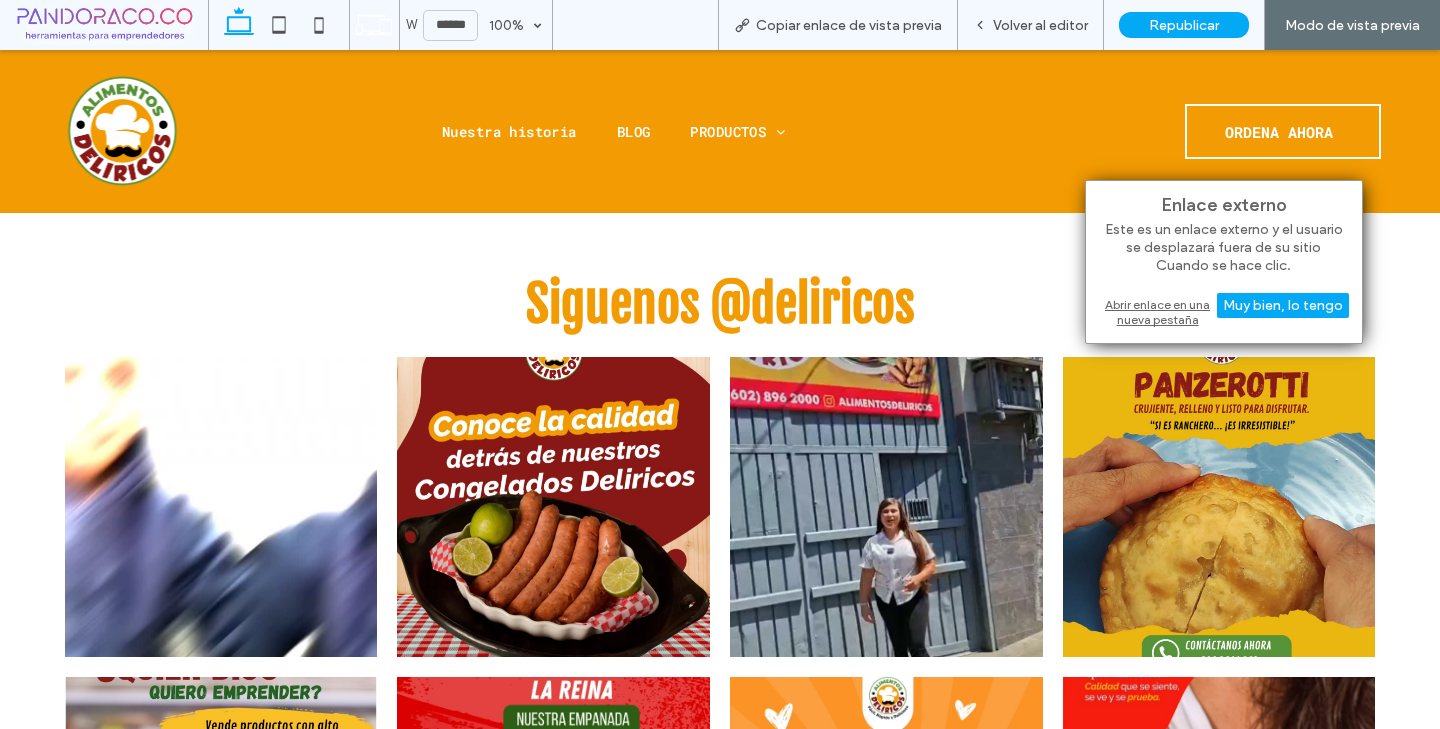 click on "Abrir enlace en una nueva pestaña" at bounding box center (1224, 312) 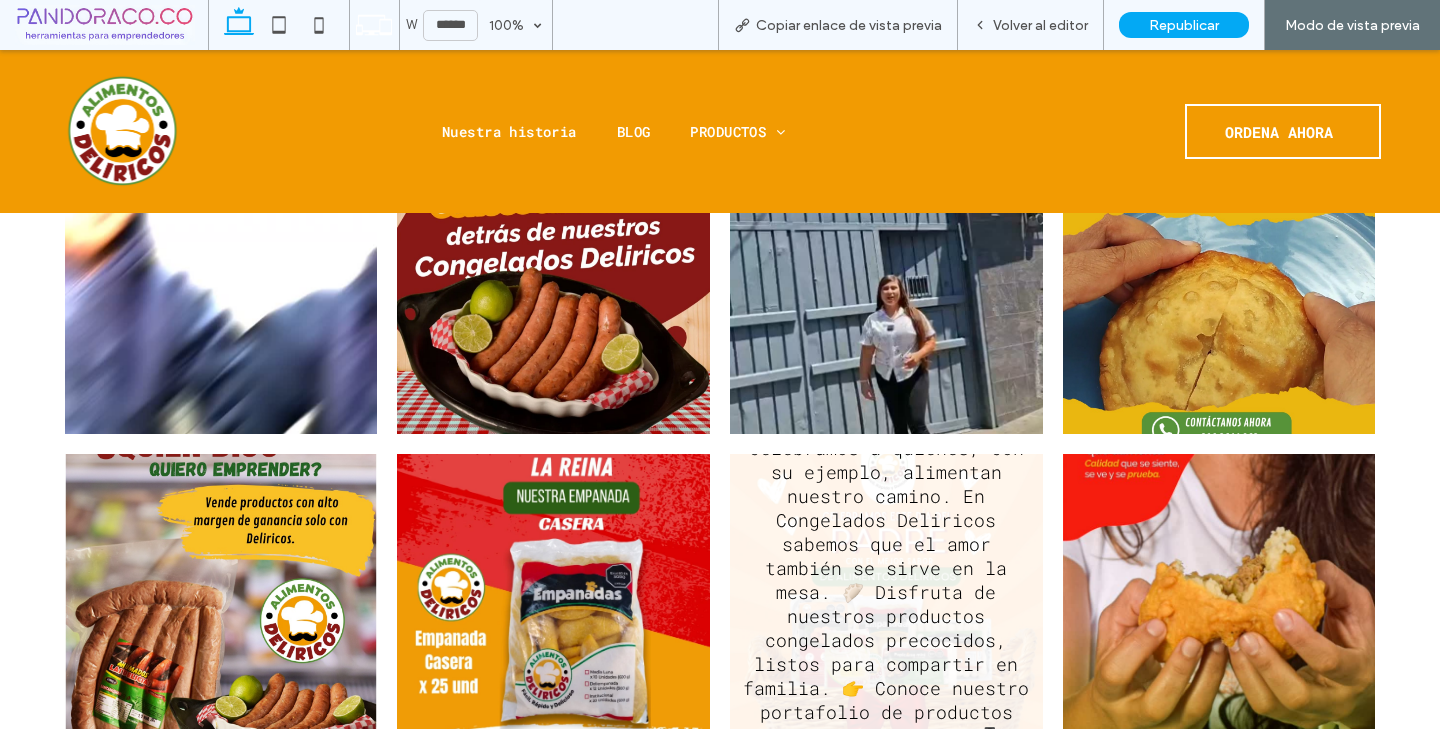 scroll, scrollTop: 4575, scrollLeft: 0, axis: vertical 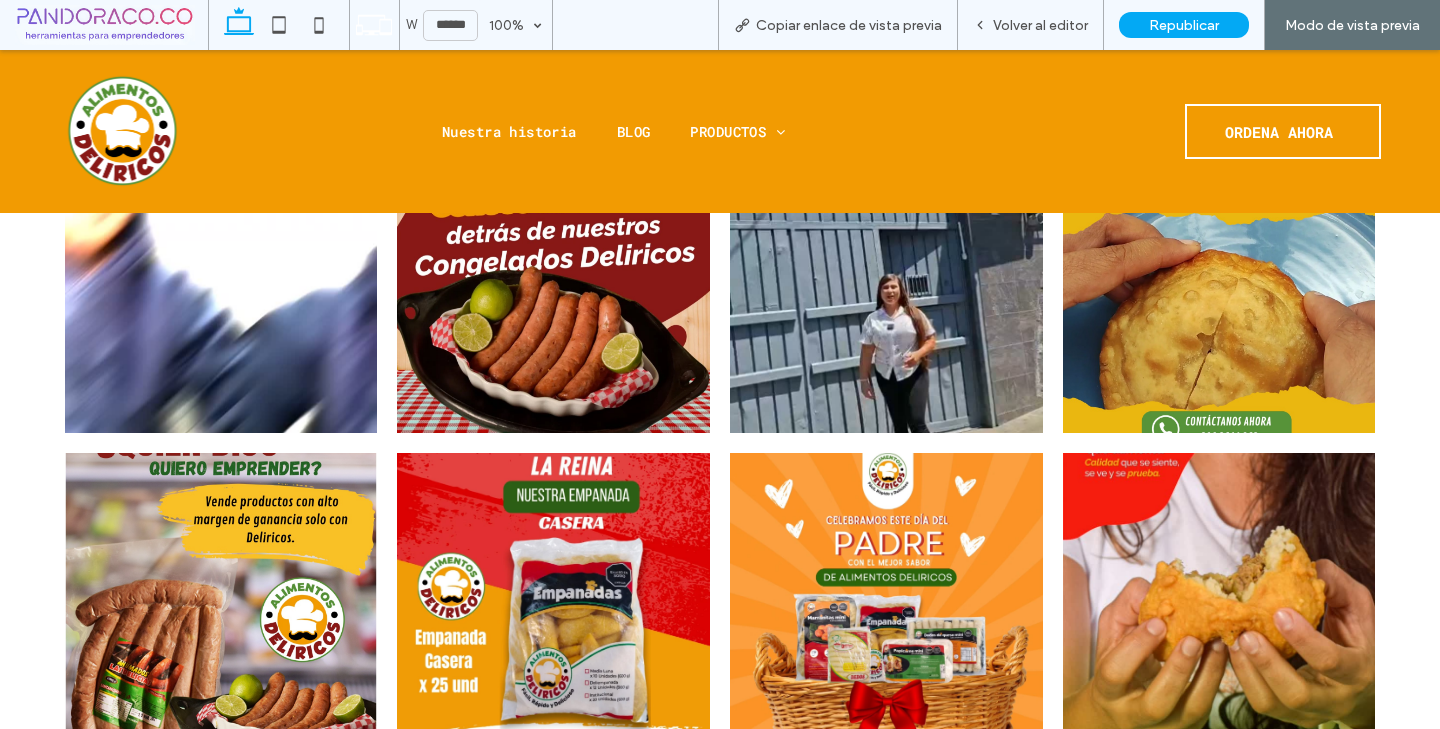 drag, startPoint x: 321, startPoint y: 29, endPoint x: 432, endPoint y: 246, distance: 243.74167 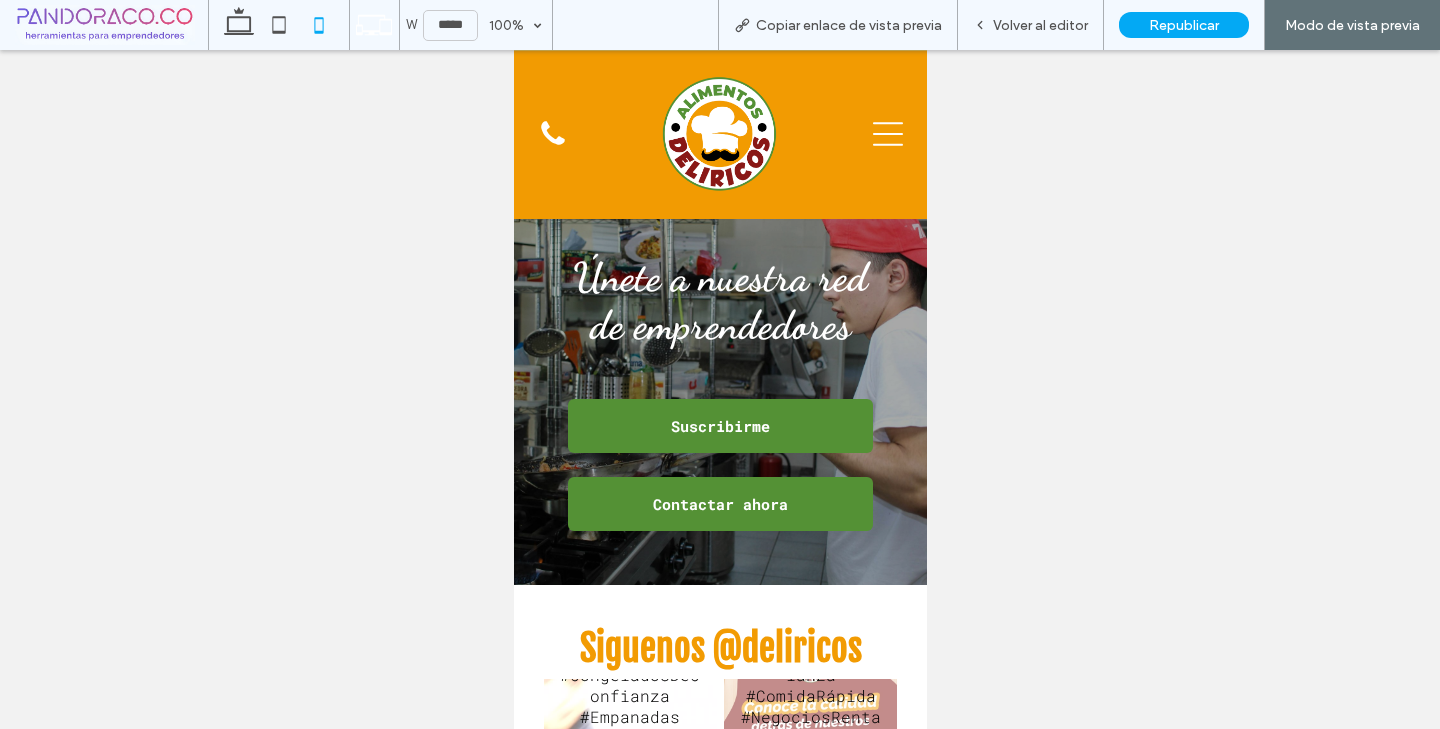 type on "*****" 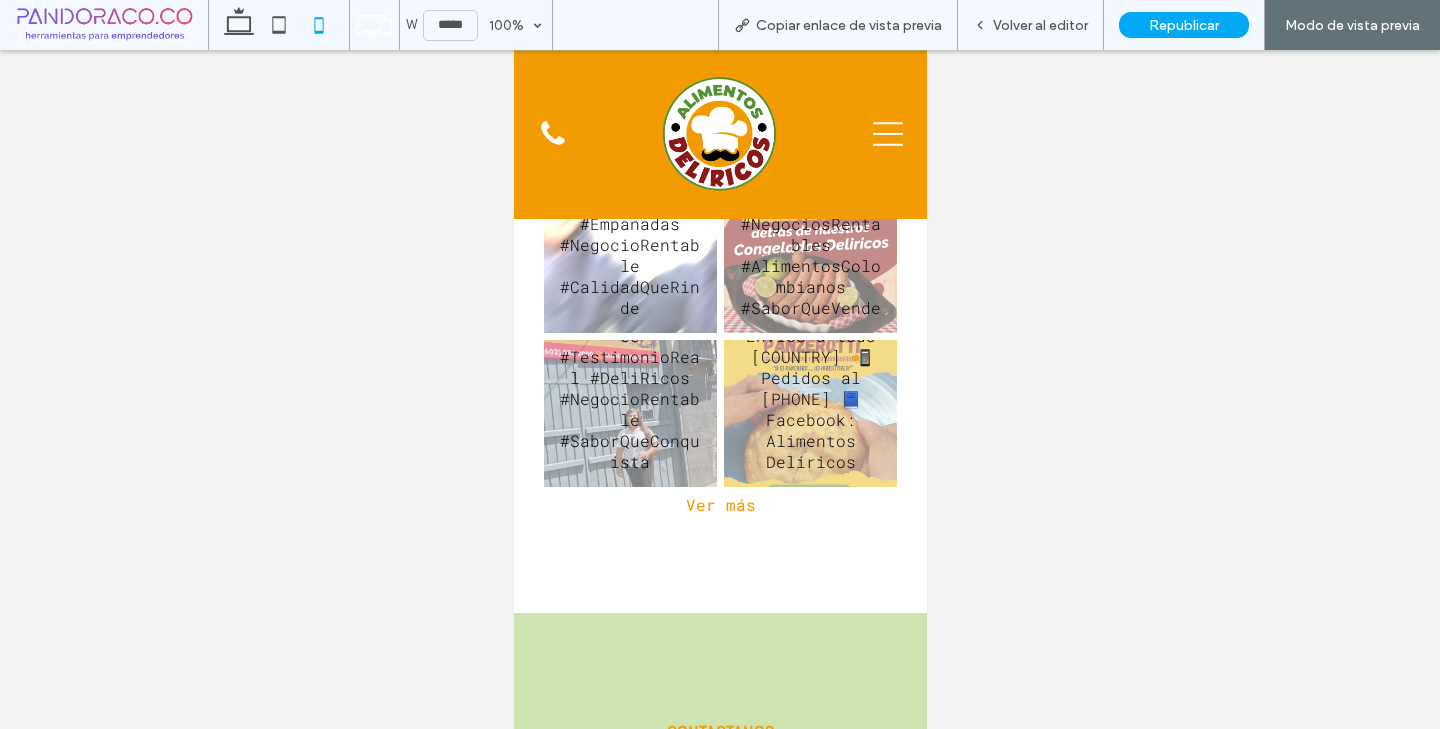 scroll, scrollTop: 5061, scrollLeft: 0, axis: vertical 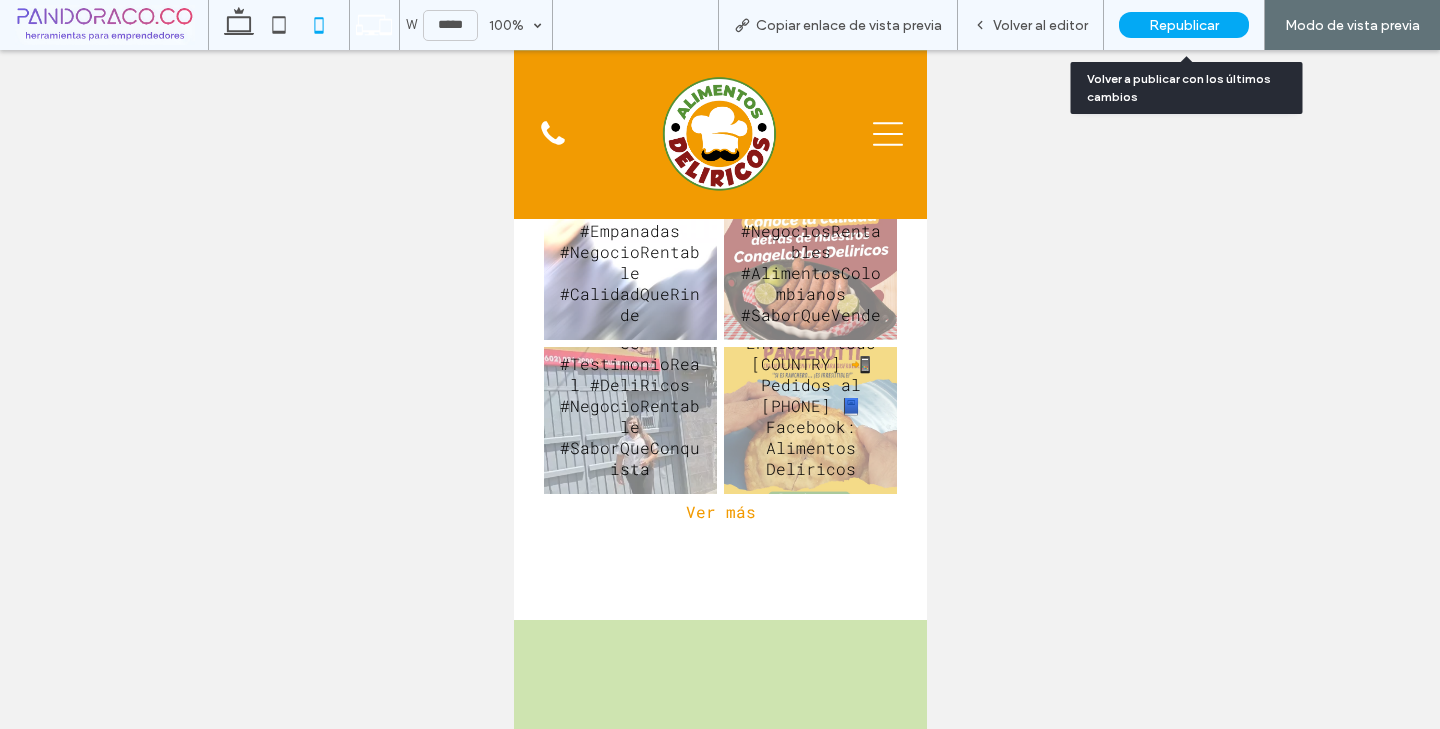 click on "Republicar" at bounding box center (1184, 25) 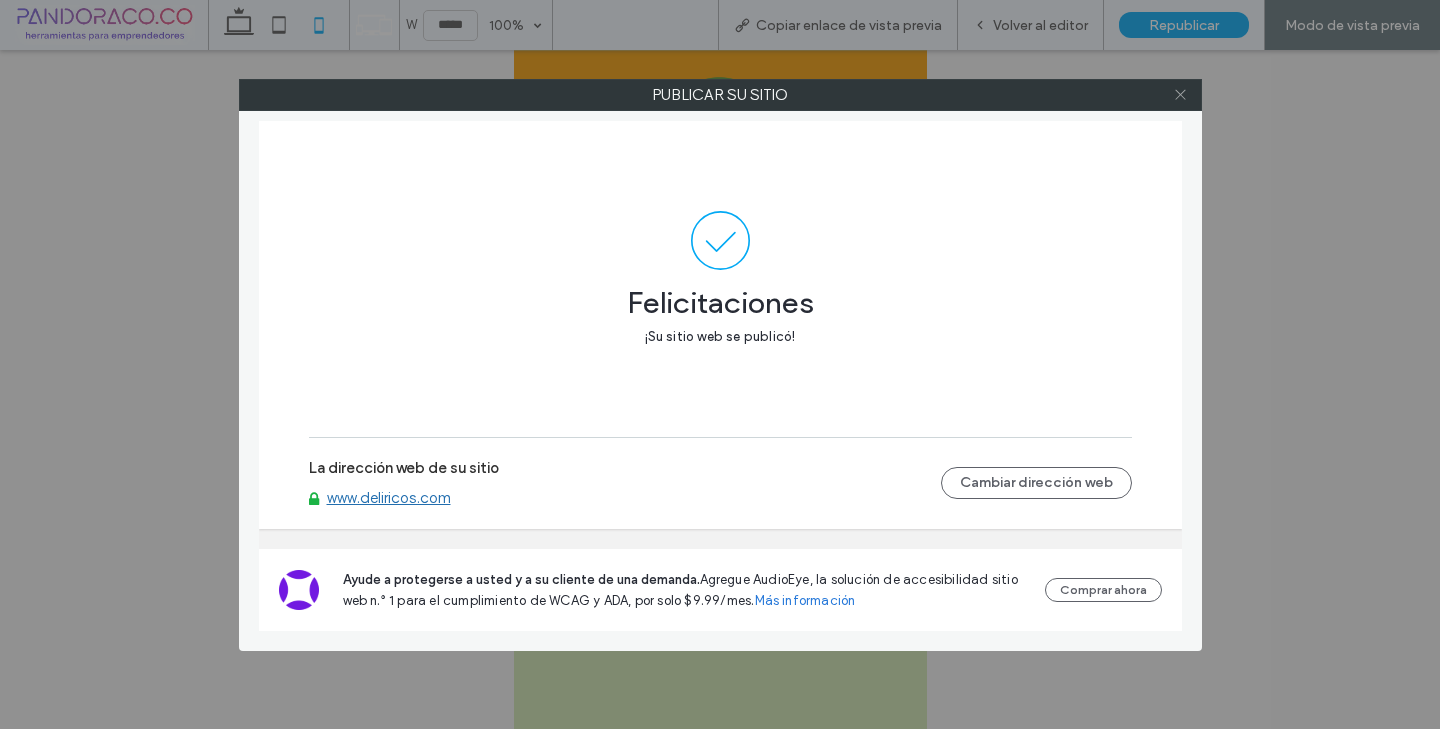 click 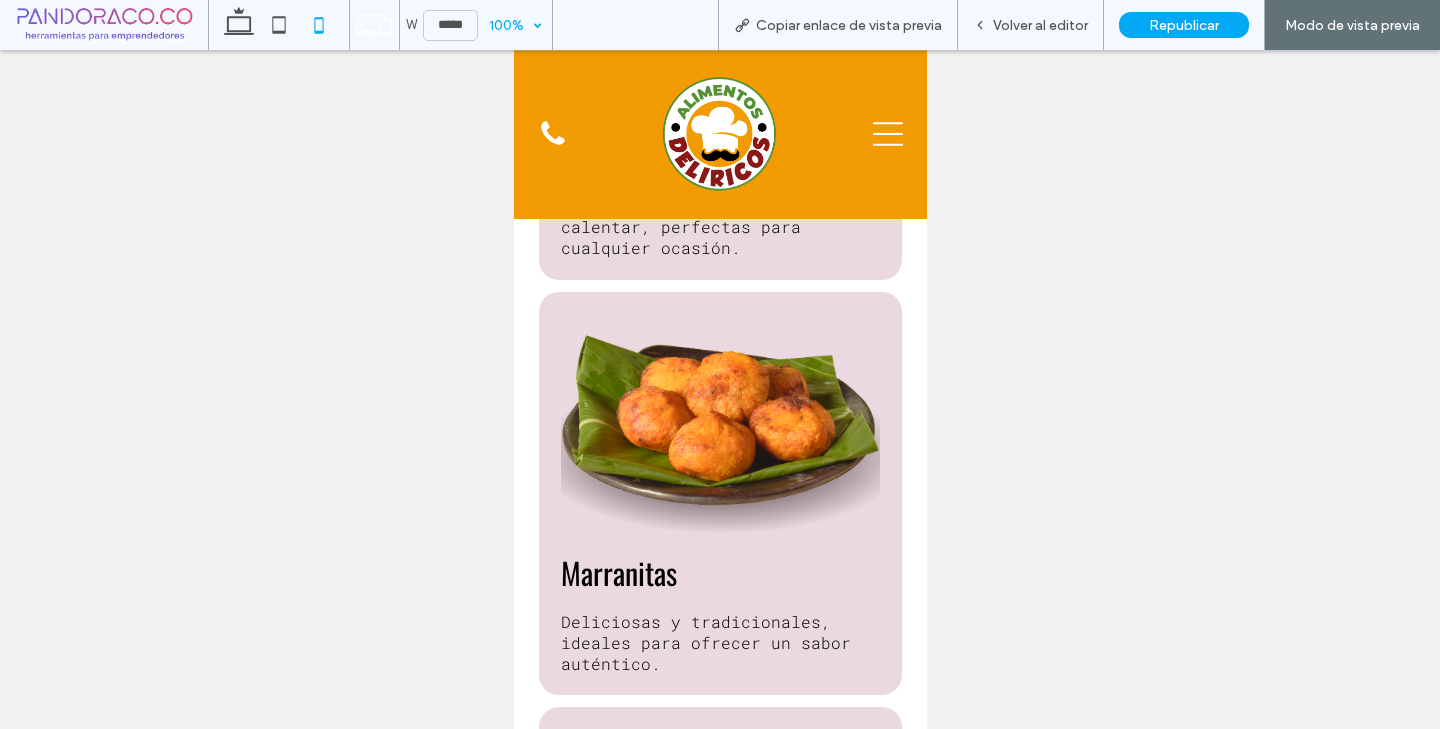 scroll, scrollTop: 1083, scrollLeft: 0, axis: vertical 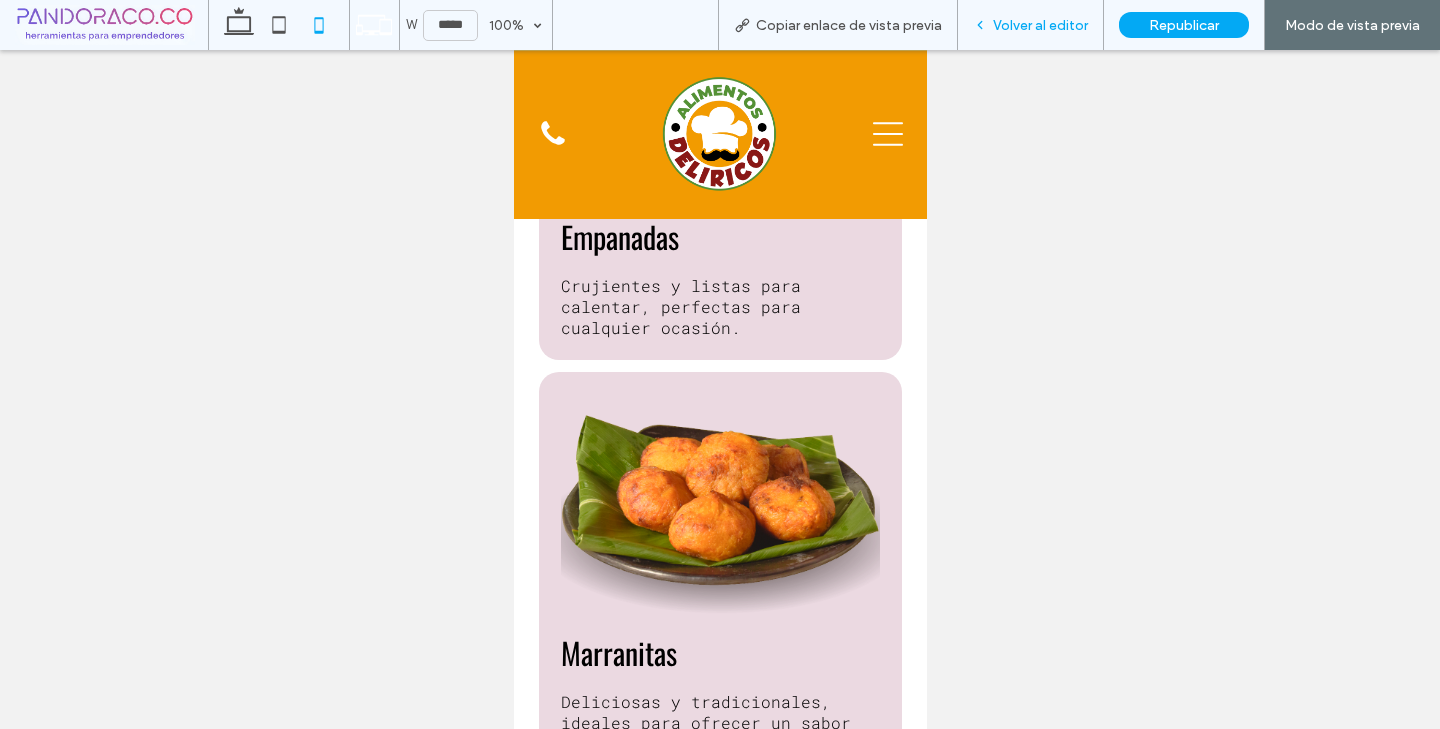 click on "Volver al editor" at bounding box center (1040, 25) 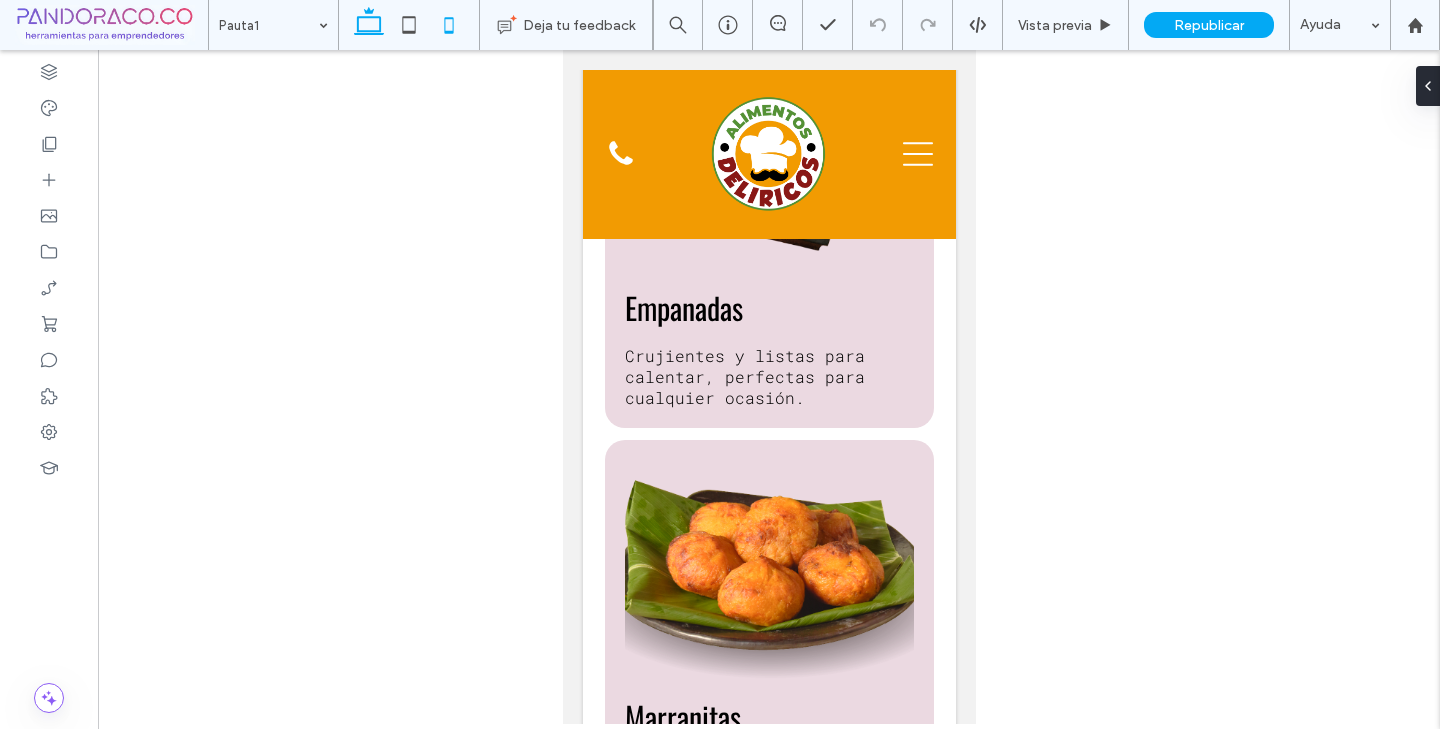 click 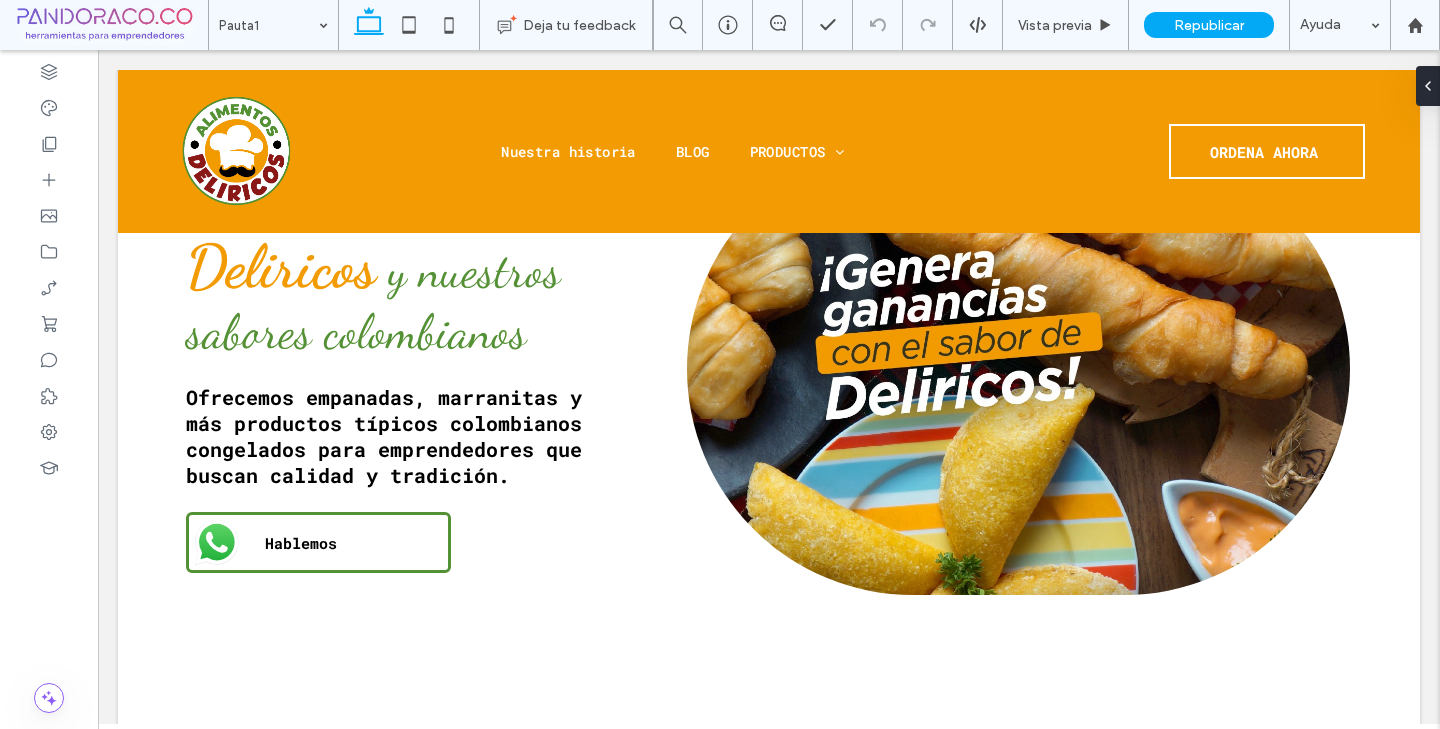 scroll, scrollTop: 0, scrollLeft: 0, axis: both 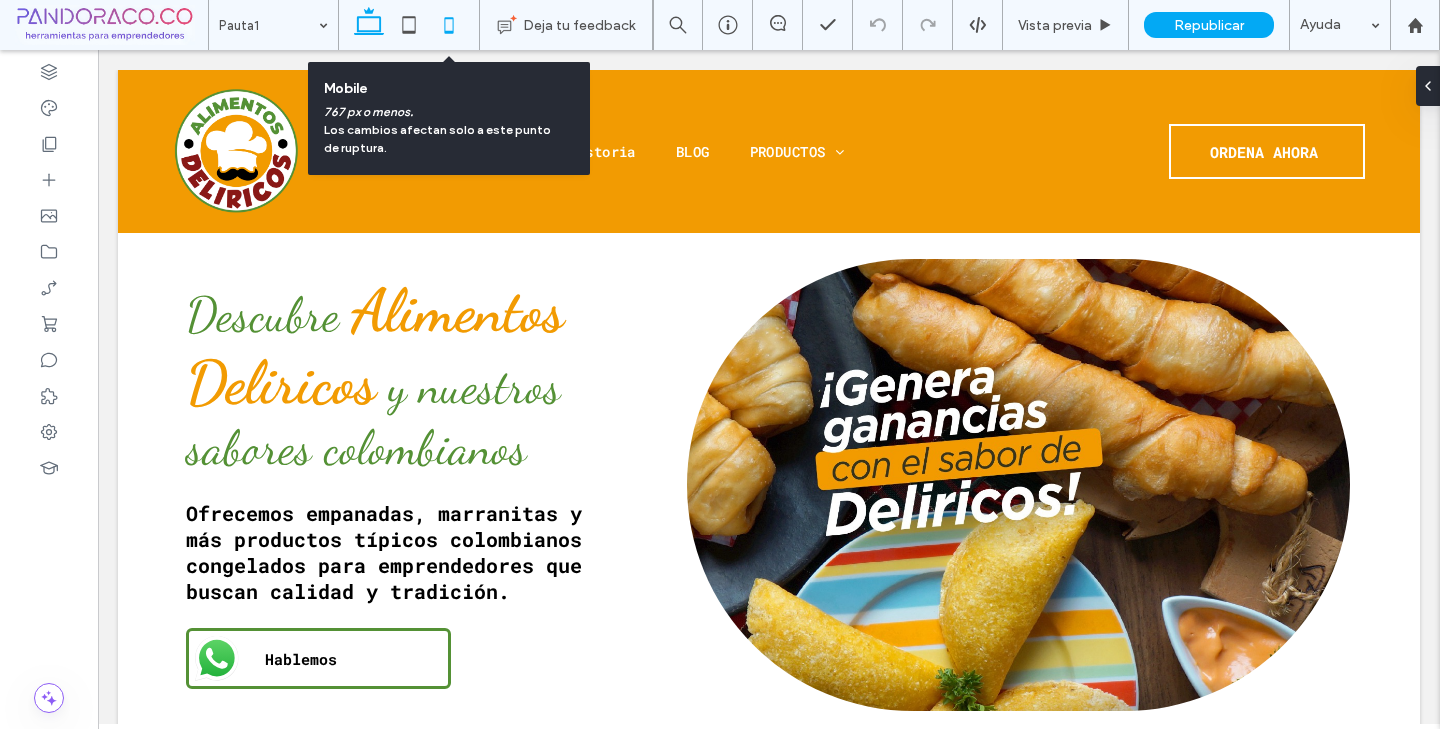 click 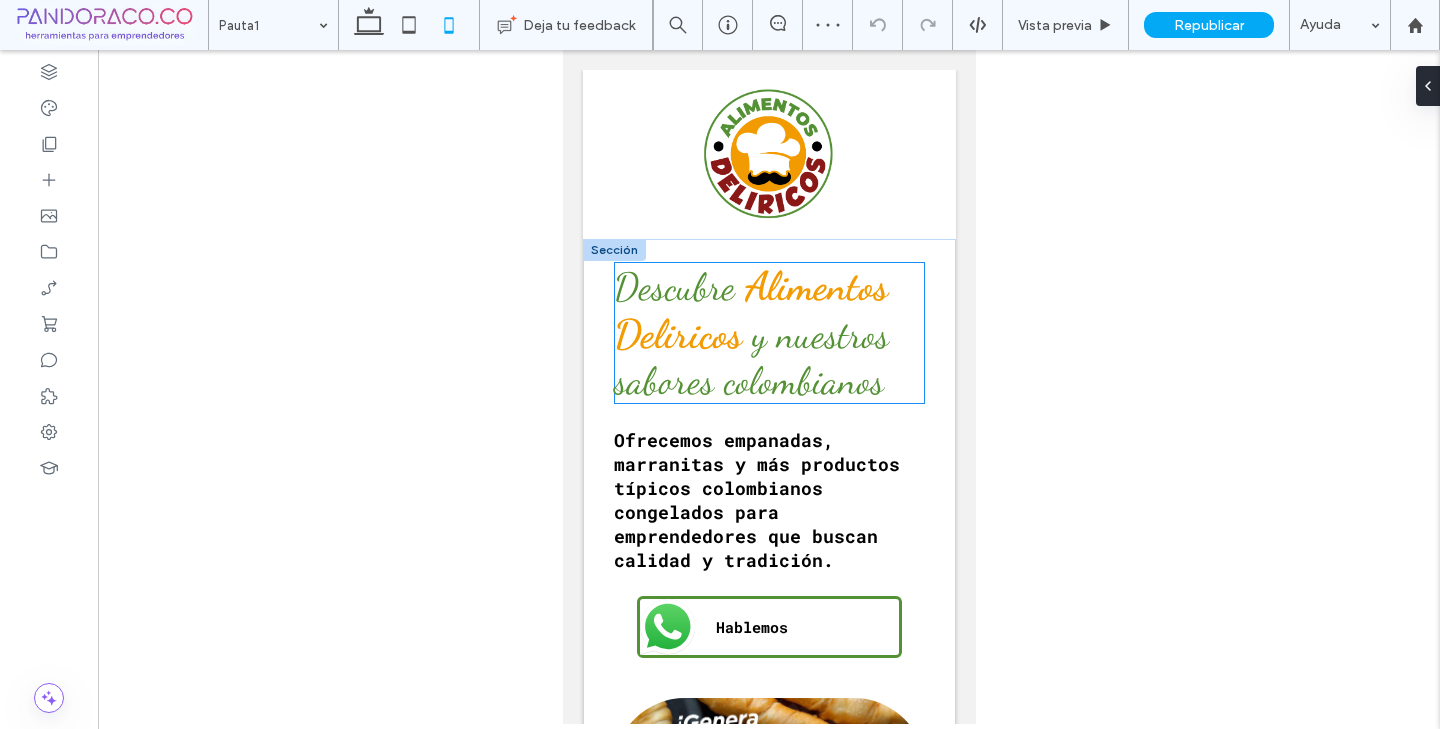 click on "y nuestros sabores colombianos" at bounding box center (750, 358) 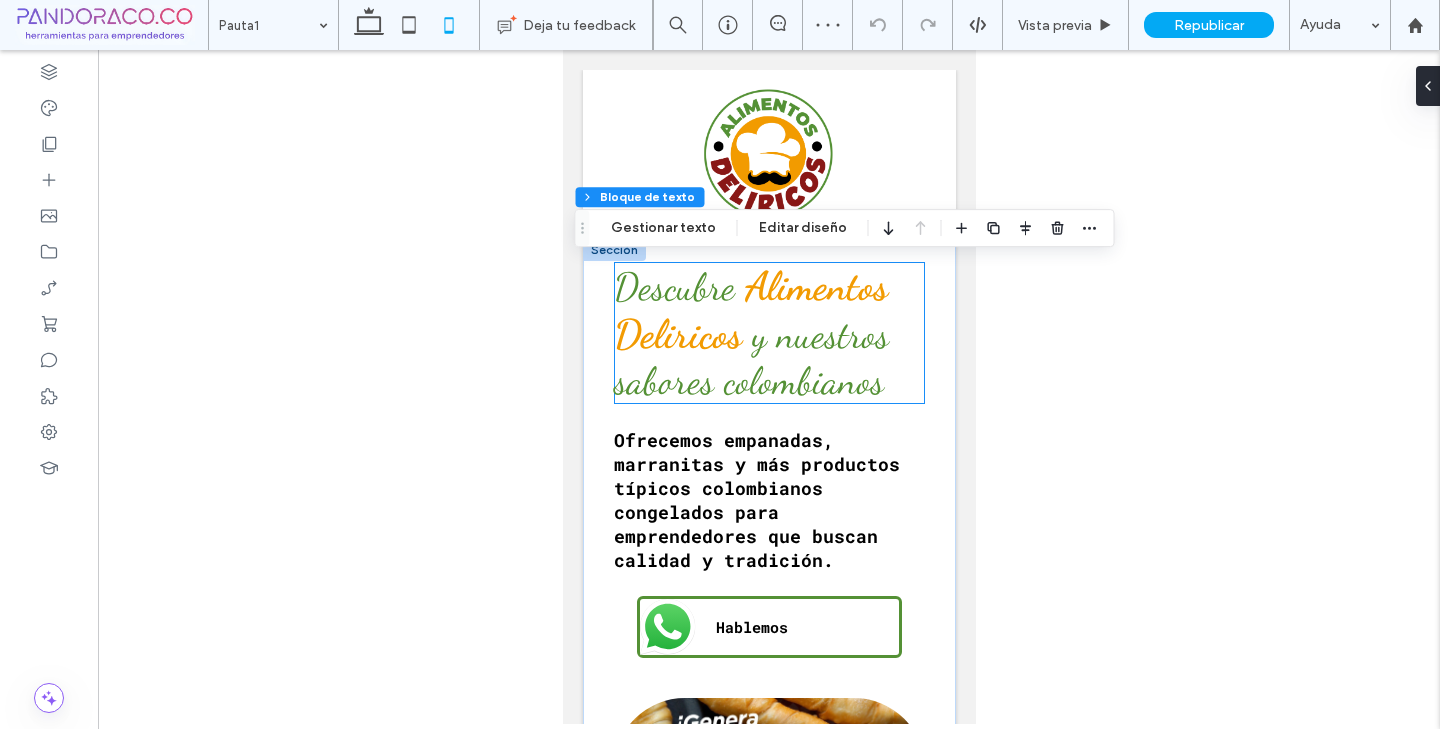 scroll, scrollTop: 3, scrollLeft: 0, axis: vertical 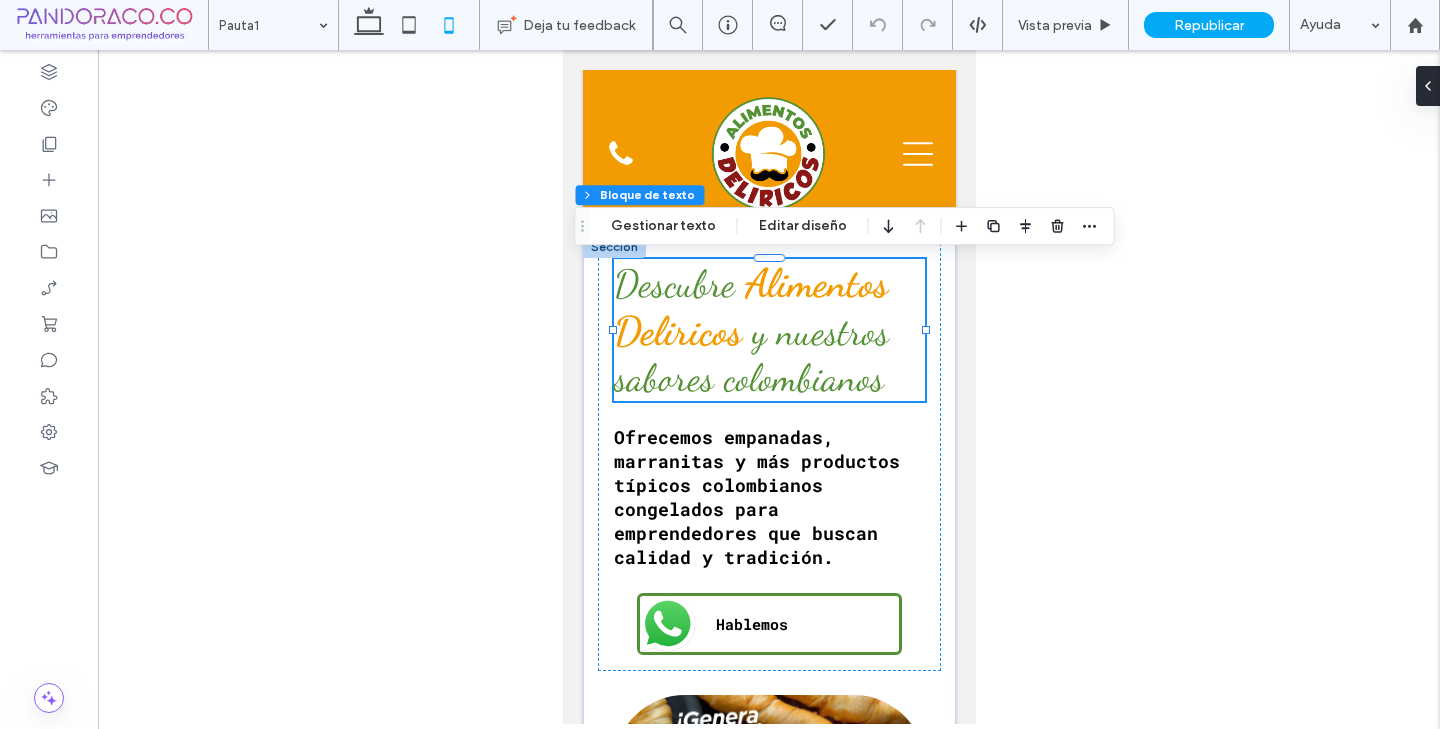click on "Descubre" at bounding box center [673, 284] 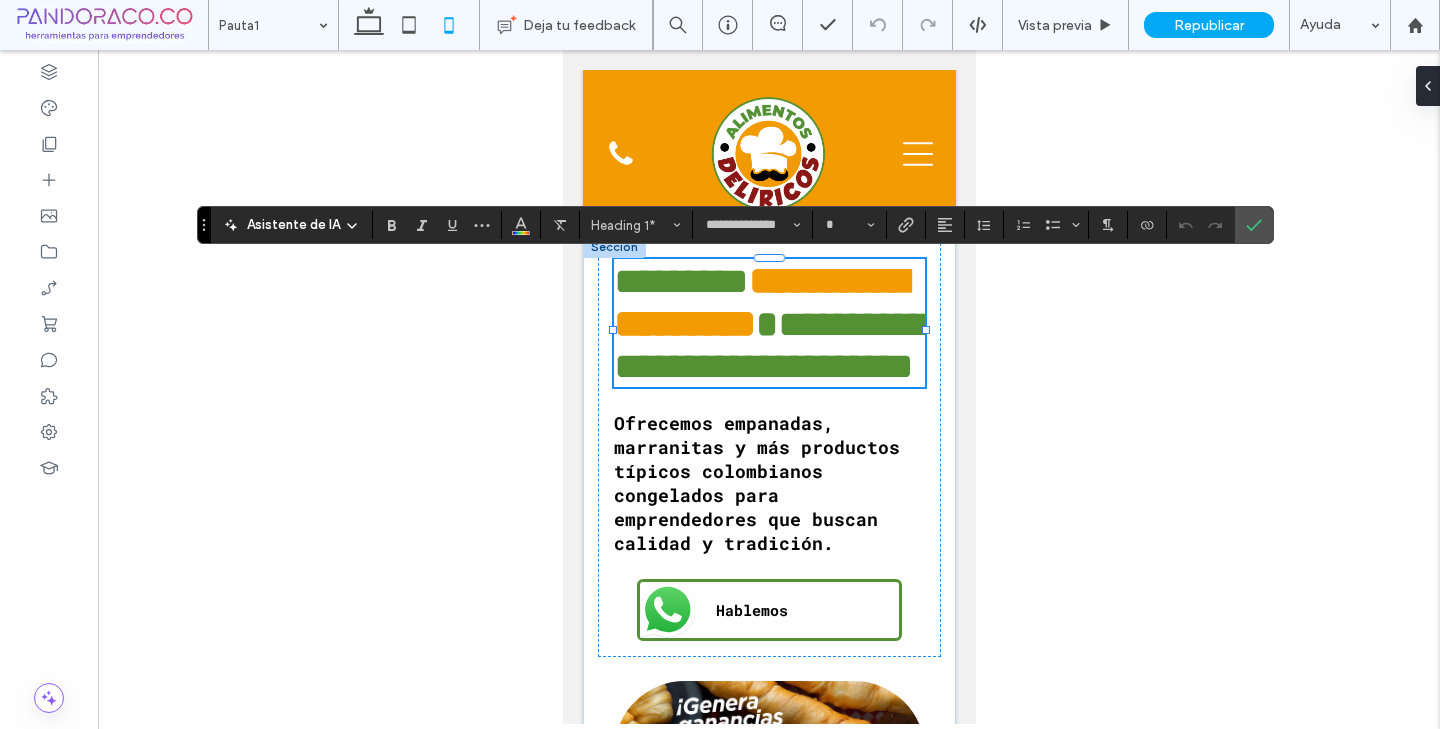 click on "********" at bounding box center [680, 281] 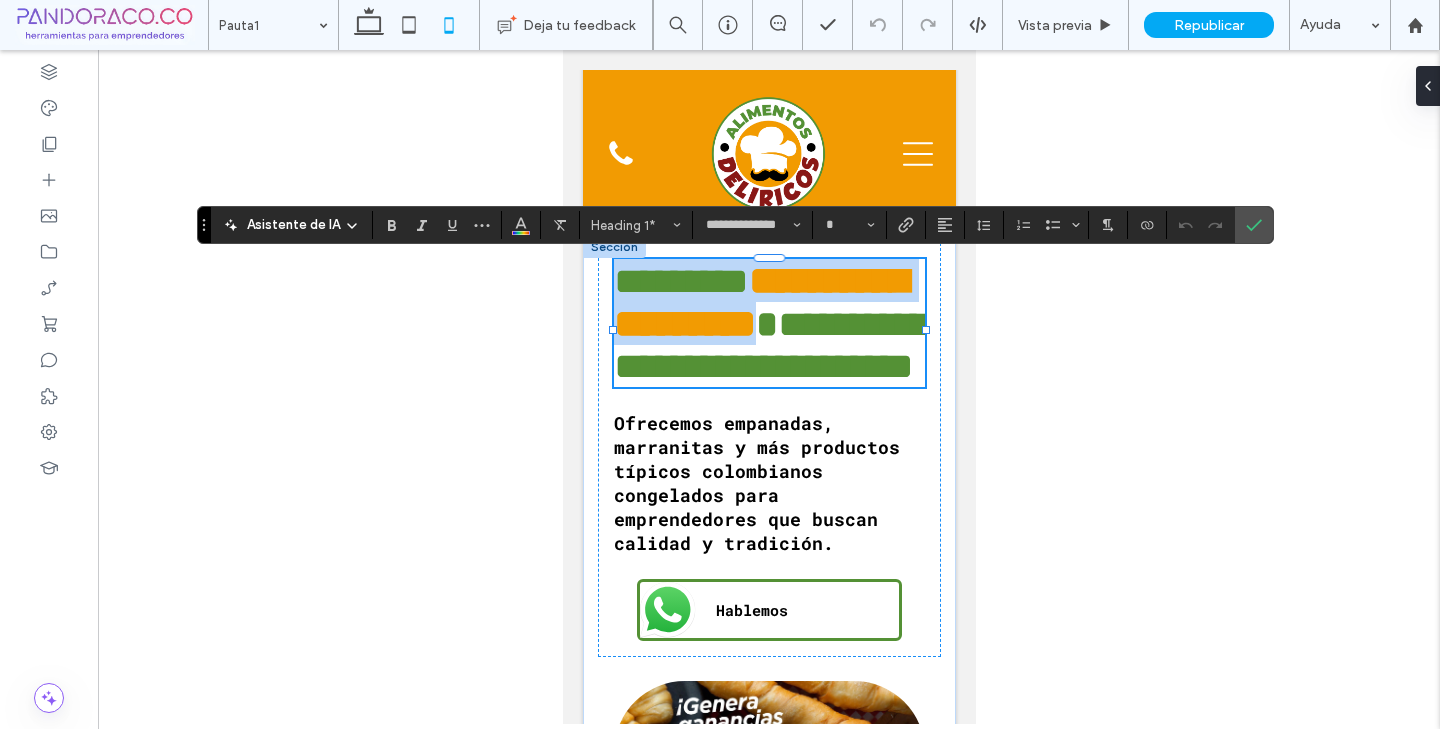 drag, startPoint x: 623, startPoint y: 282, endPoint x: 736, endPoint y: 326, distance: 121.264175 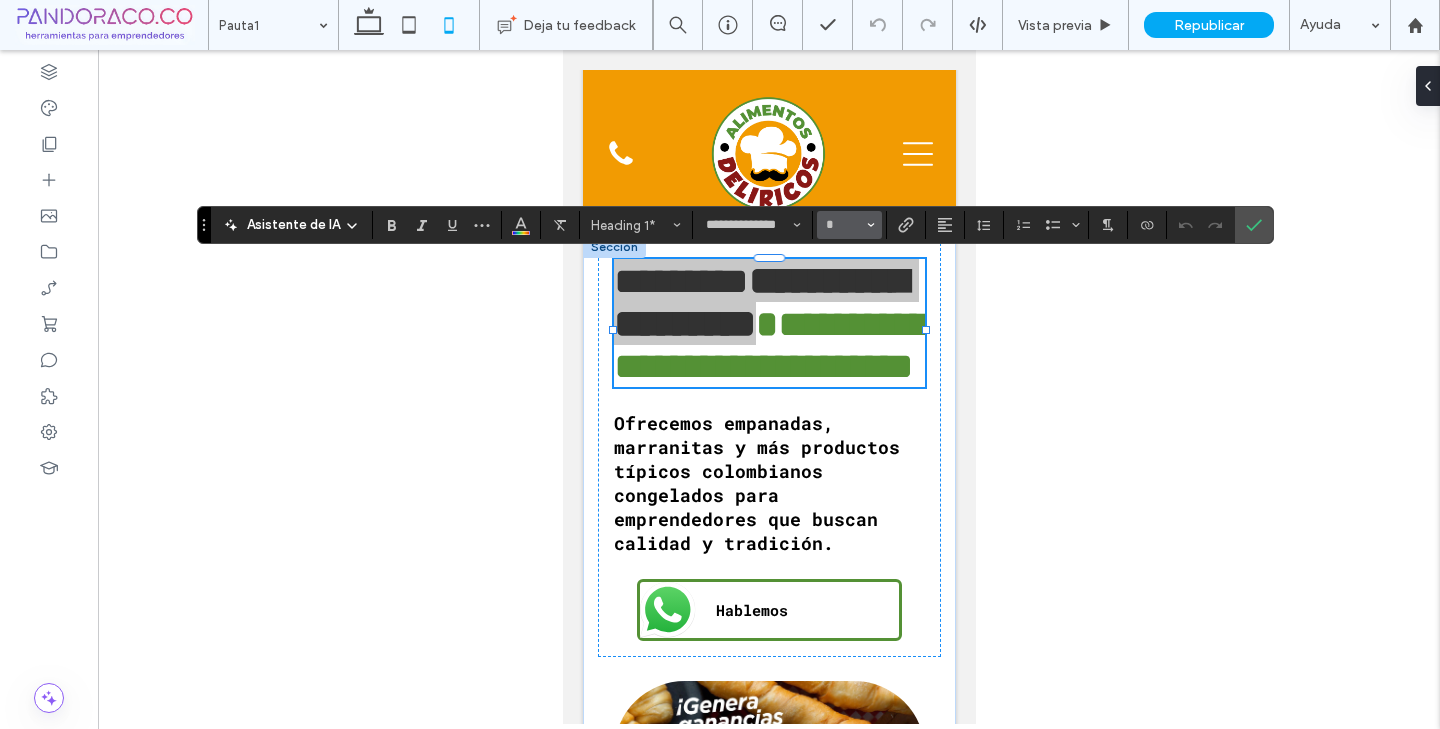 click on "*" at bounding box center (849, 225) 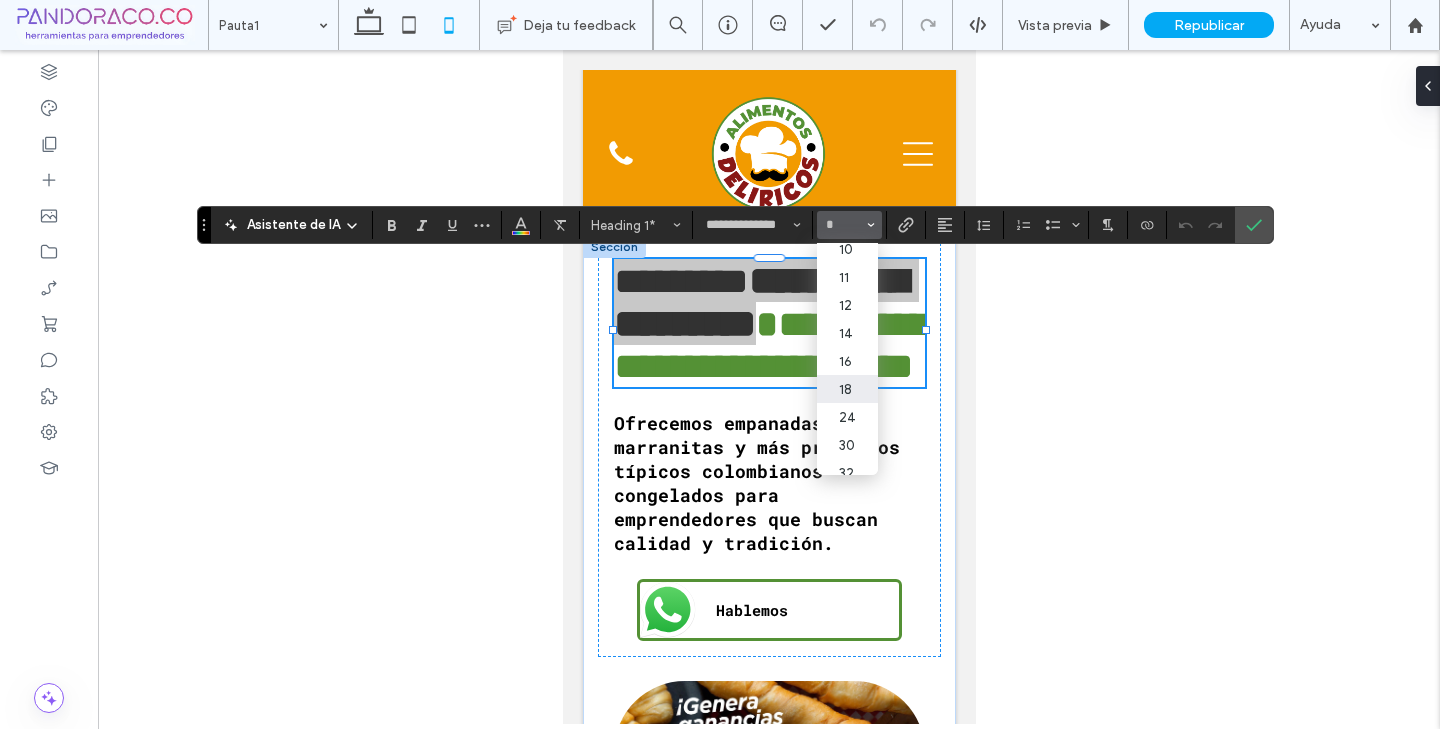 scroll, scrollTop: 66, scrollLeft: 0, axis: vertical 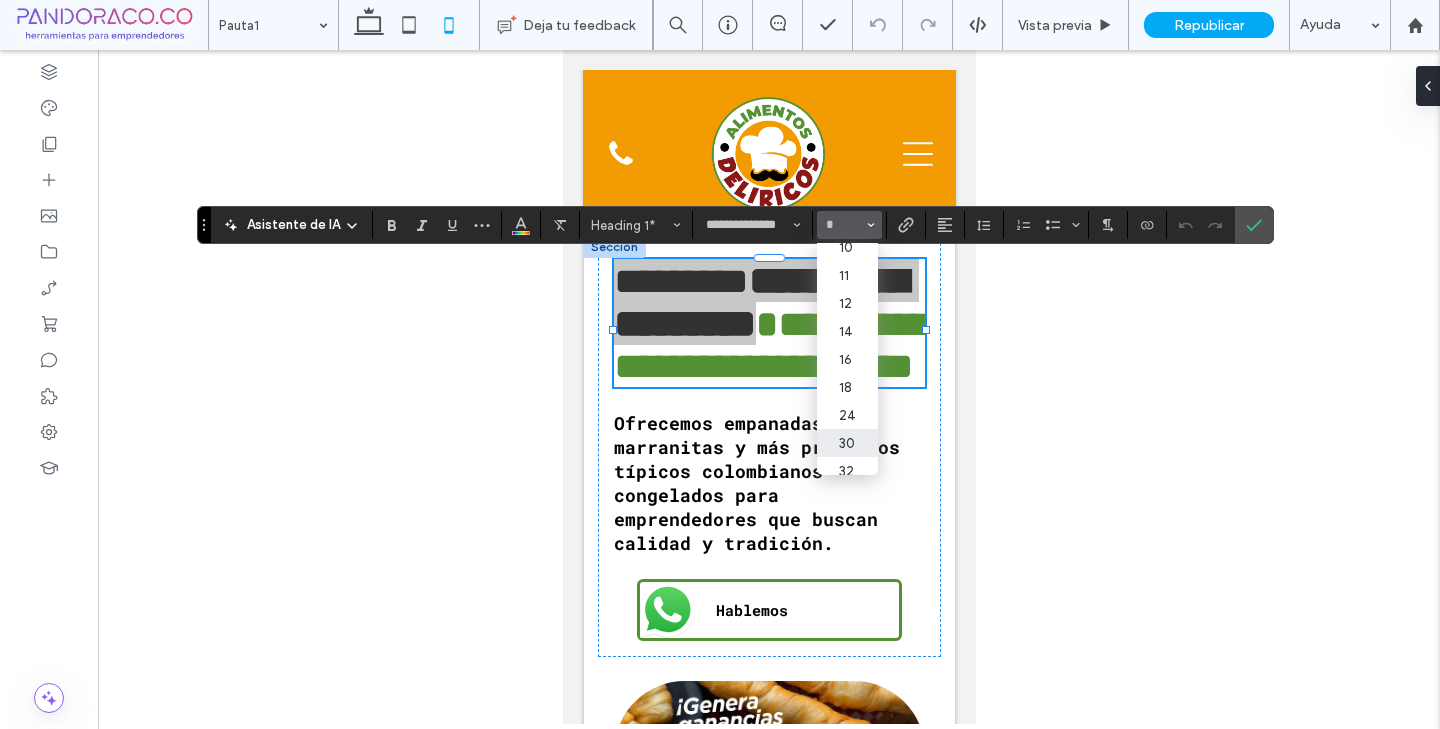 click on "30" at bounding box center [847, 443] 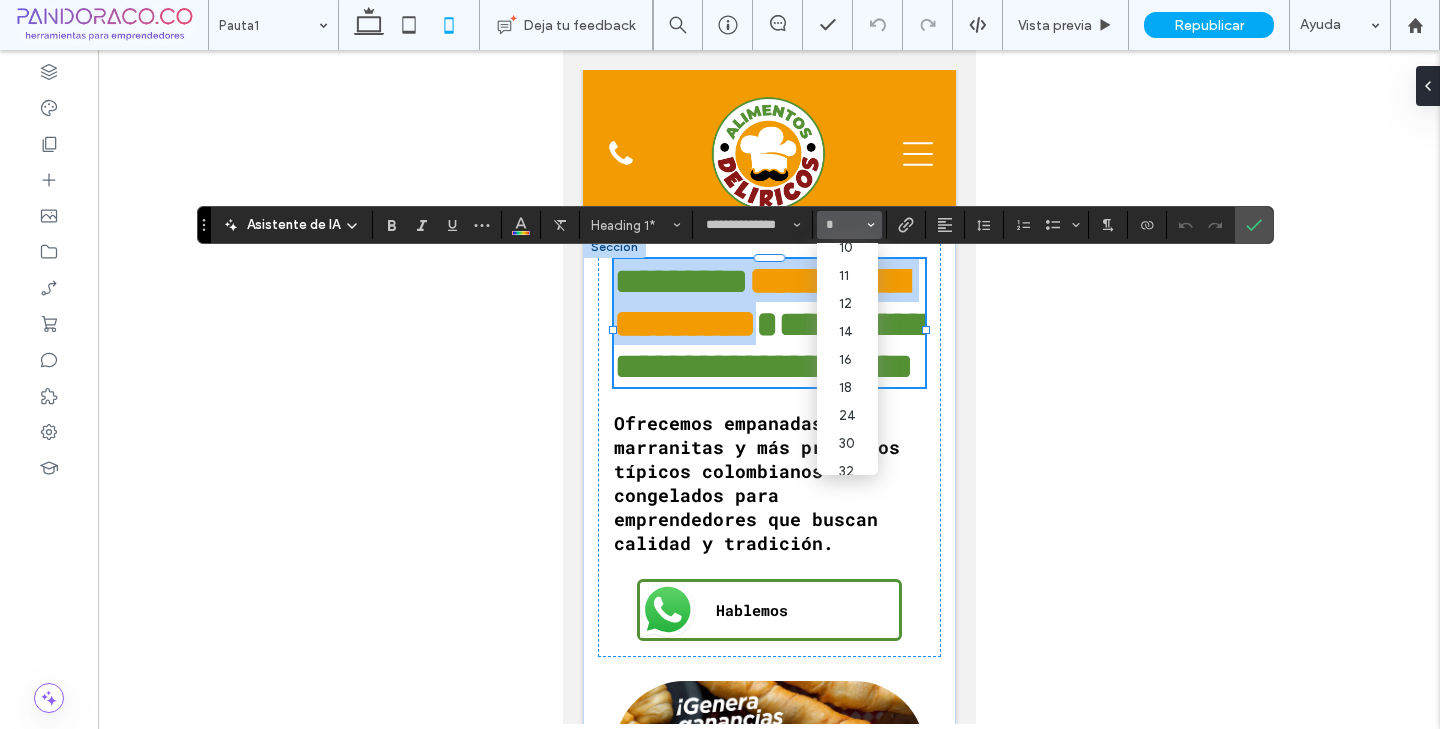 type on "**" 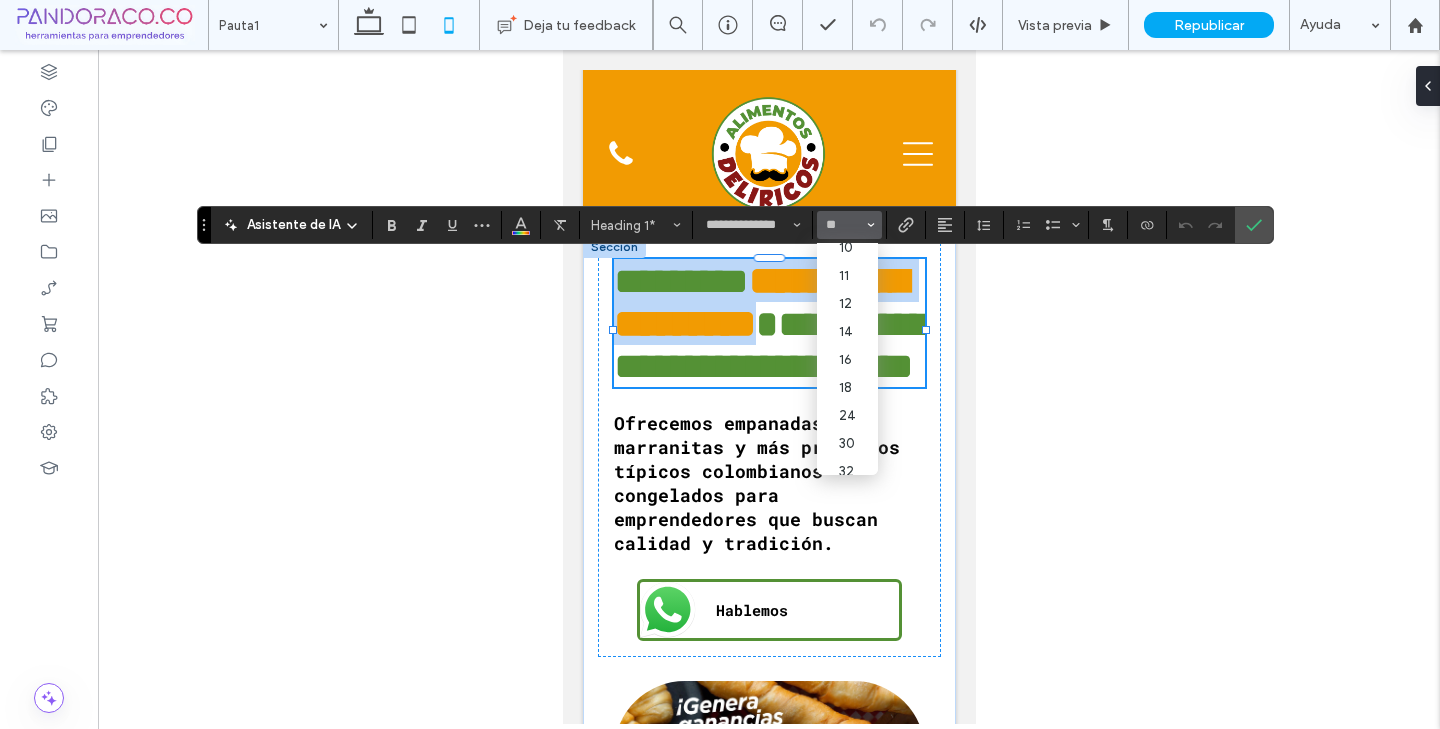 scroll, scrollTop: 0, scrollLeft: 0, axis: both 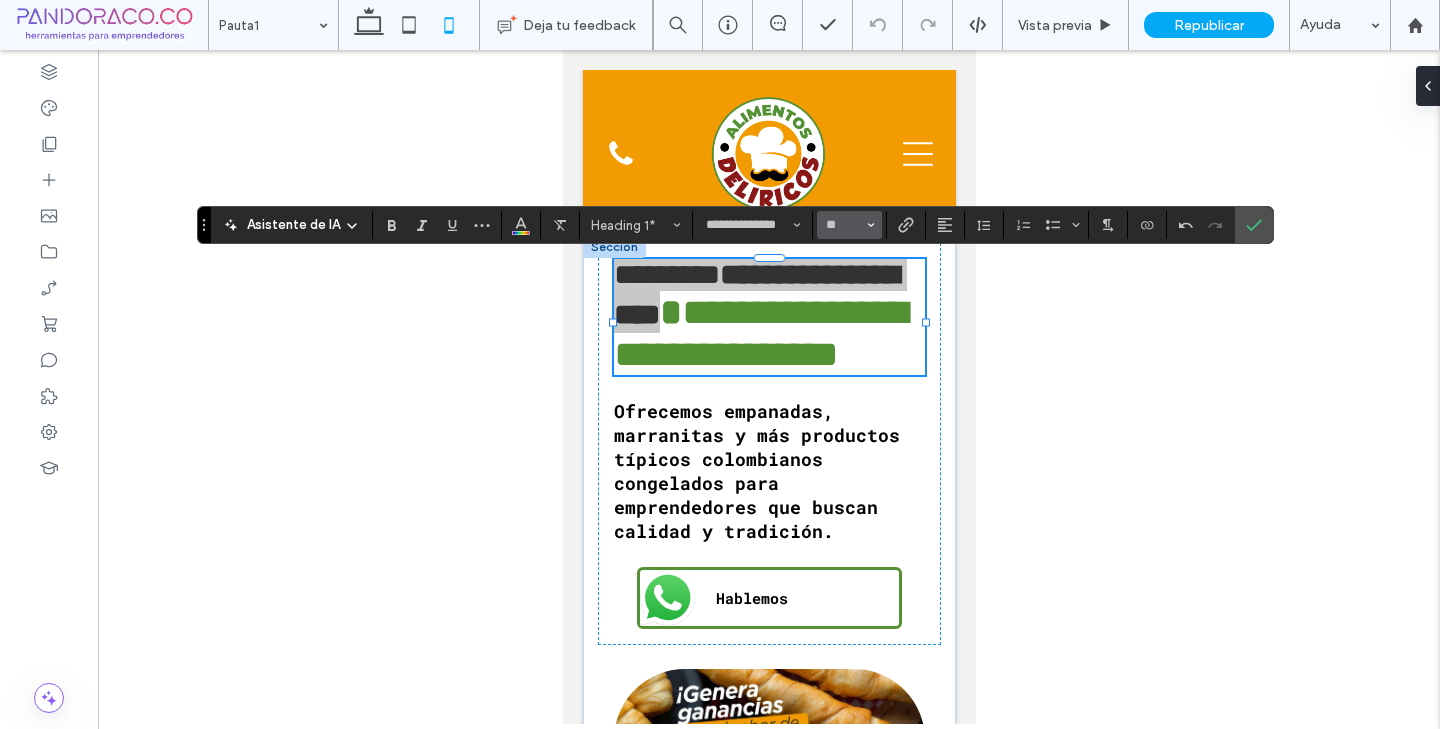 click on "**" at bounding box center [843, 225] 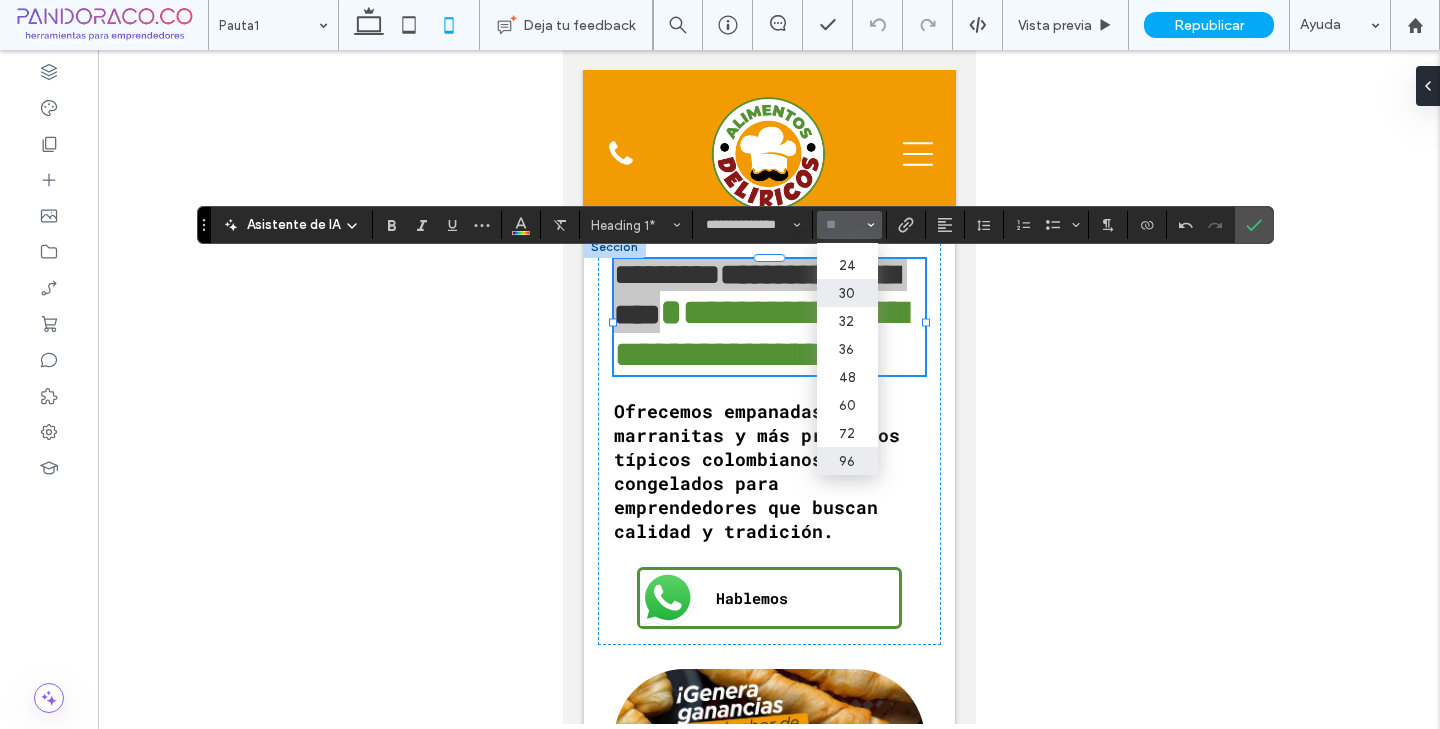 scroll, scrollTop: 232, scrollLeft: 0, axis: vertical 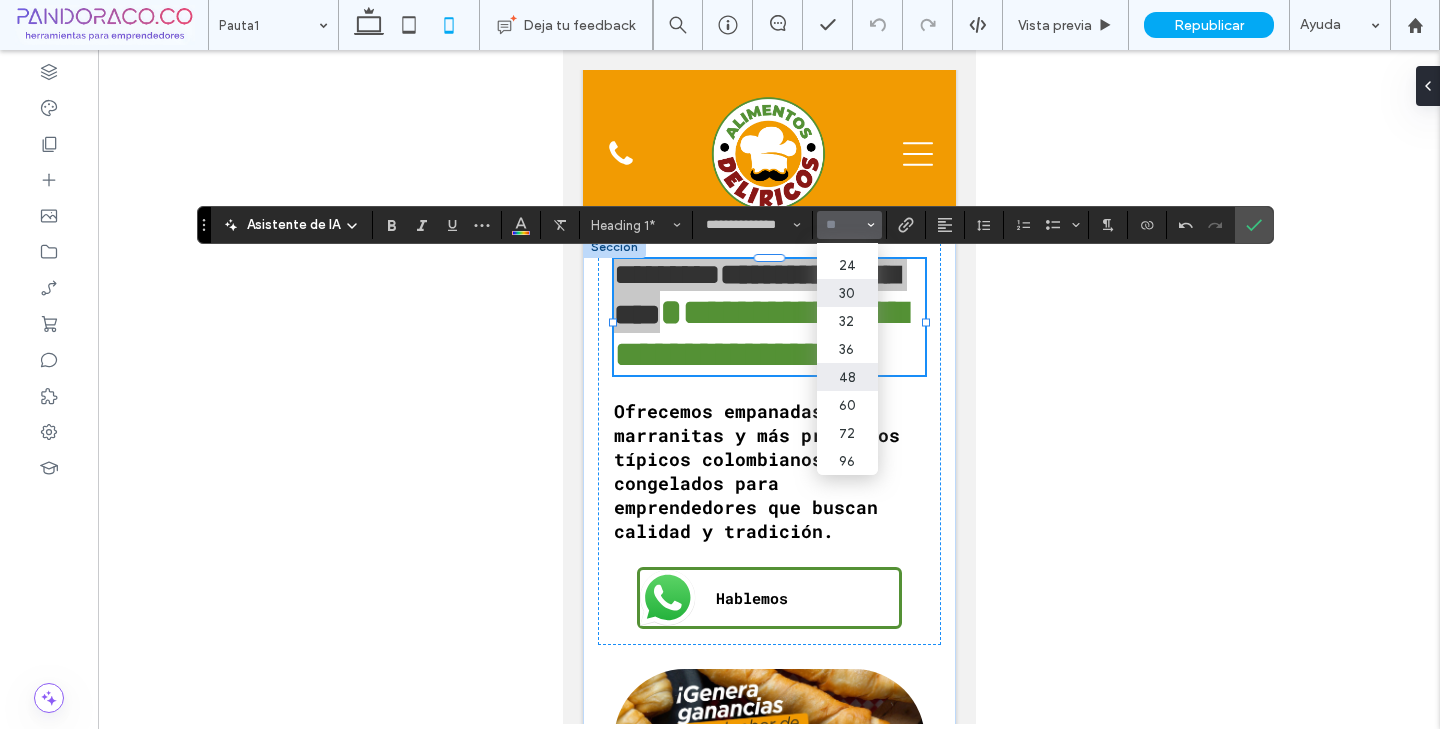 click on "48" at bounding box center (847, 377) 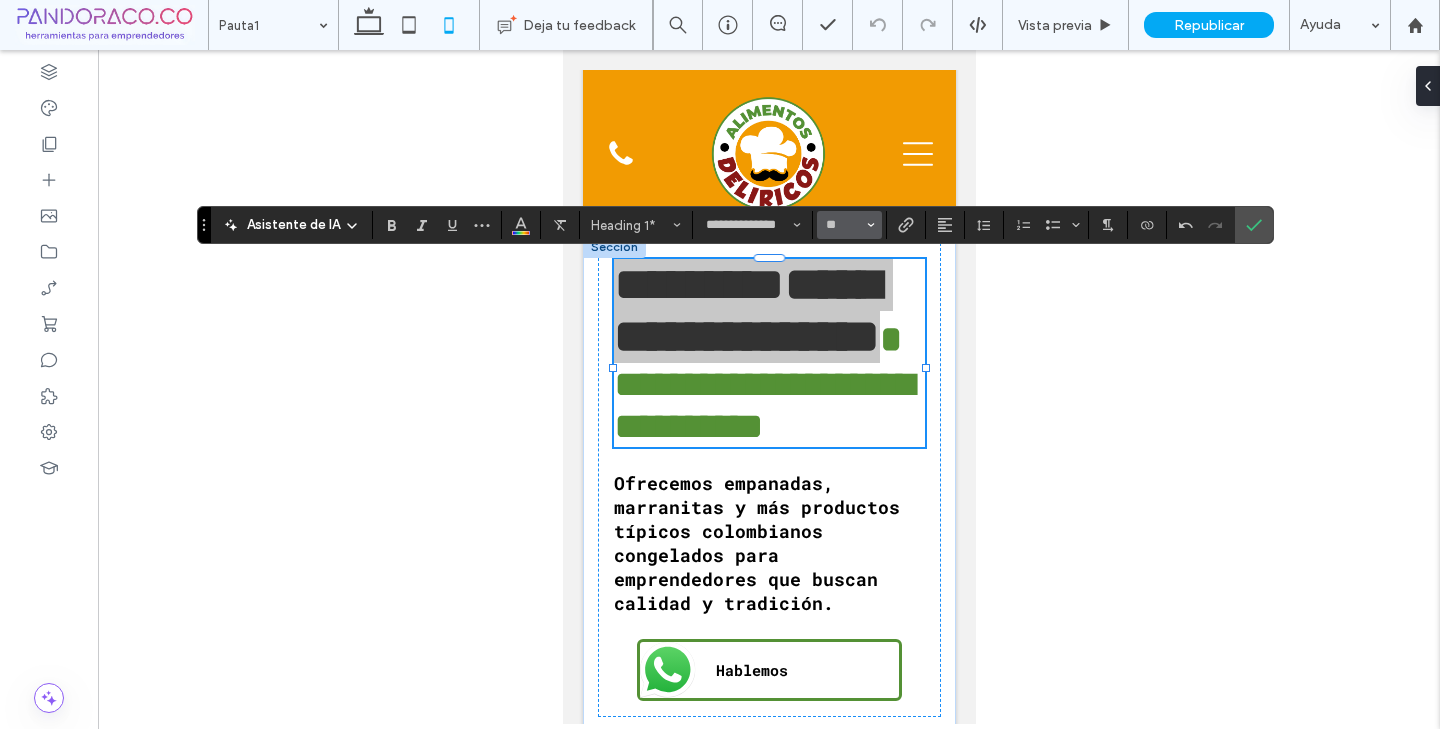 click on "**" at bounding box center (849, 225) 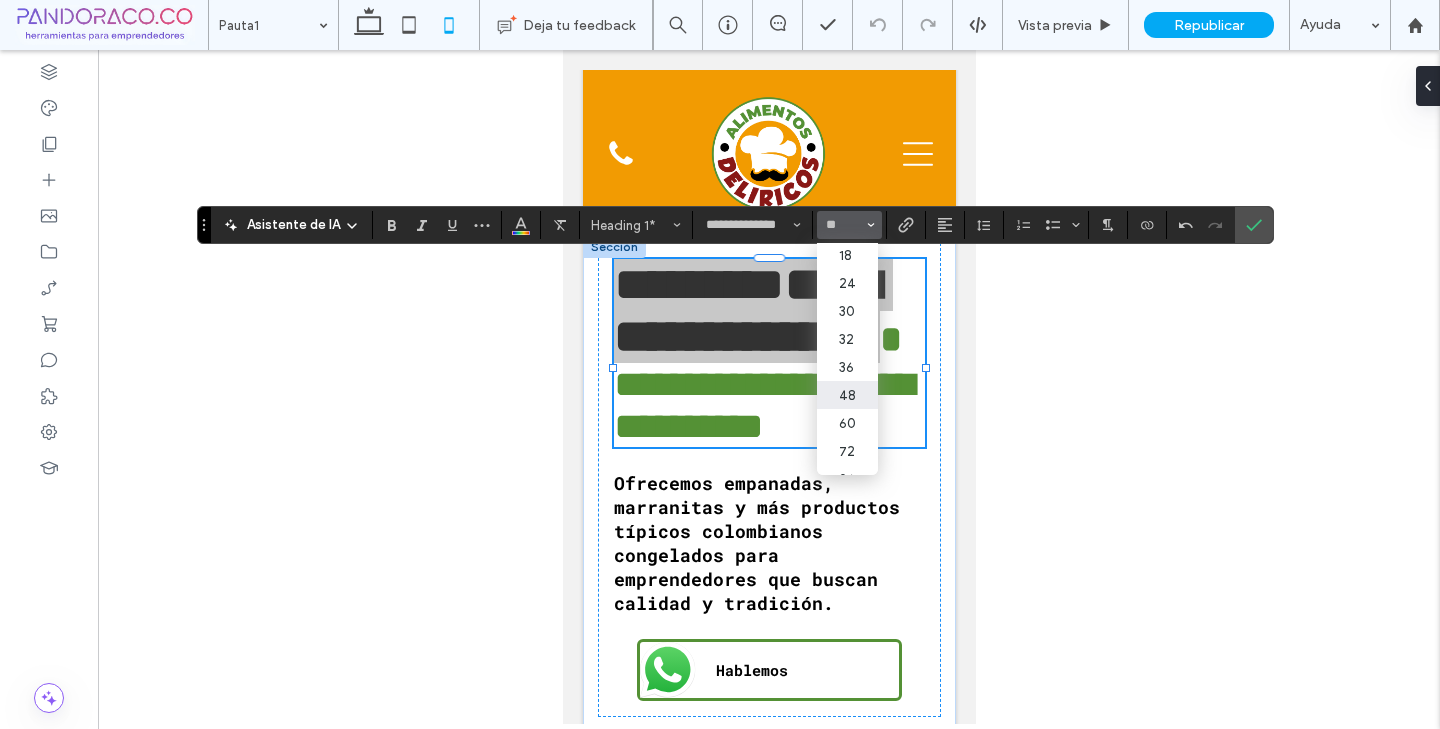 scroll, scrollTop: 232, scrollLeft: 0, axis: vertical 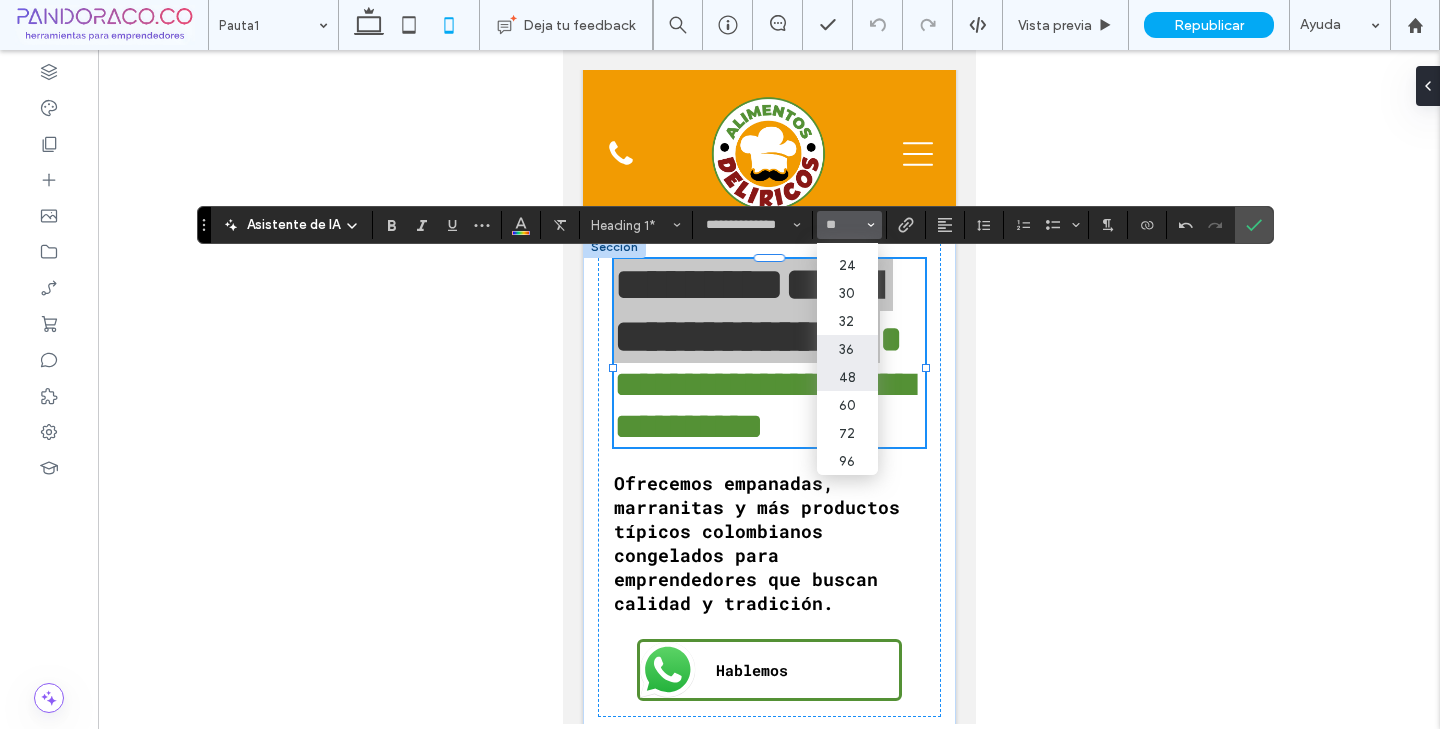 click on "36" at bounding box center (847, 349) 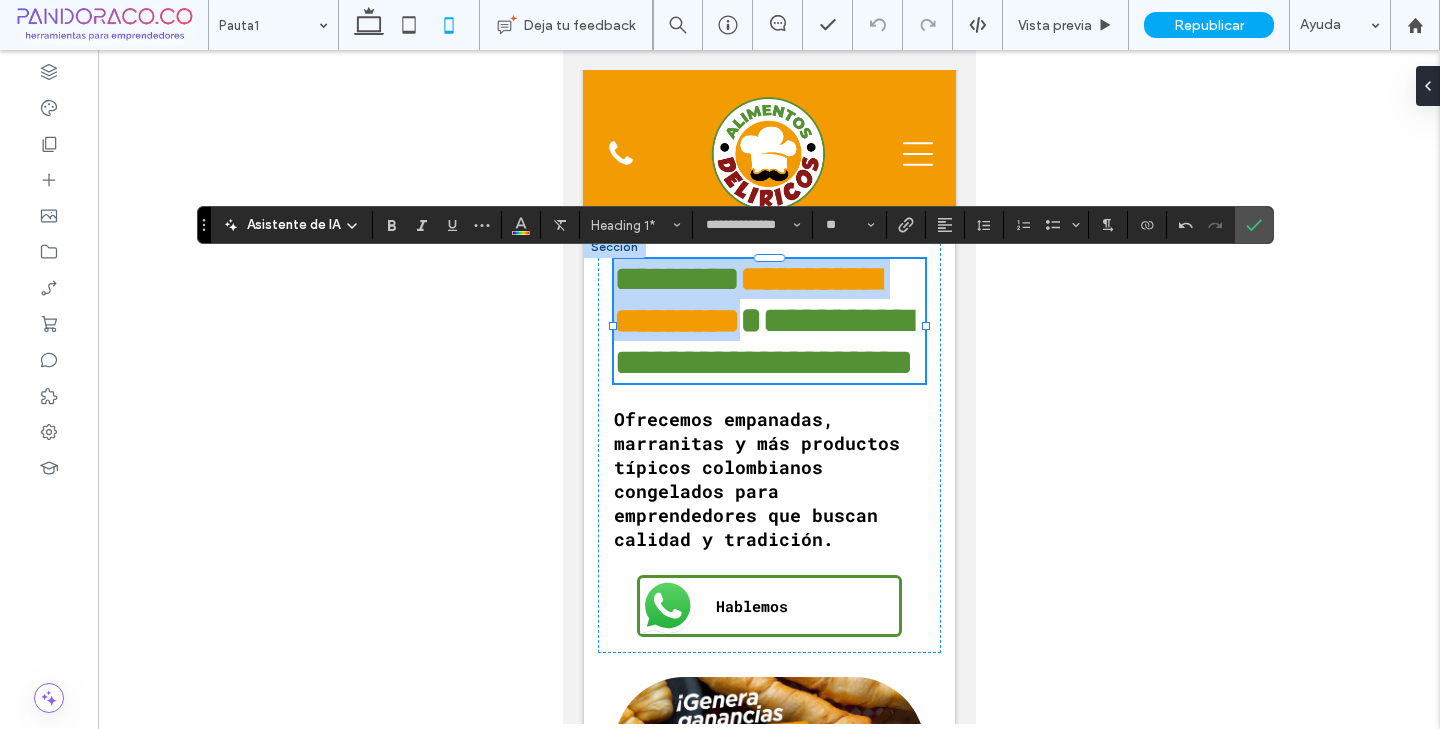 type on "**" 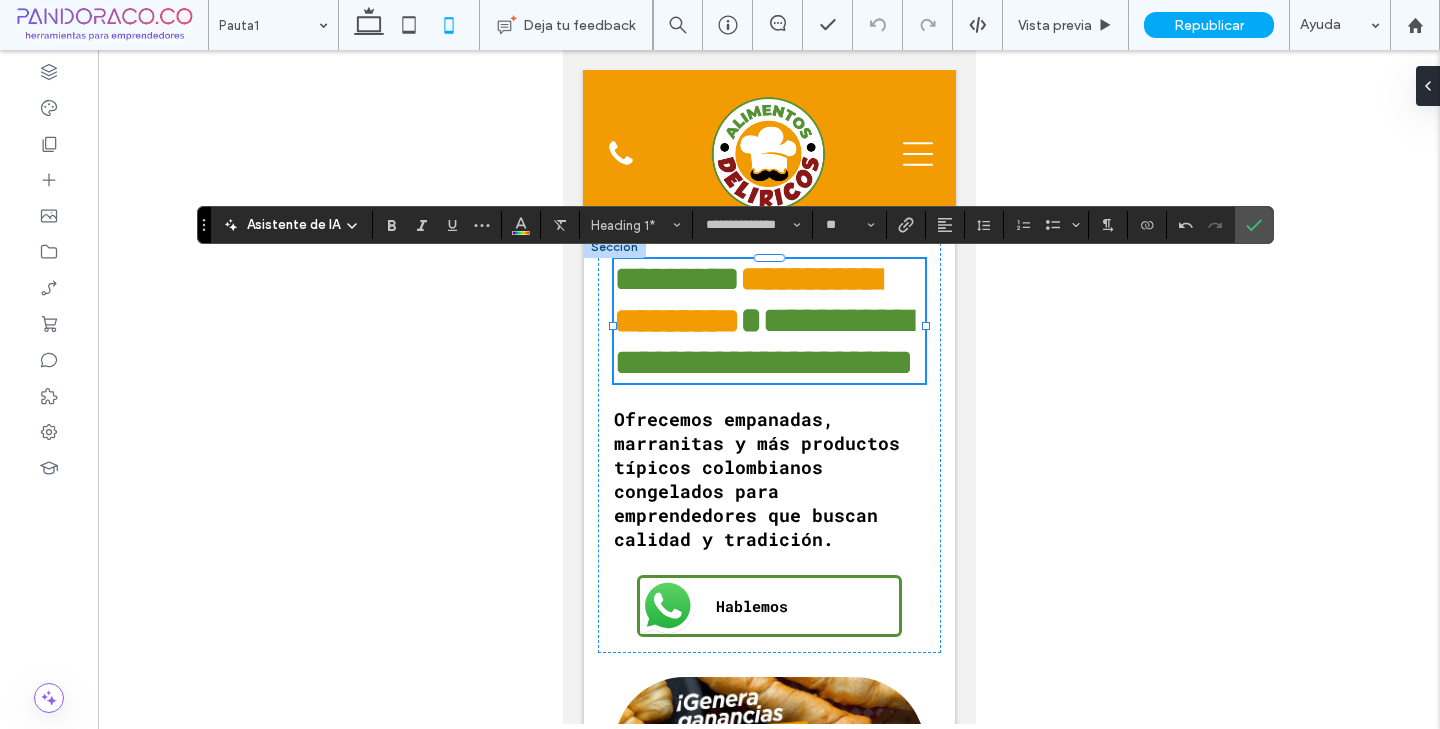 click on "**********" at bounding box center [763, 341] 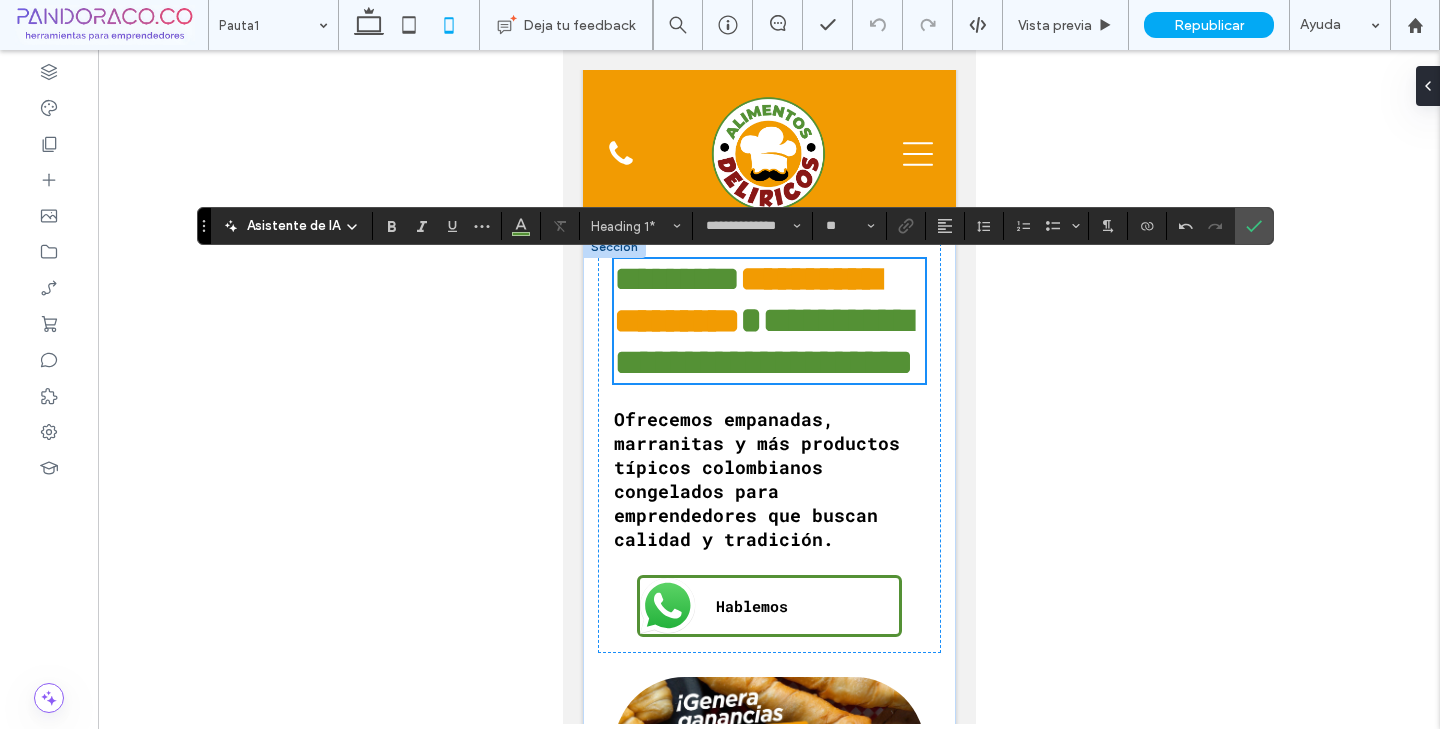 scroll, scrollTop: 2, scrollLeft: 0, axis: vertical 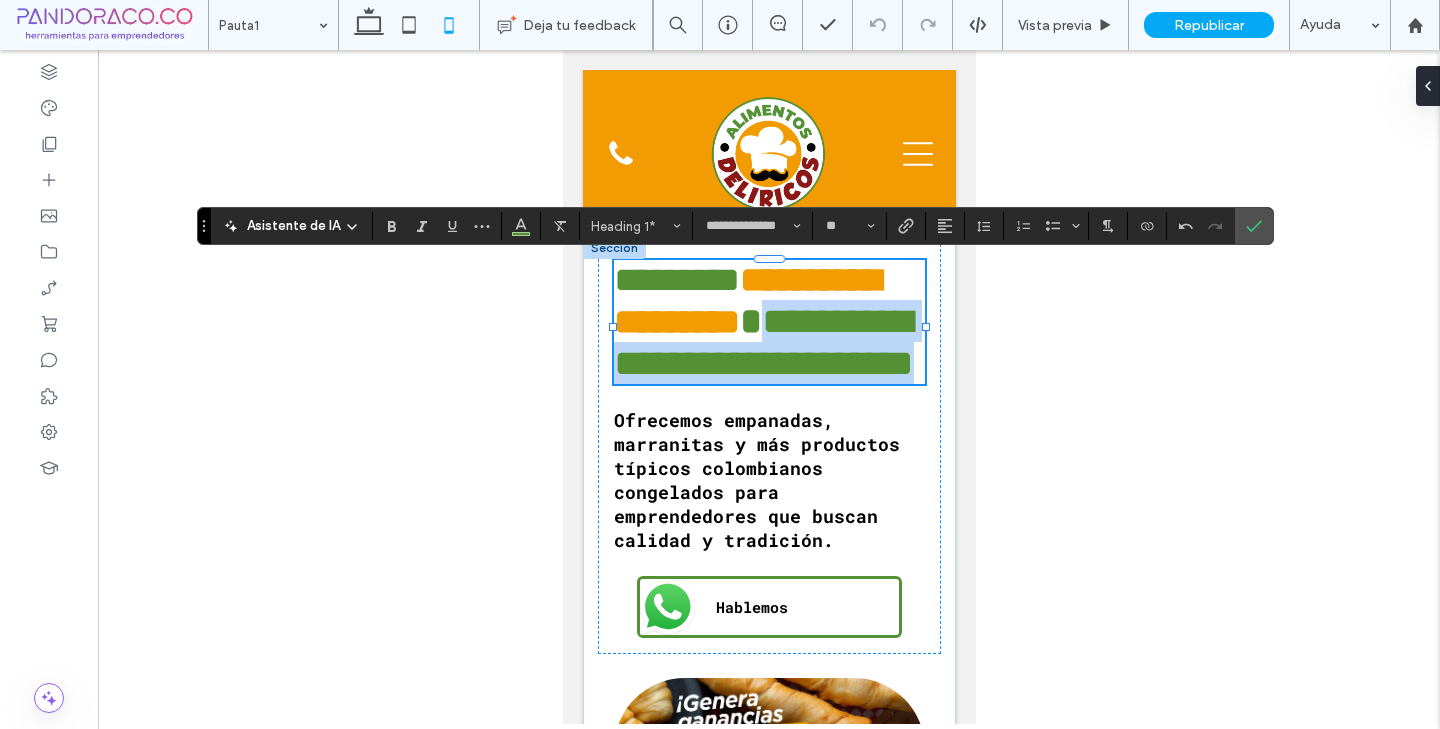 drag, startPoint x: 734, startPoint y: 339, endPoint x: 874, endPoint y: 369, distance: 143.1782 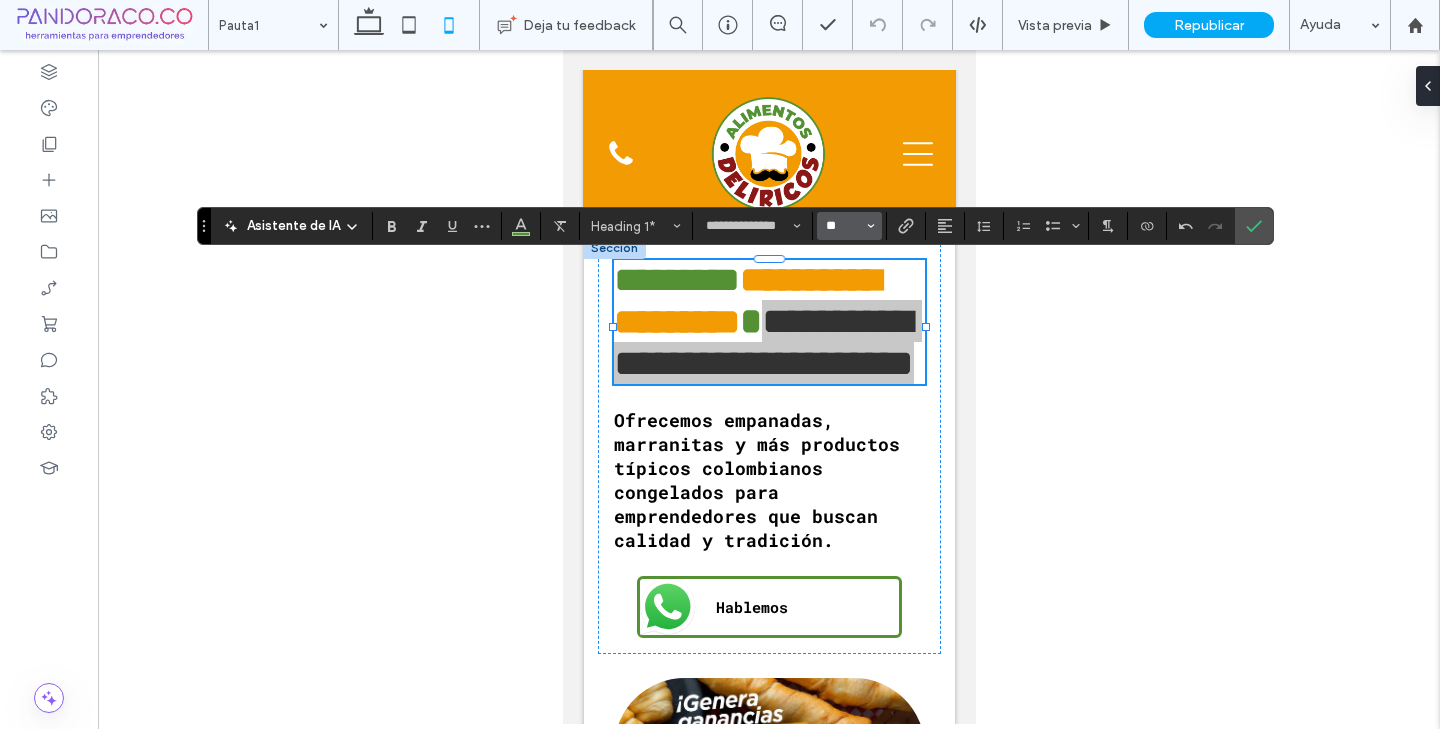 click on "**" at bounding box center (843, 226) 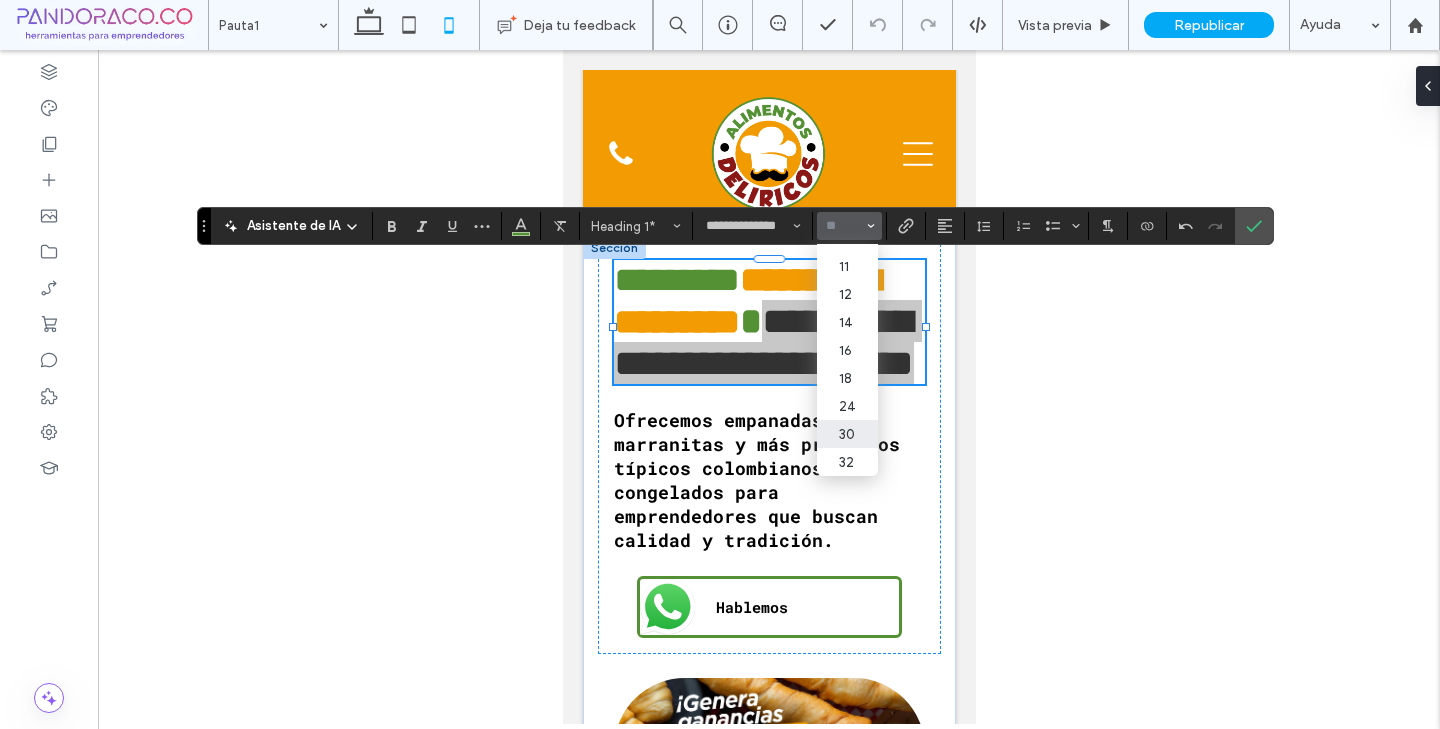 scroll, scrollTop: 81, scrollLeft: 0, axis: vertical 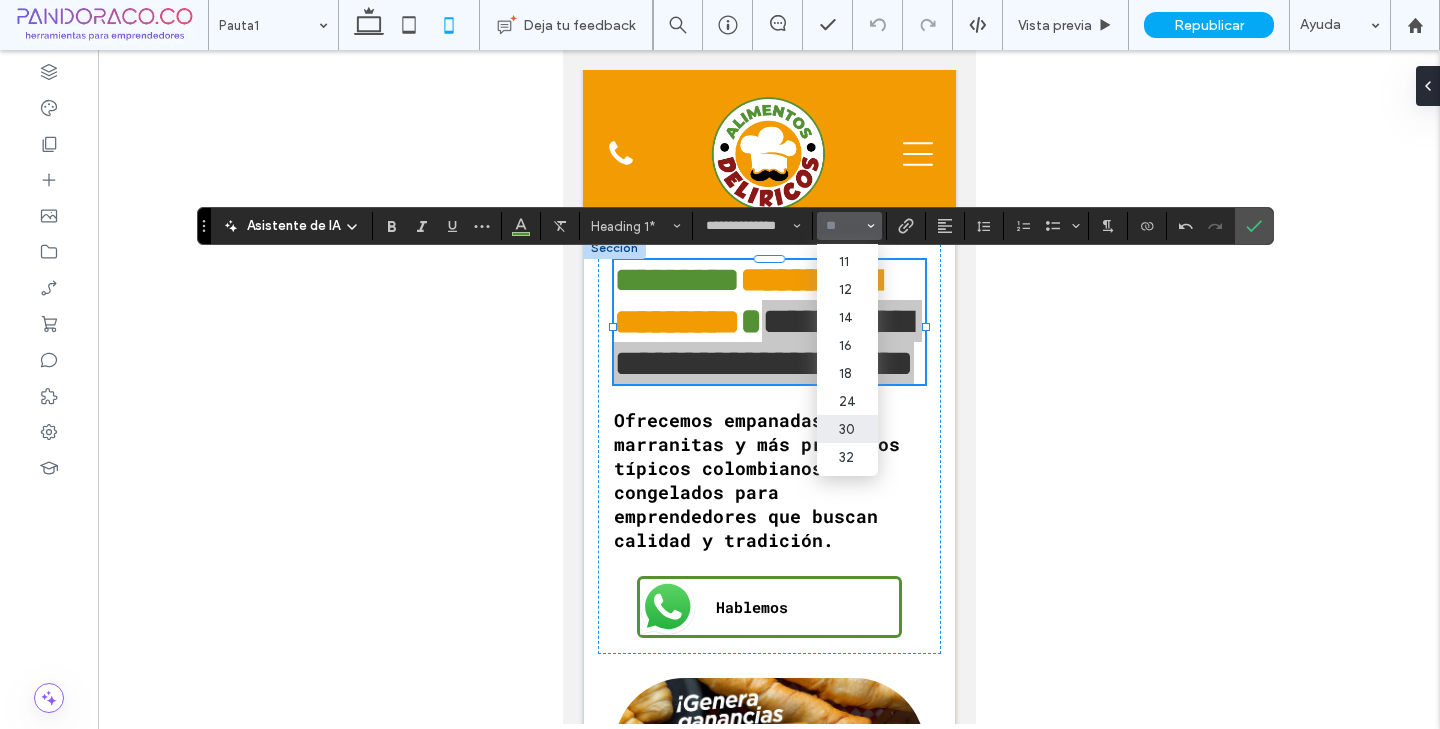 click on "30" at bounding box center [847, 429] 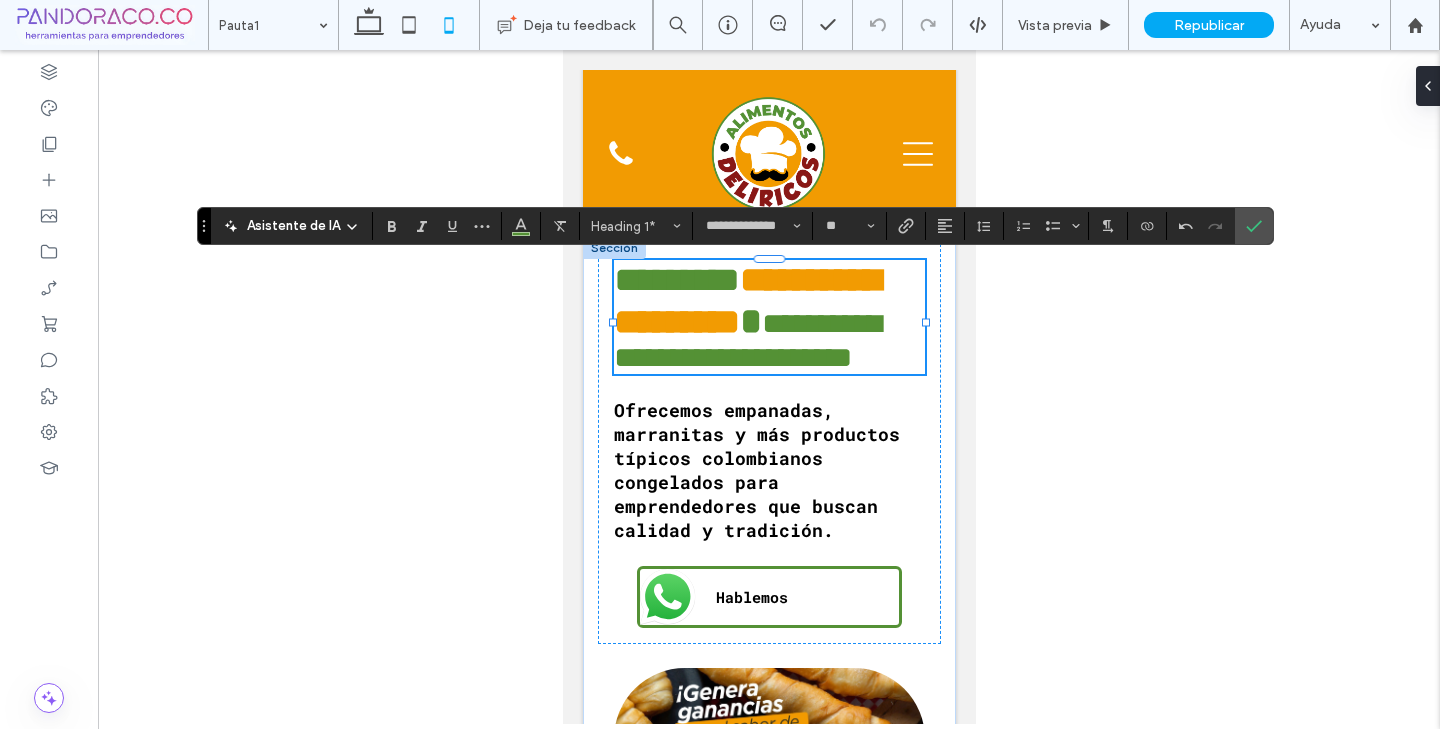 click on "**********" at bounding box center (746, 340) 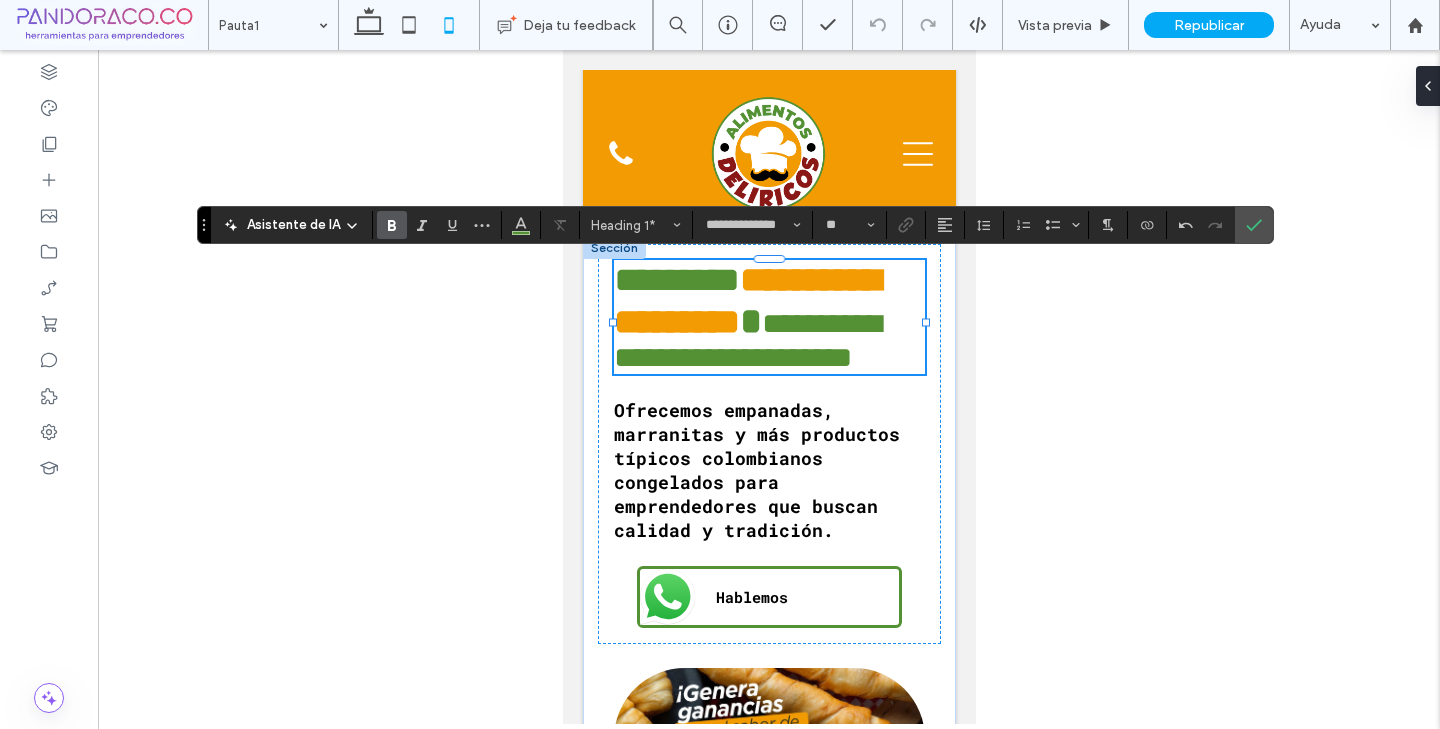 scroll, scrollTop: 7, scrollLeft: 0, axis: vertical 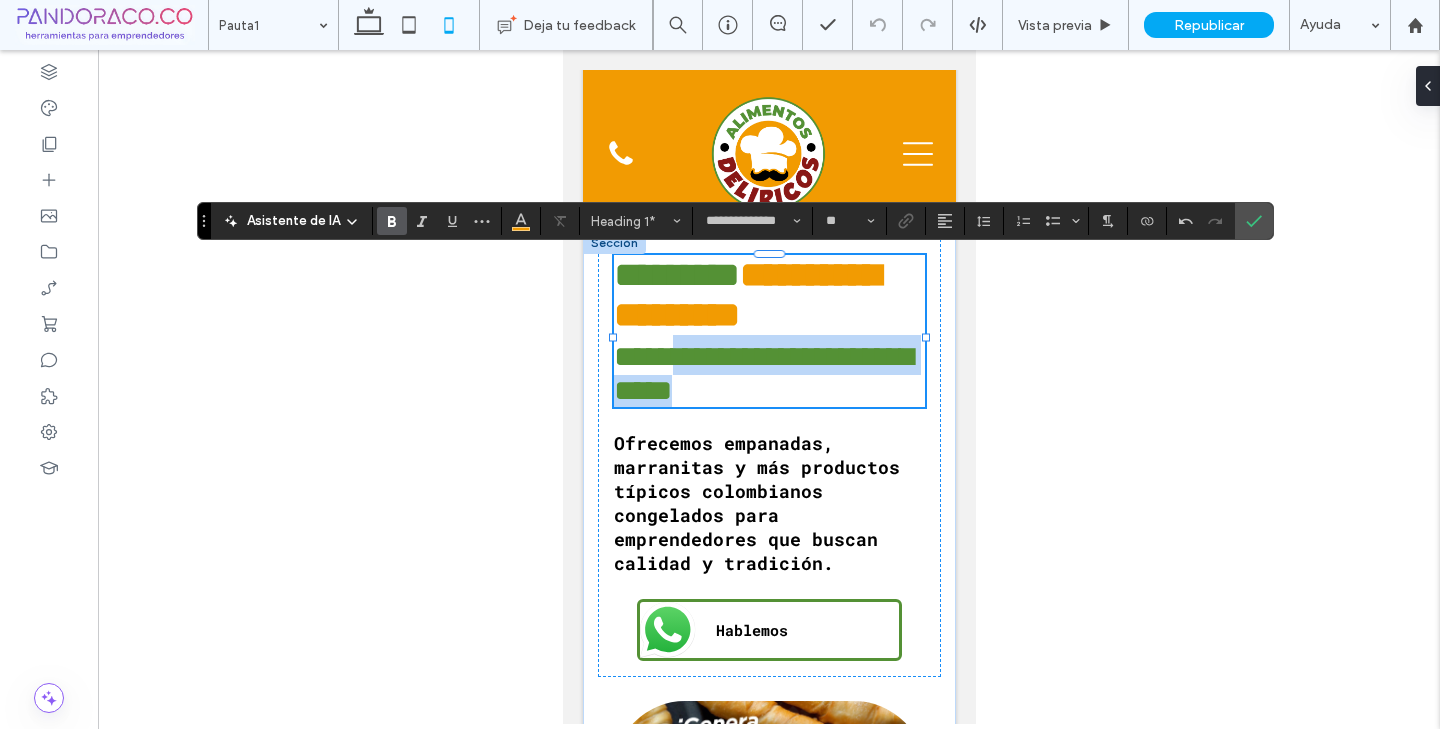 type on "*" 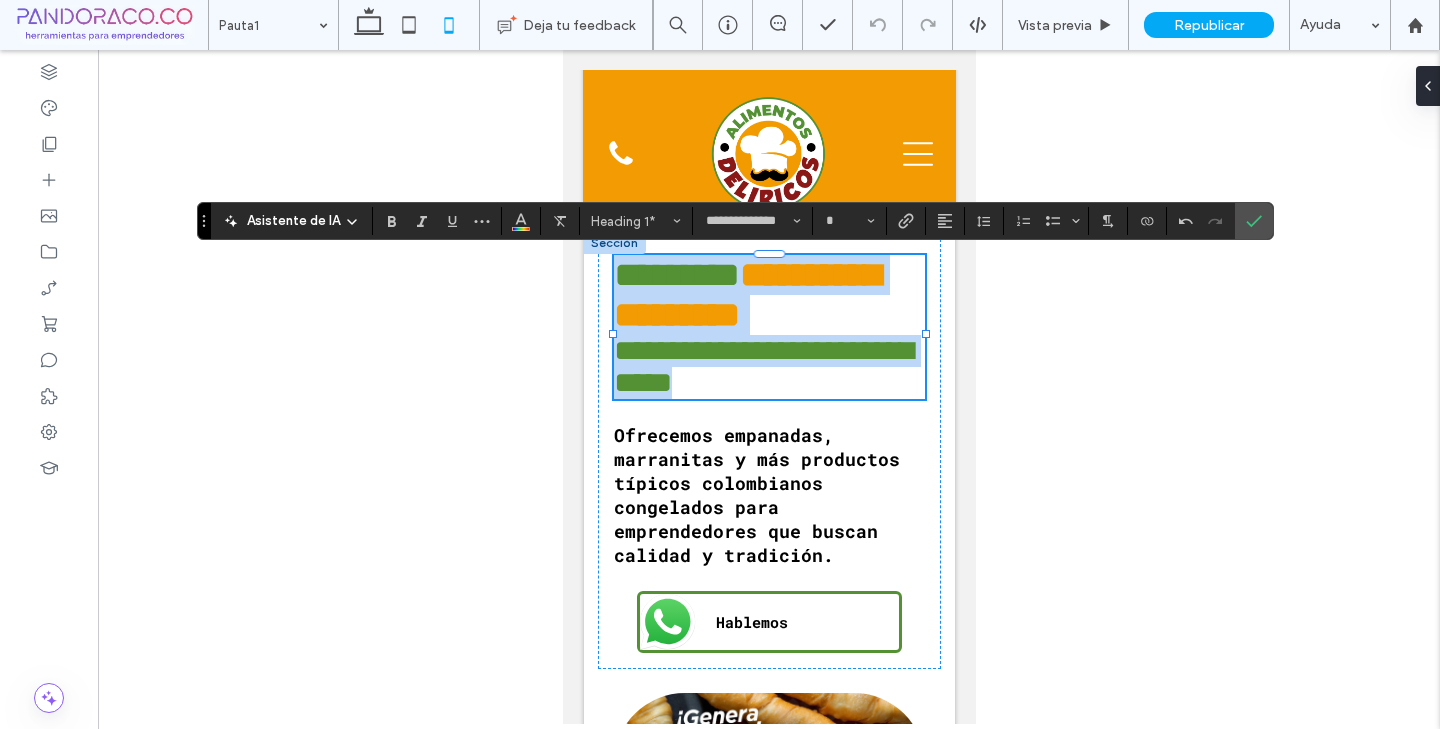 drag, startPoint x: 719, startPoint y: 387, endPoint x: 624, endPoint y: 282, distance: 141.59802 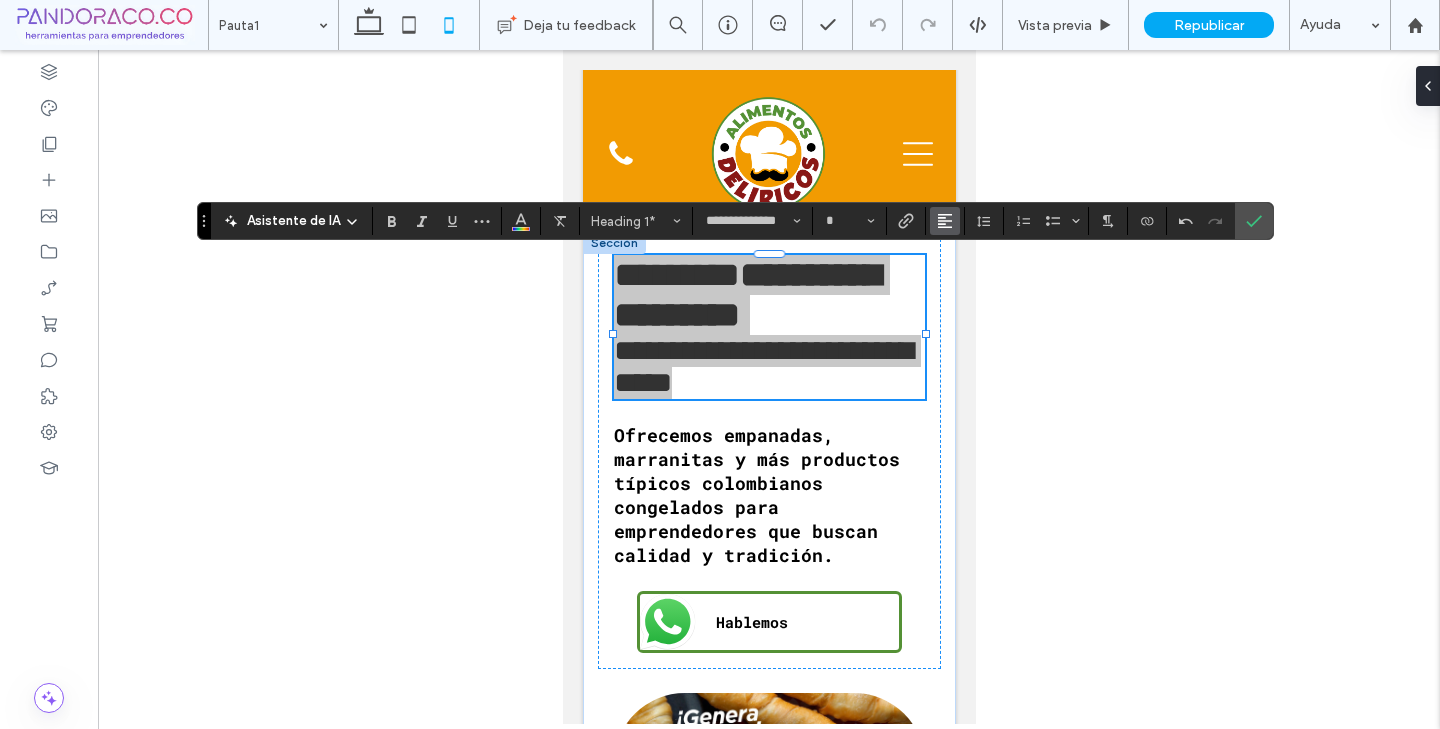 click at bounding box center (945, 221) 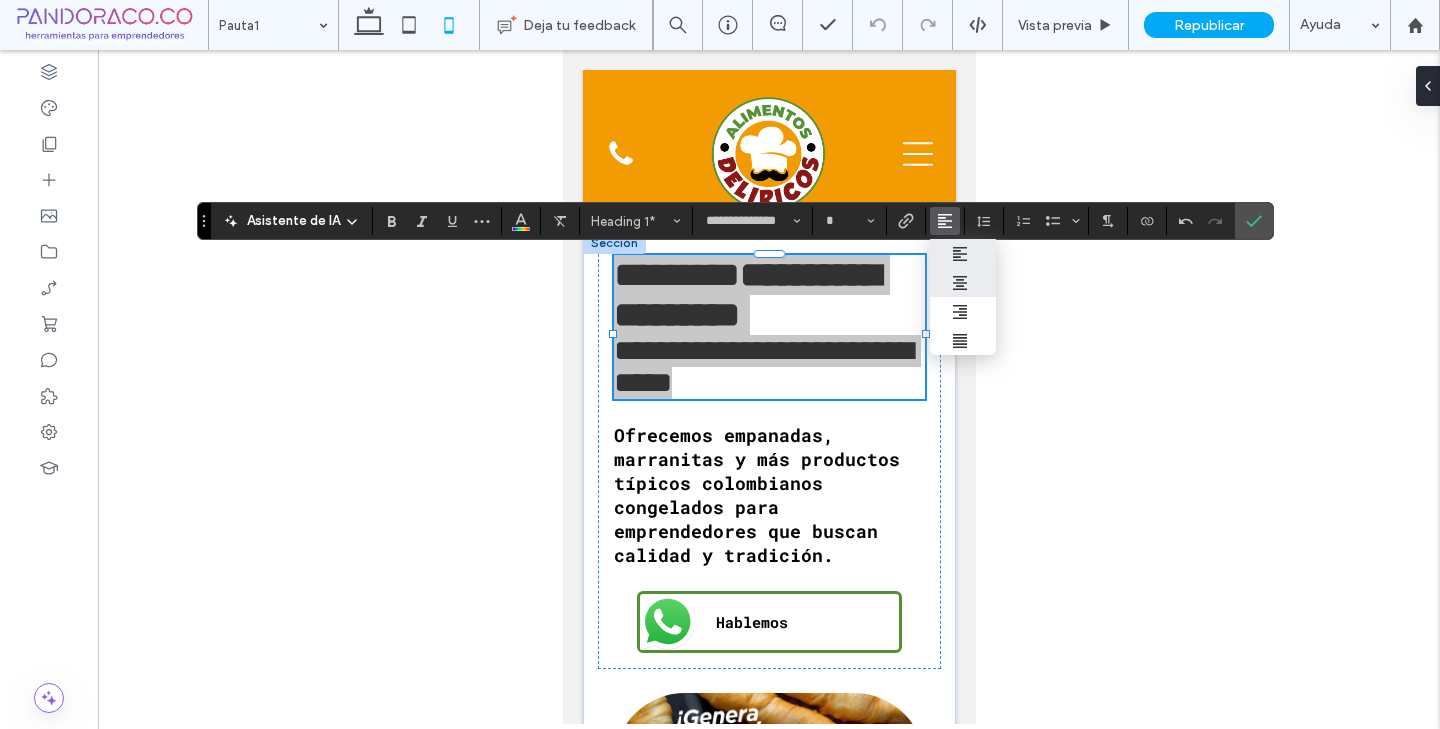 click 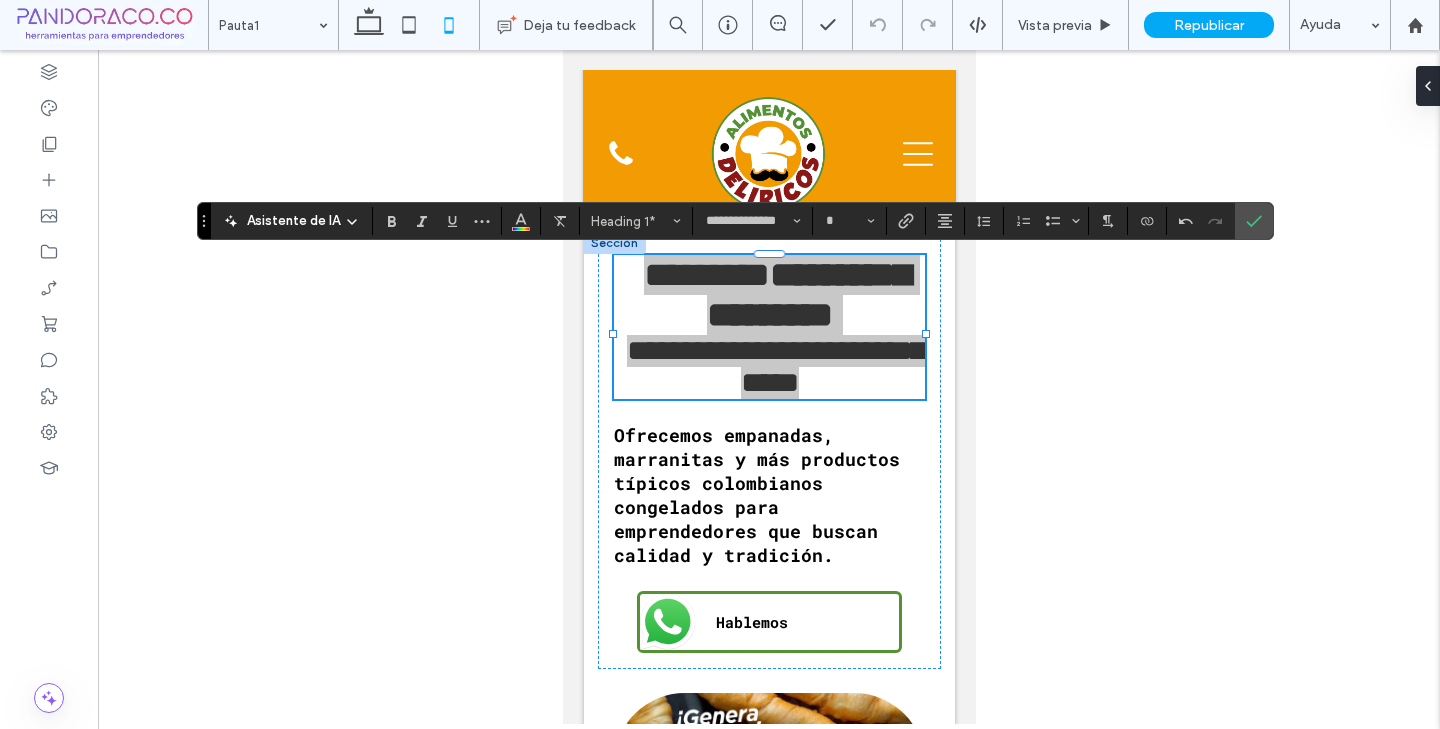 click 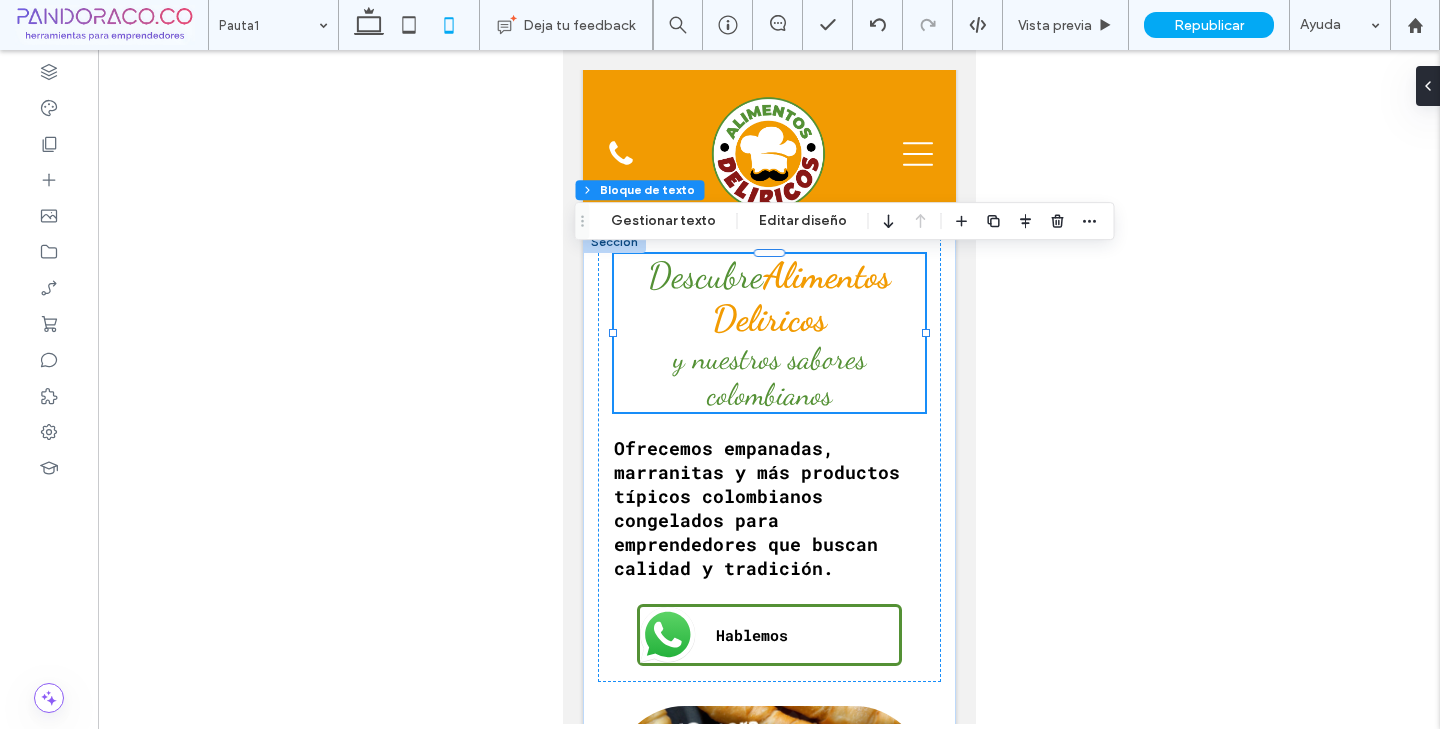 click on "Descubre" at bounding box center (704, 275) 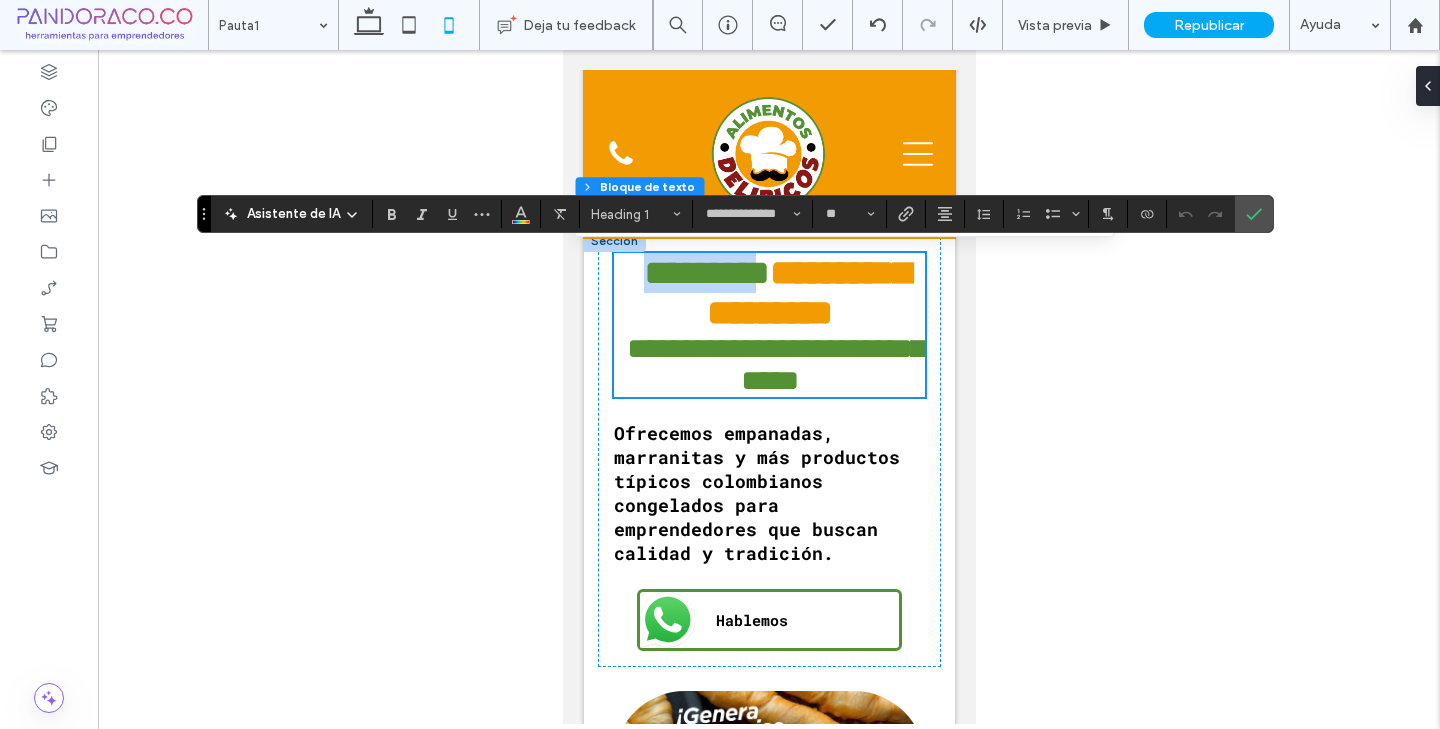 click on "********" at bounding box center [706, 273] 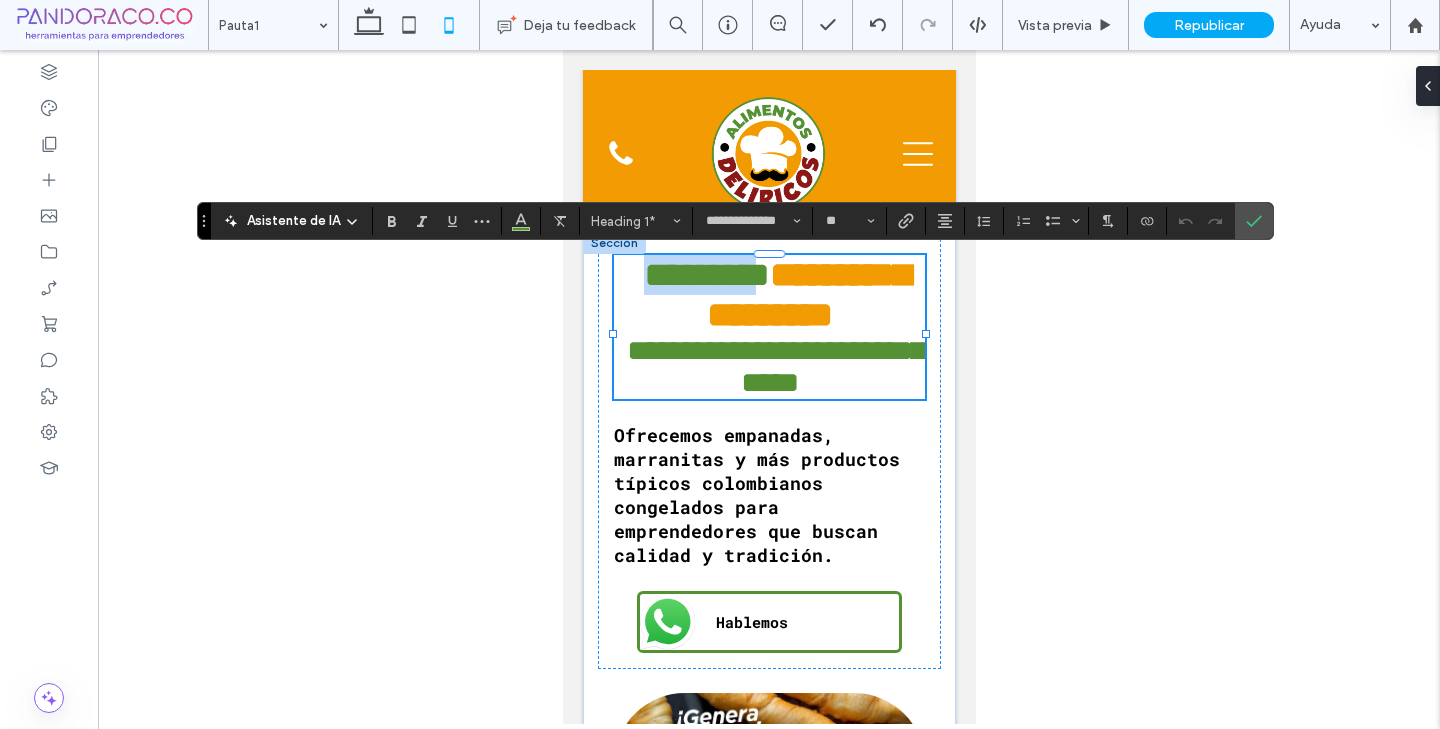 click on "********" at bounding box center (706, 275) 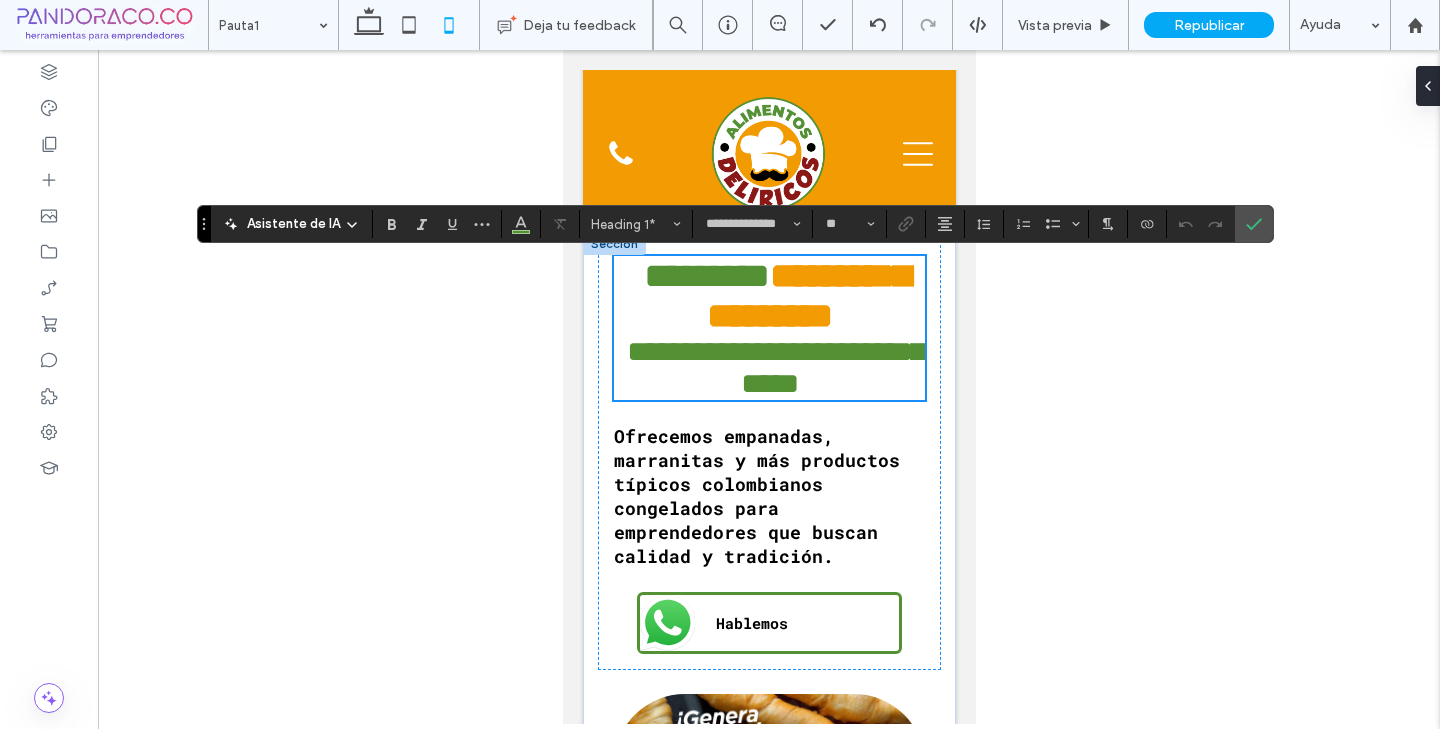 scroll, scrollTop: 4, scrollLeft: 0, axis: vertical 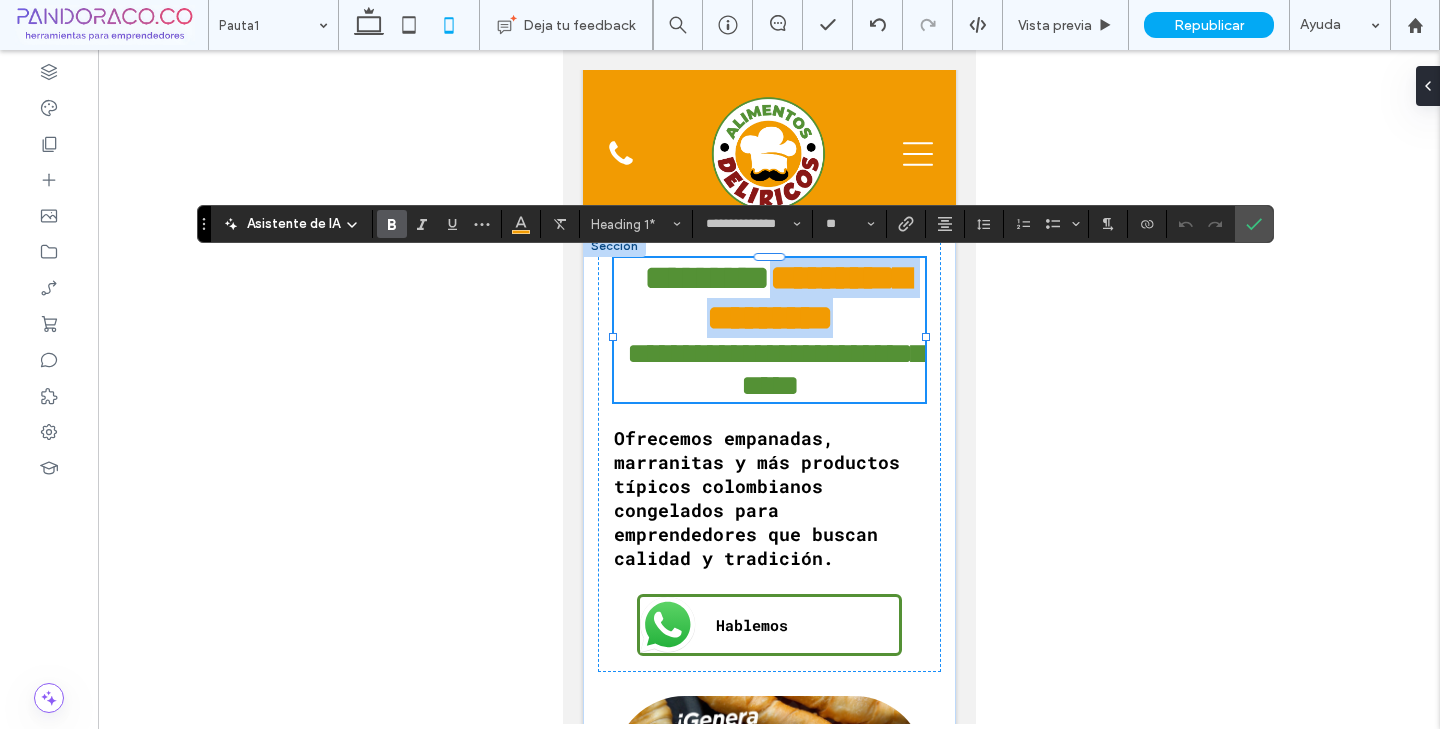 drag, startPoint x: 765, startPoint y: 280, endPoint x: 825, endPoint y: 331, distance: 78.74643 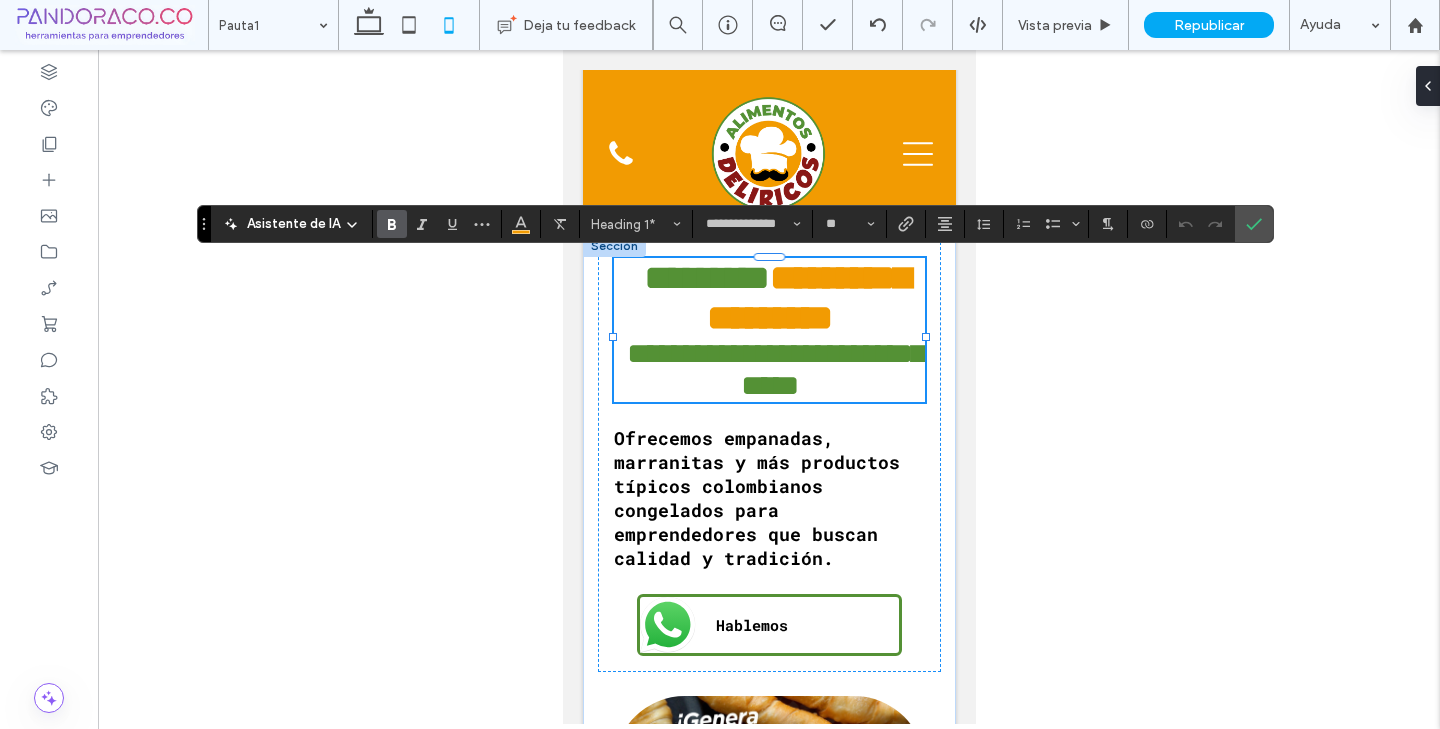 click on "**********" at bounding box center (775, 369) 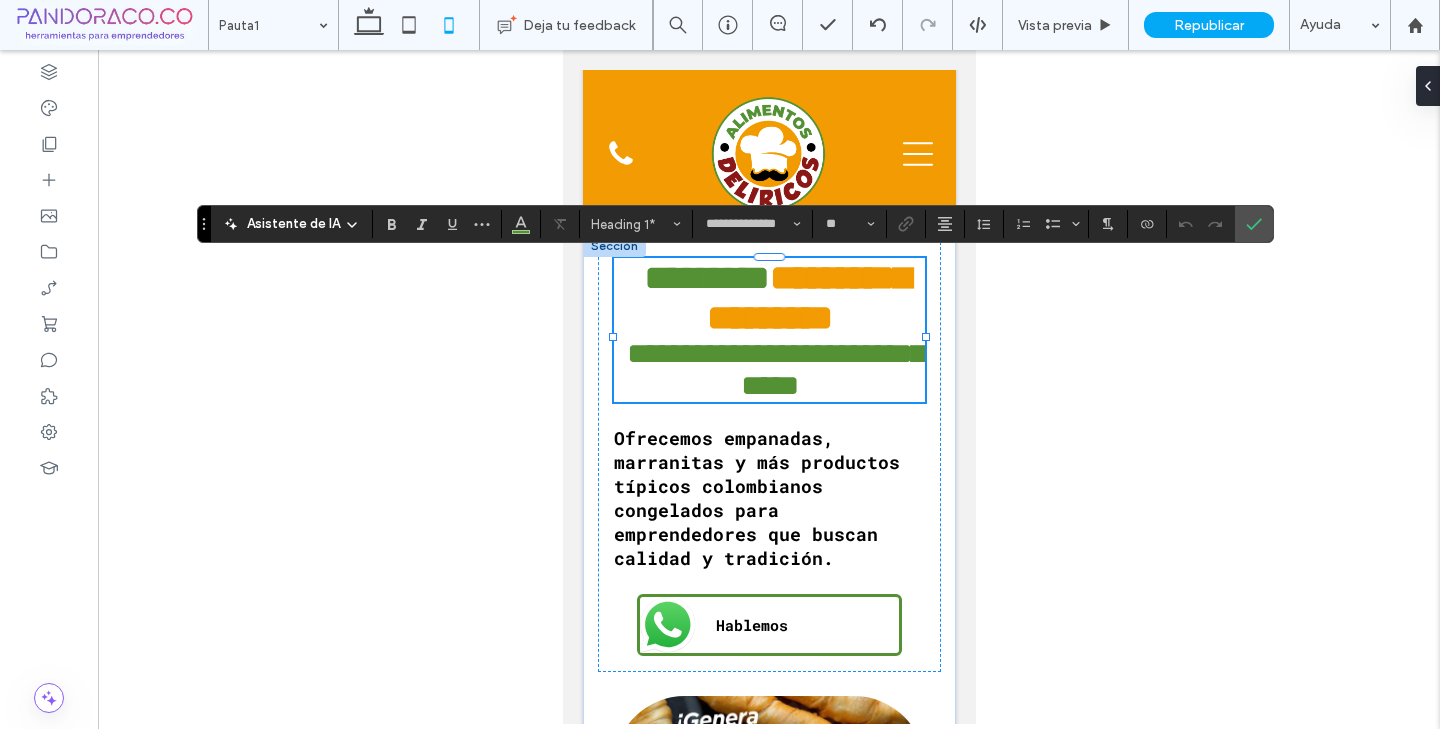 click 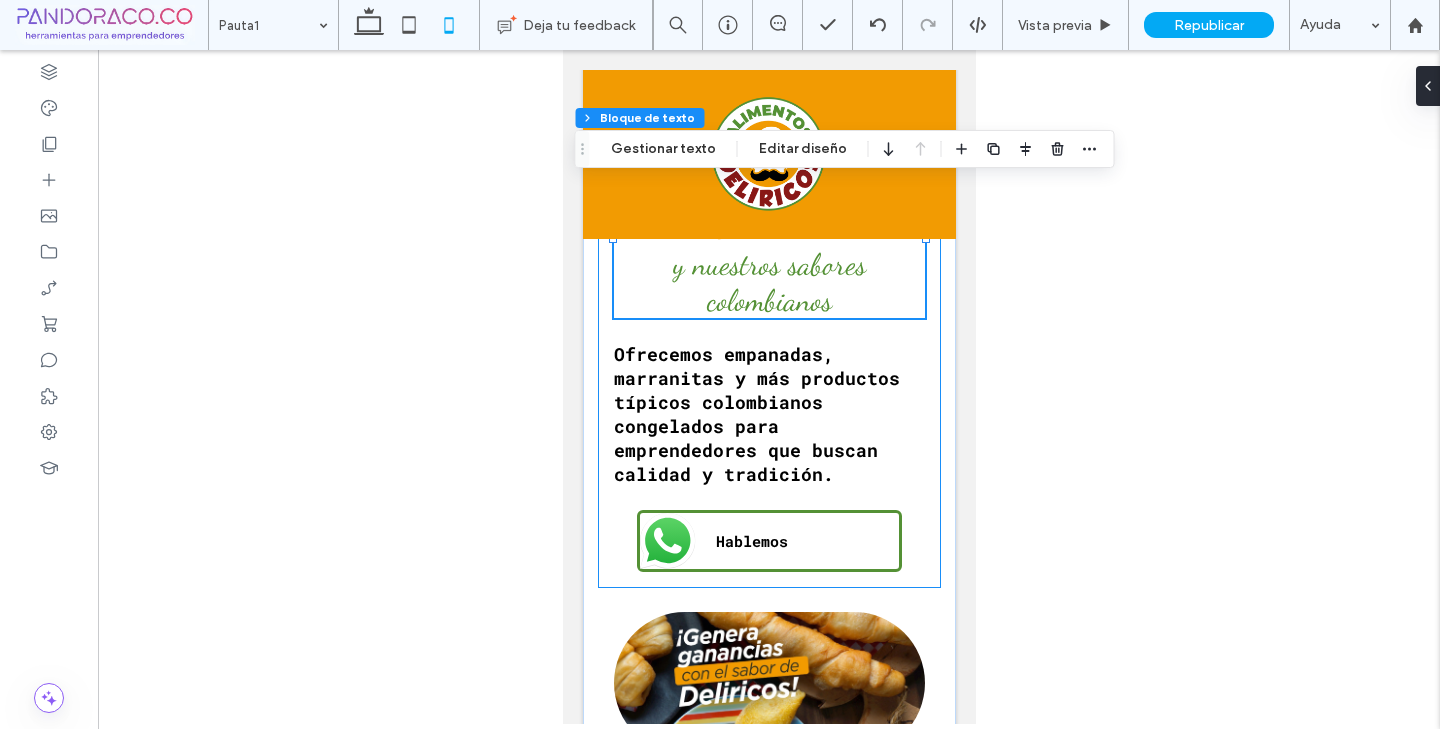 scroll, scrollTop: 0, scrollLeft: 0, axis: both 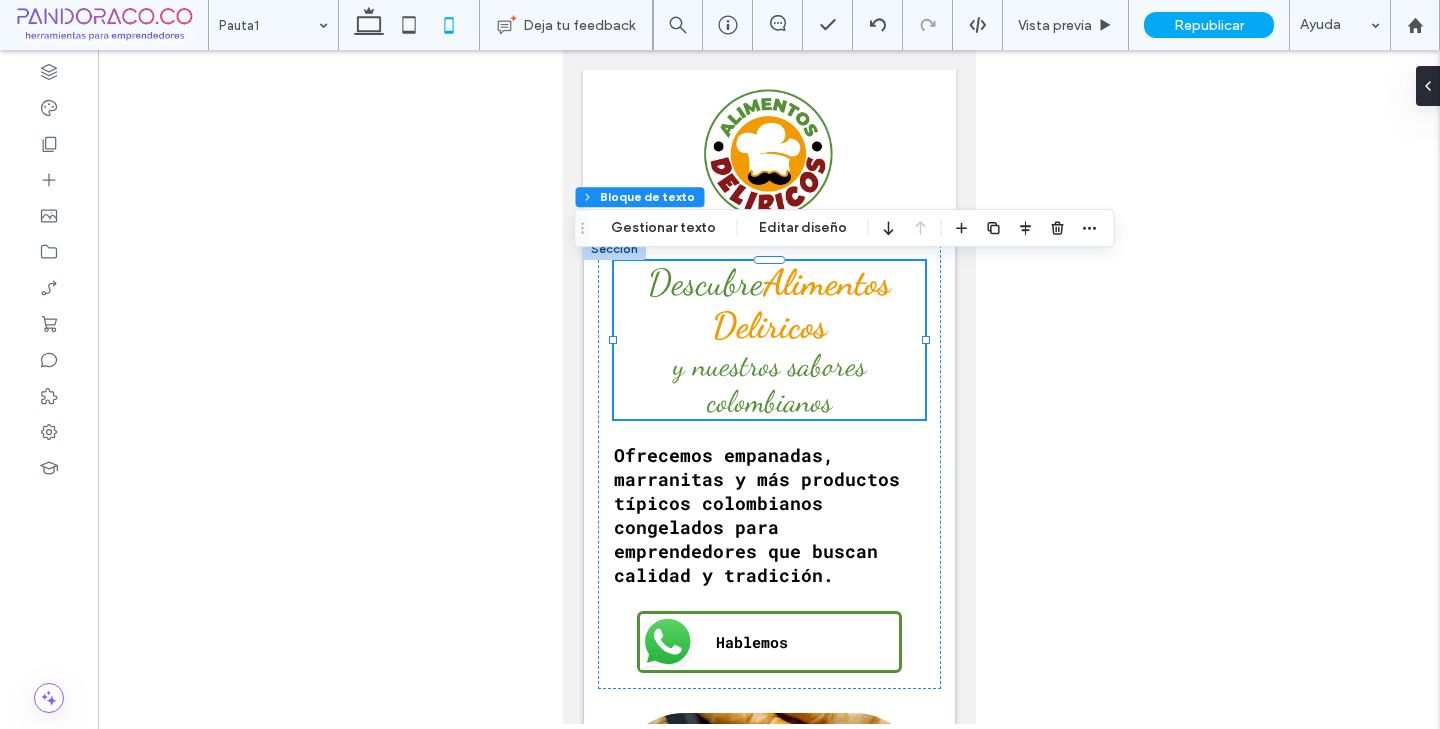 click on "Descubre  Alimentos Deliricos" at bounding box center [768, 304] 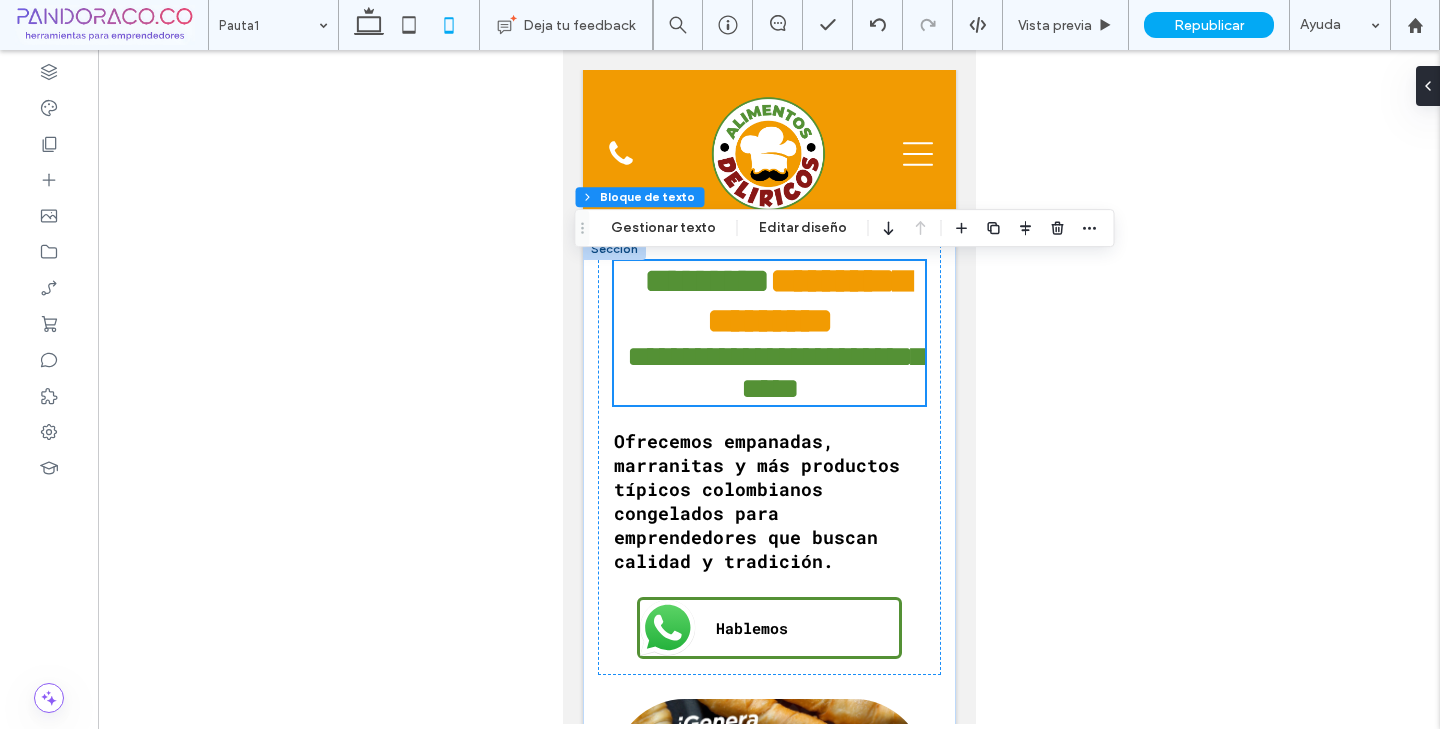 scroll, scrollTop: 2, scrollLeft: 0, axis: vertical 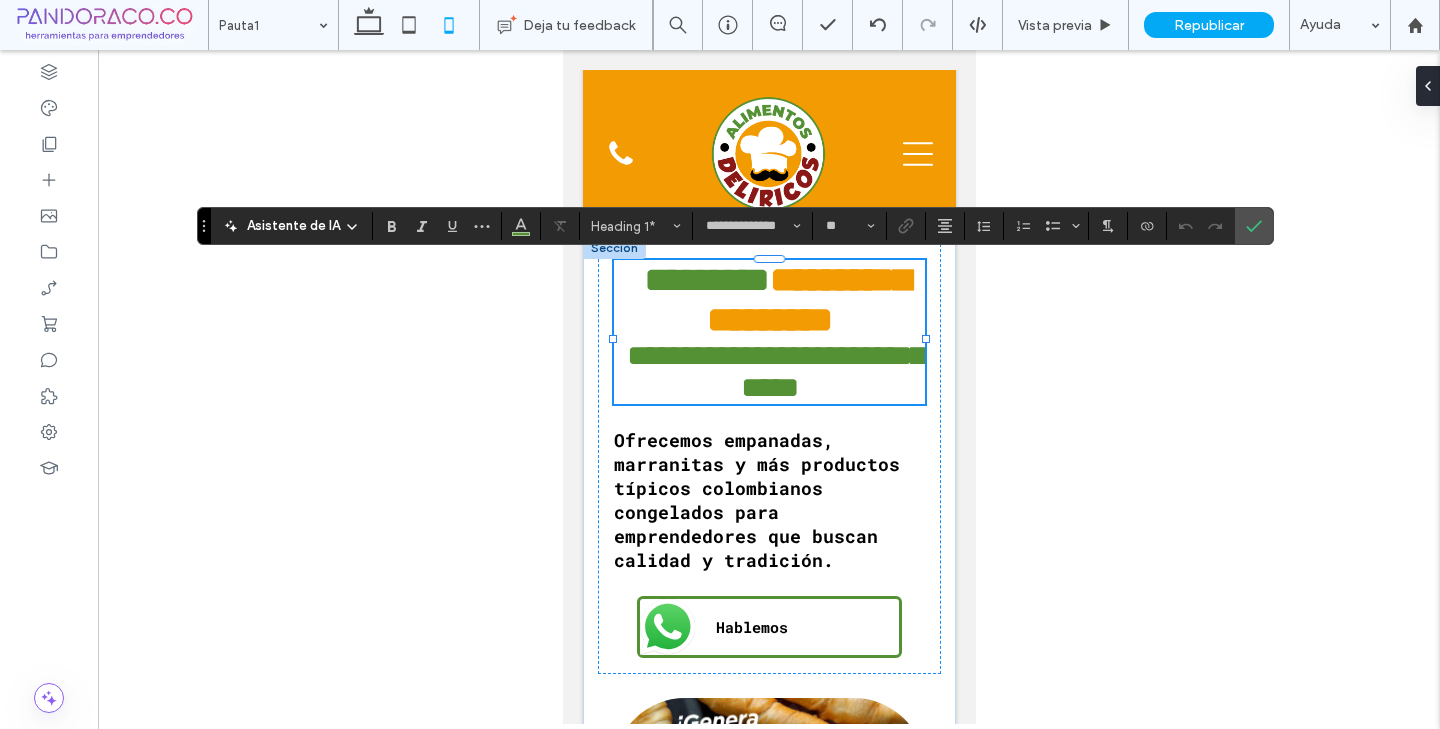 type on "**" 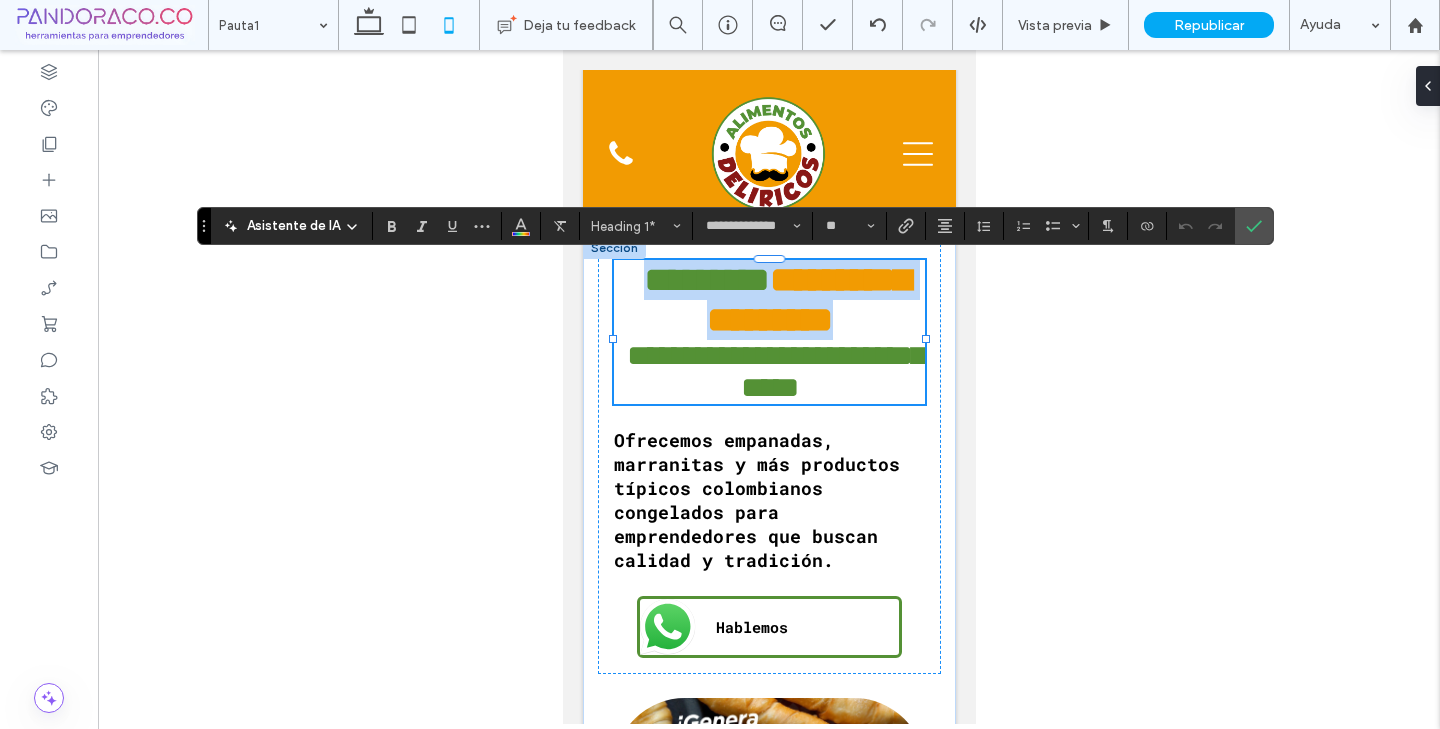 drag, startPoint x: 841, startPoint y: 333, endPoint x: 647, endPoint y: 296, distance: 197.49684 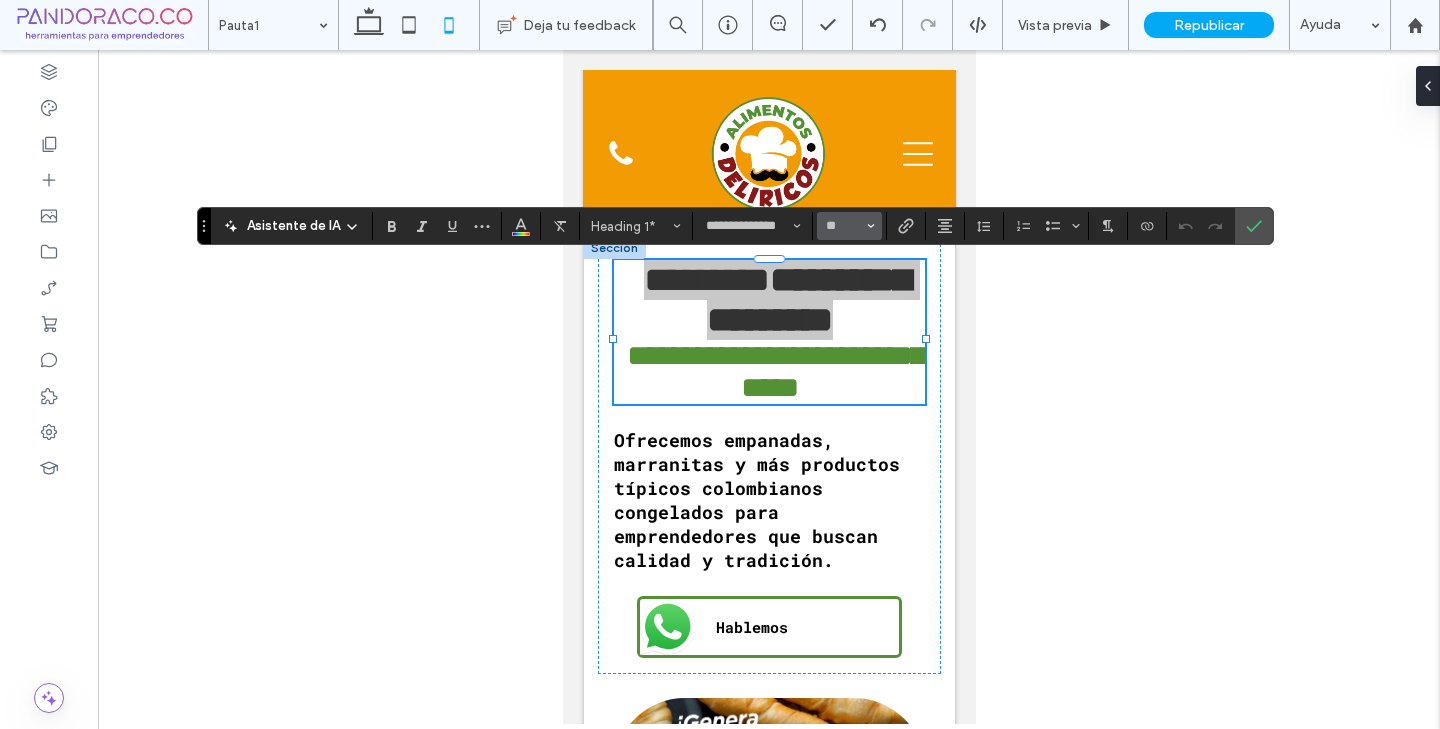click at bounding box center (871, 226) 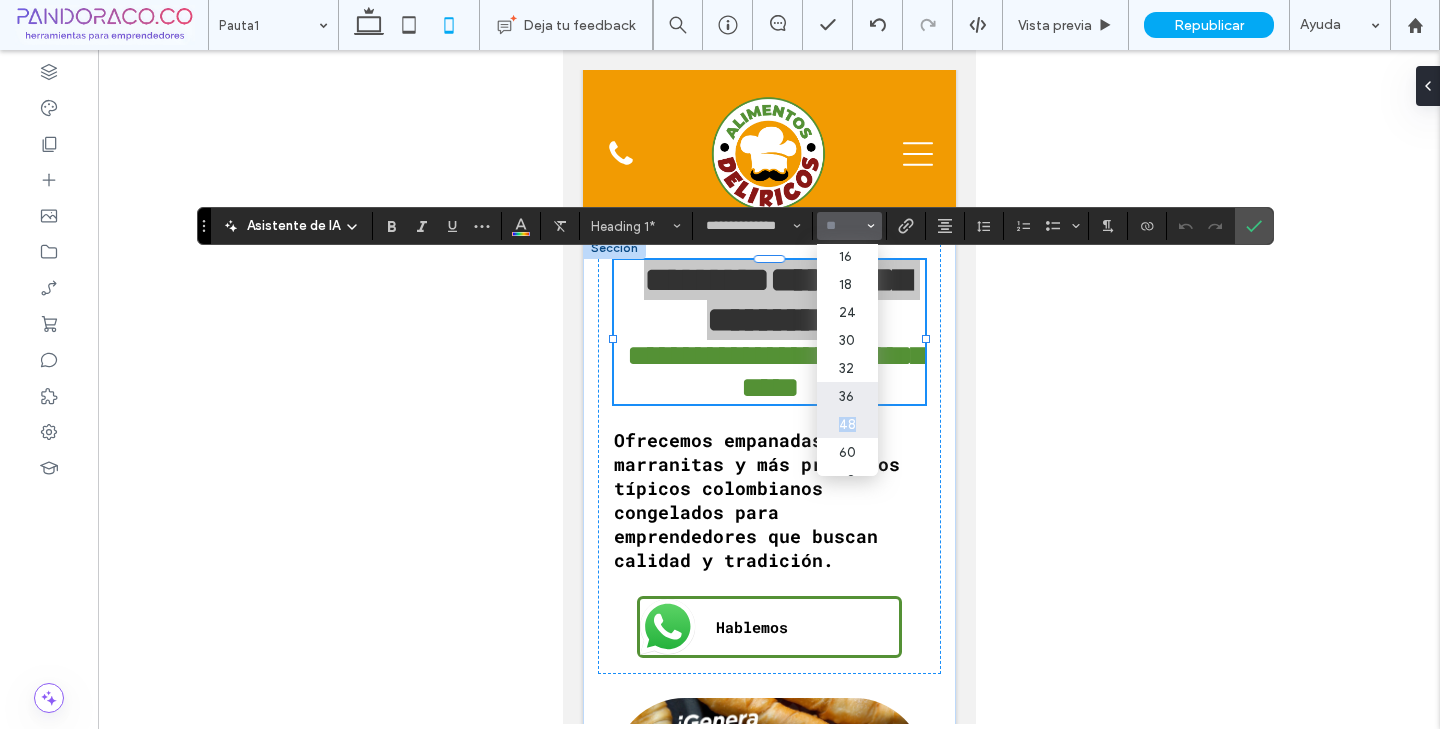 click on "48" at bounding box center [847, 424] 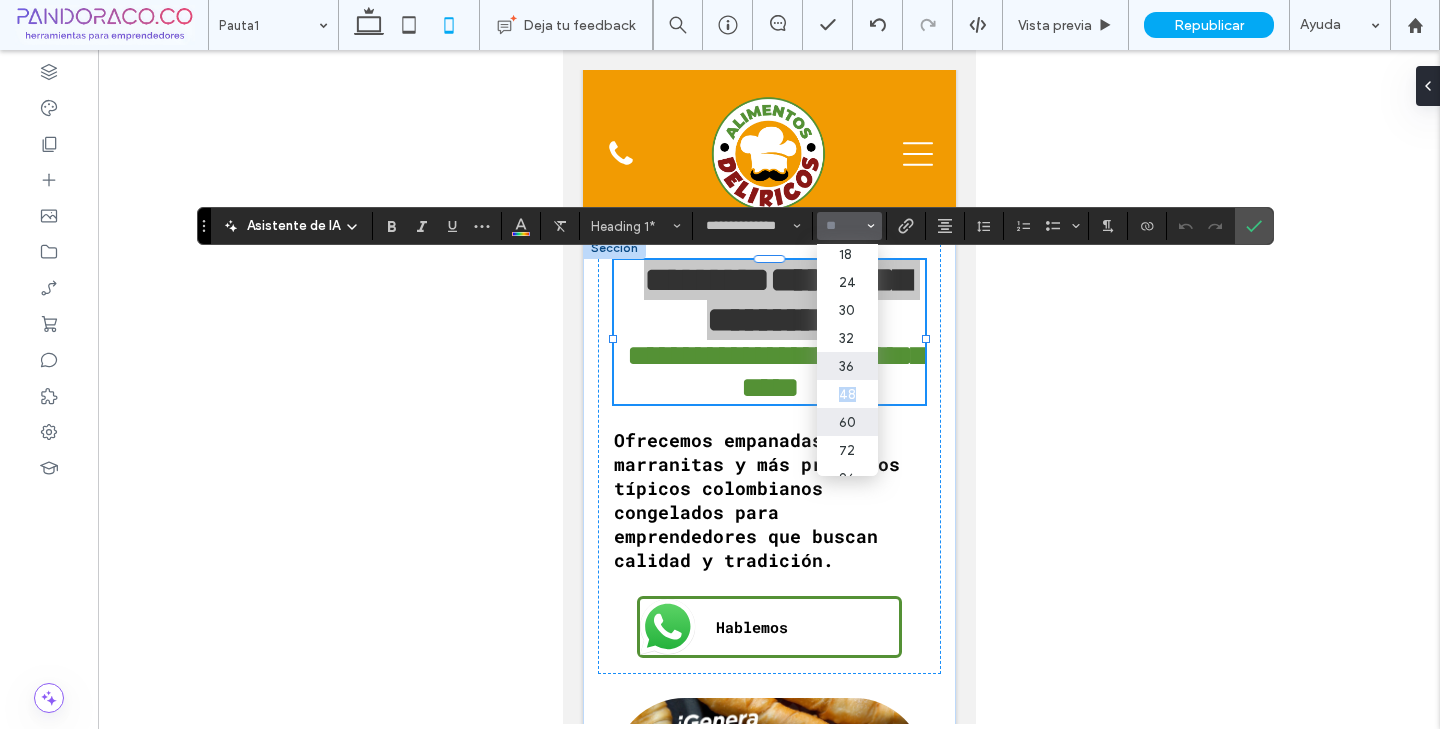 scroll, scrollTop: 208, scrollLeft: 0, axis: vertical 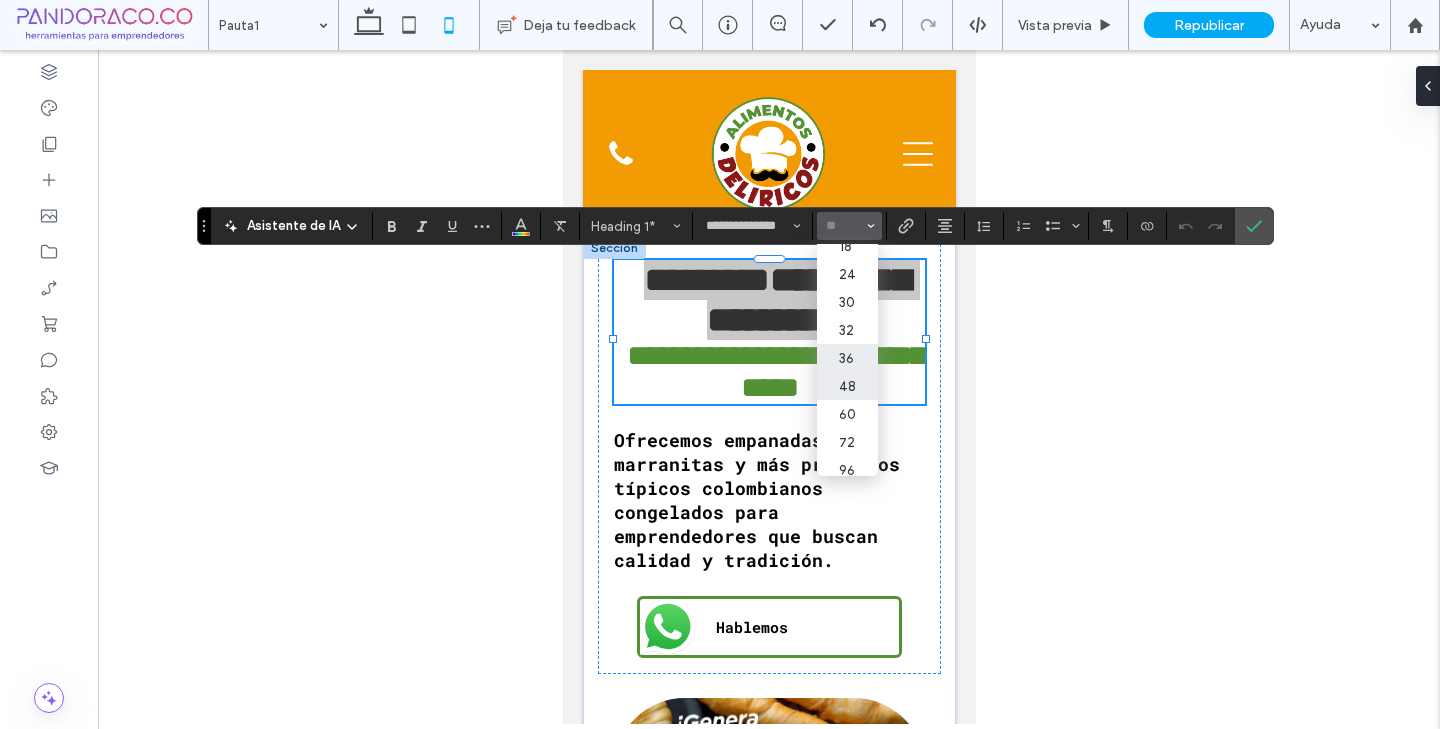 click on "48" at bounding box center [847, 386] 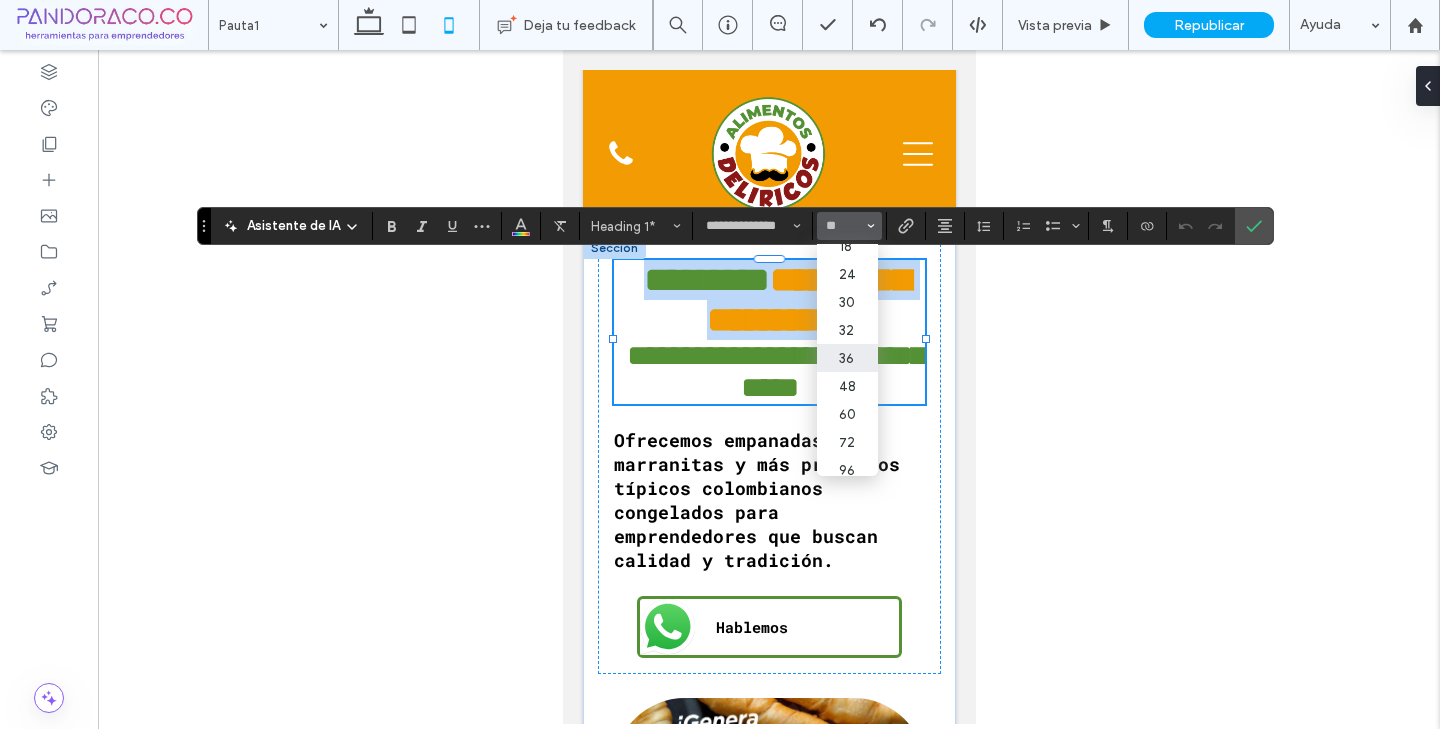 type on "**" 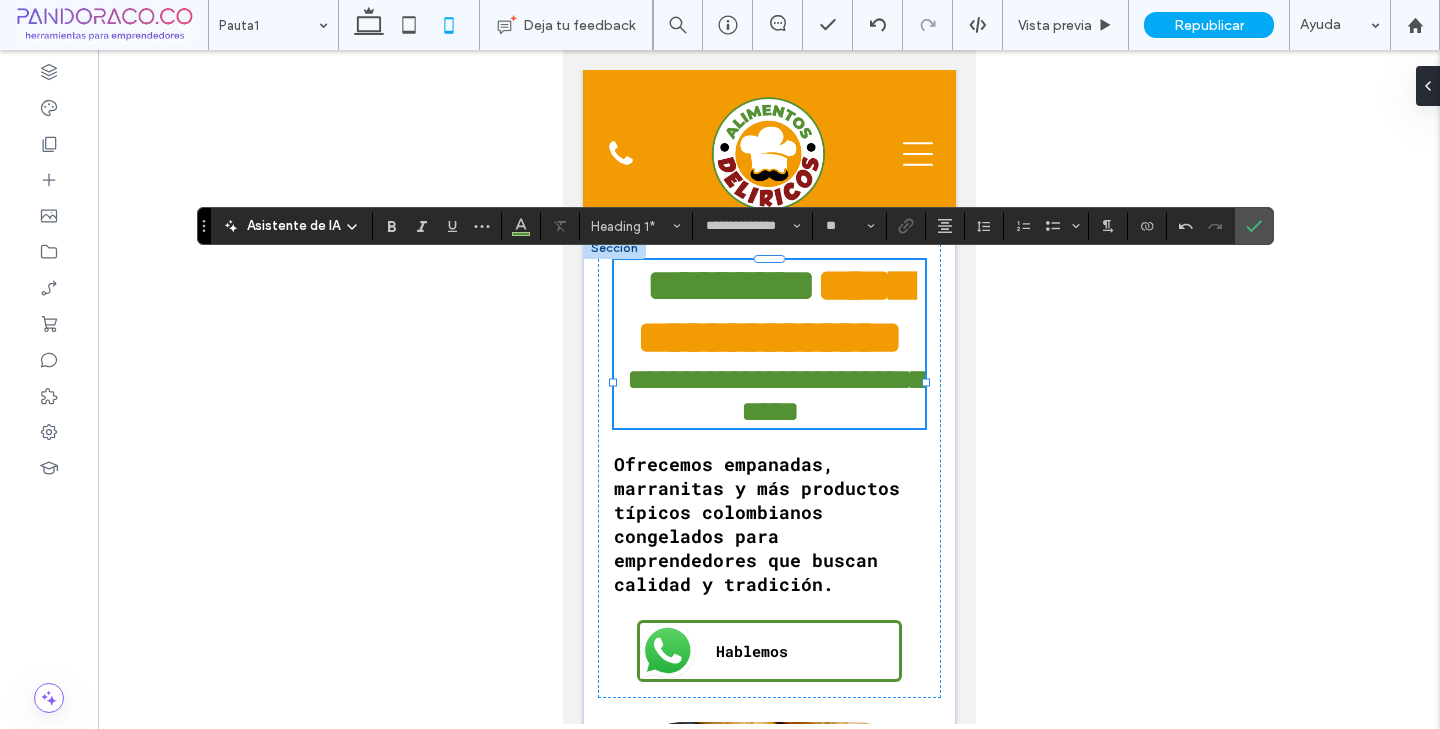 click on "********" at bounding box center [730, 285] 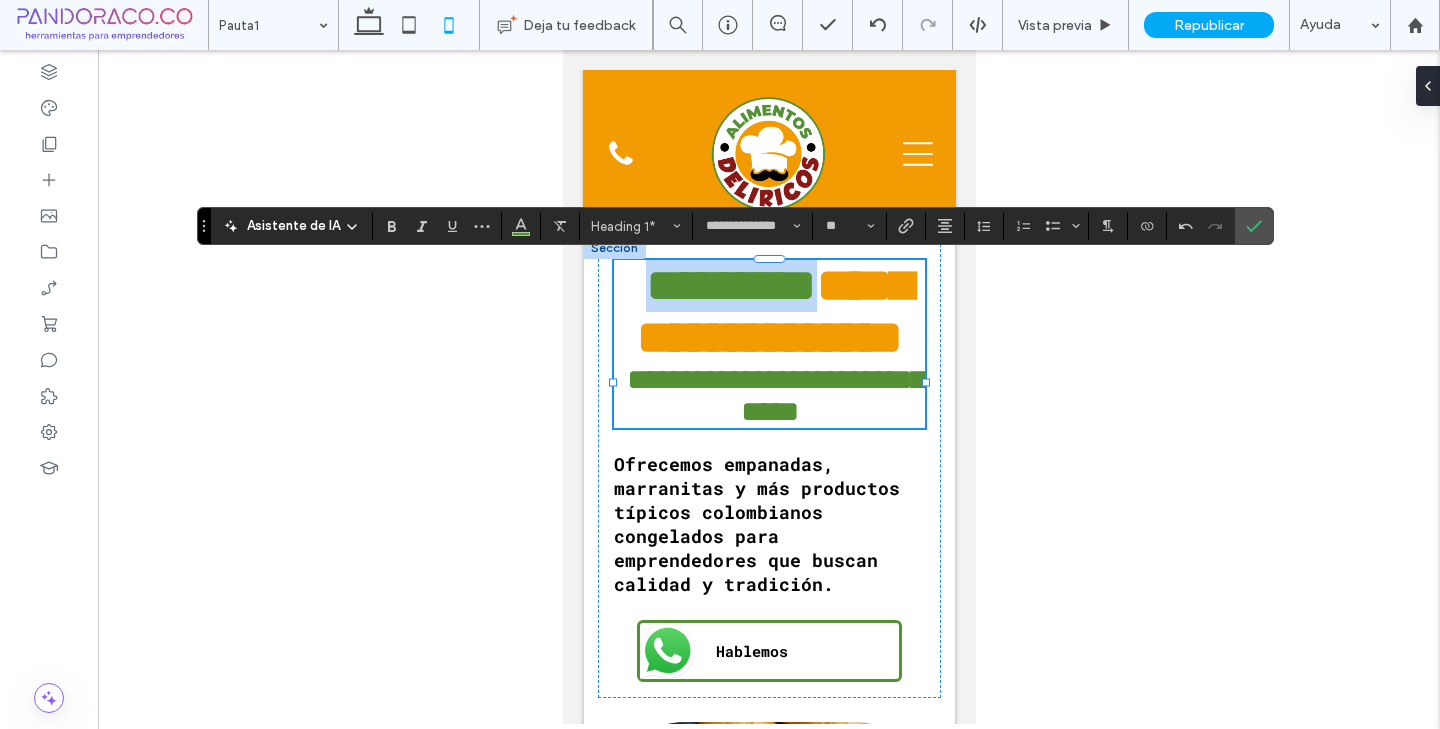 drag, startPoint x: 809, startPoint y: 292, endPoint x: 703, endPoint y: 298, distance: 106.16968 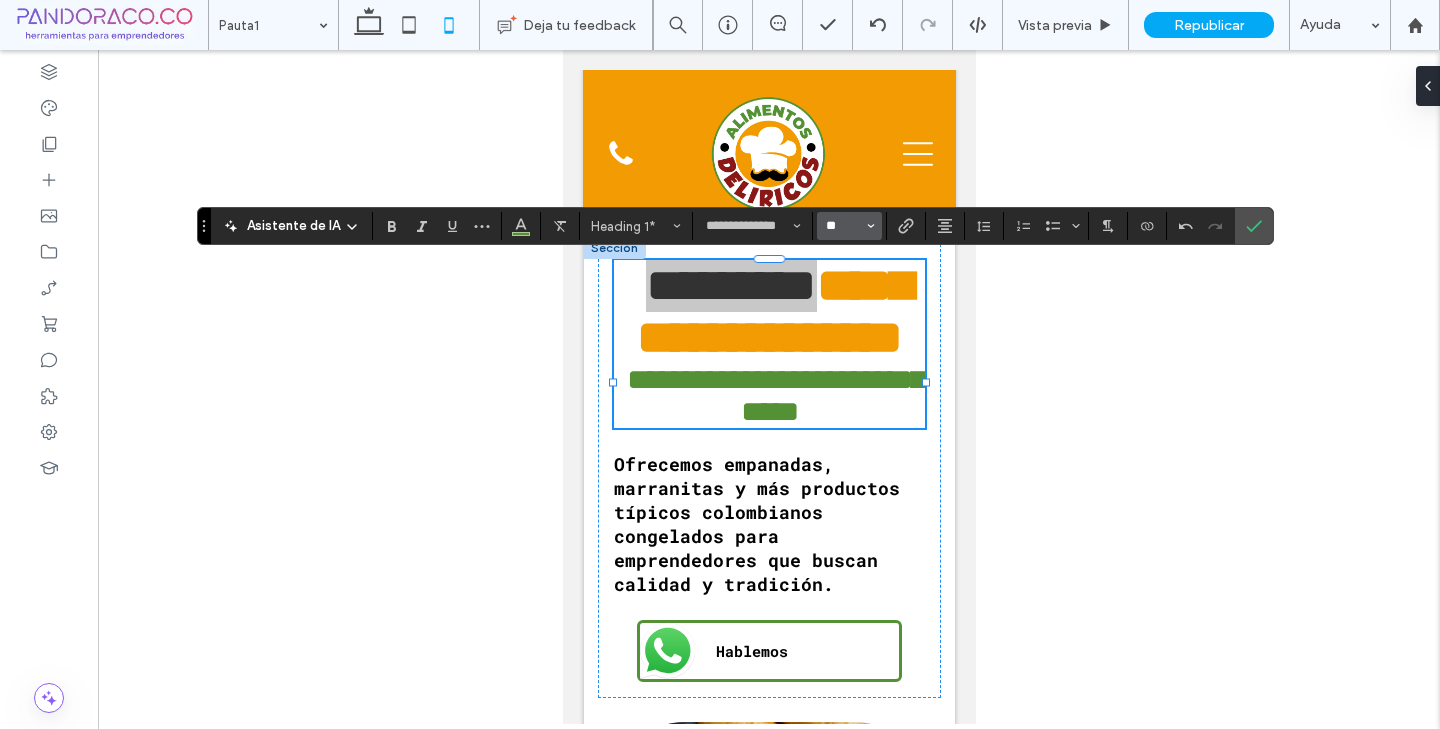 click on "**" at bounding box center [843, 226] 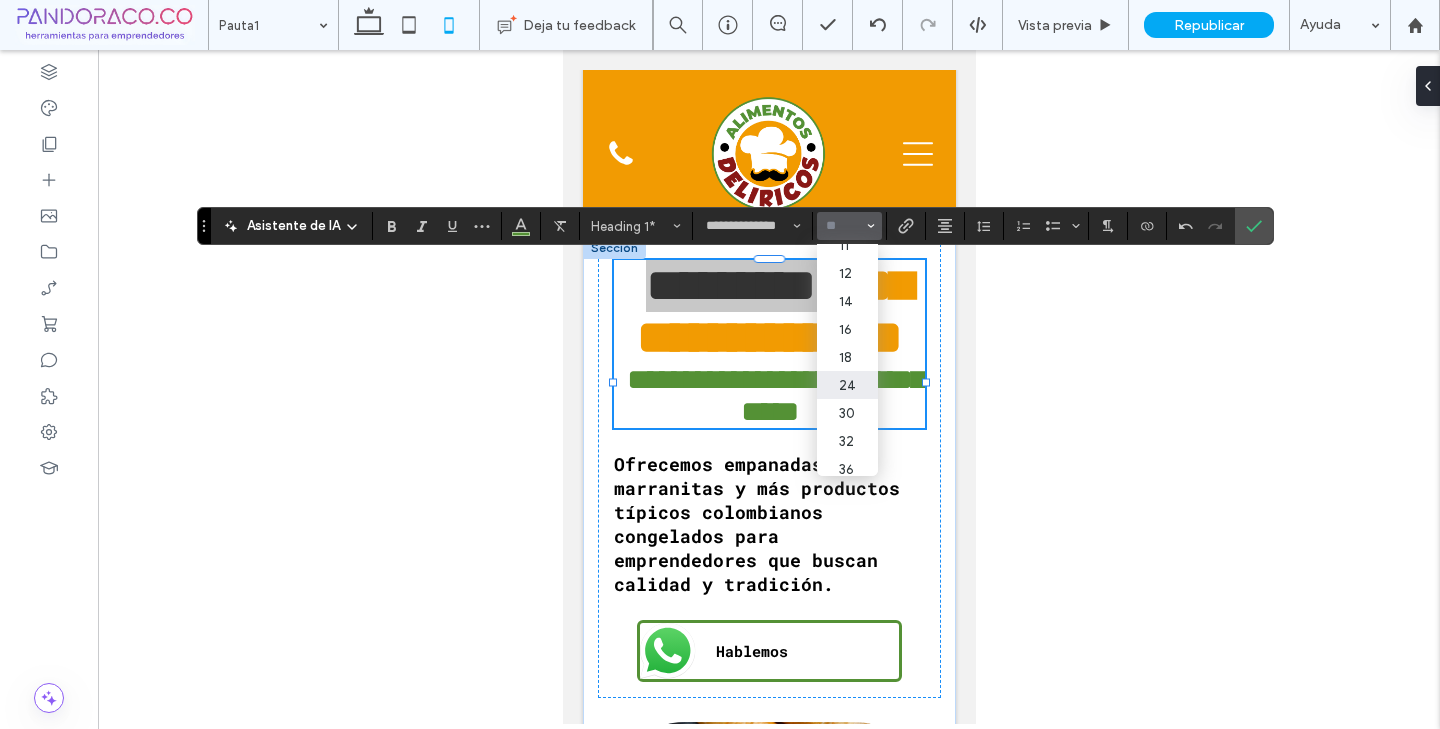 scroll, scrollTop: 98, scrollLeft: 0, axis: vertical 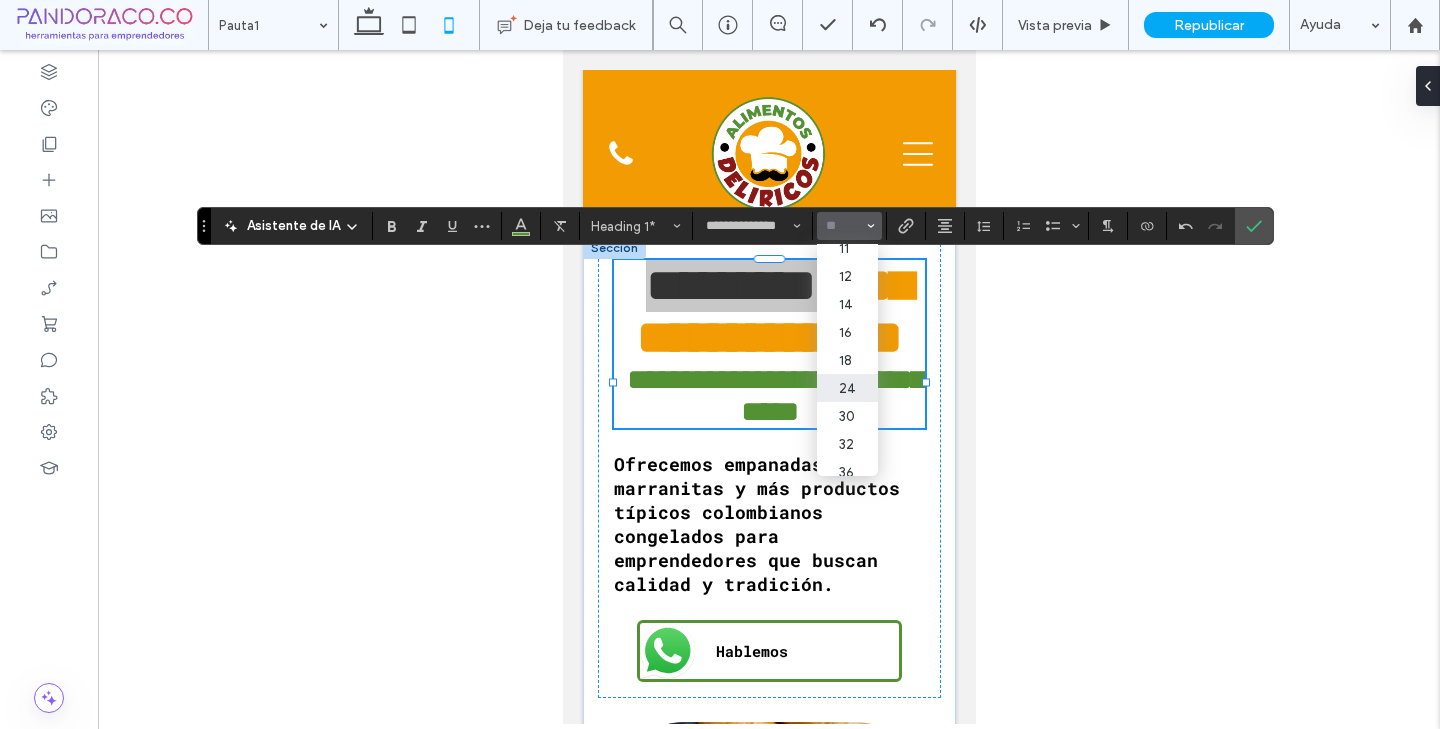 click on "8 9 10 11 12 14 16 18 24 30 32 36 48 60 72 96" at bounding box center (847, 360) 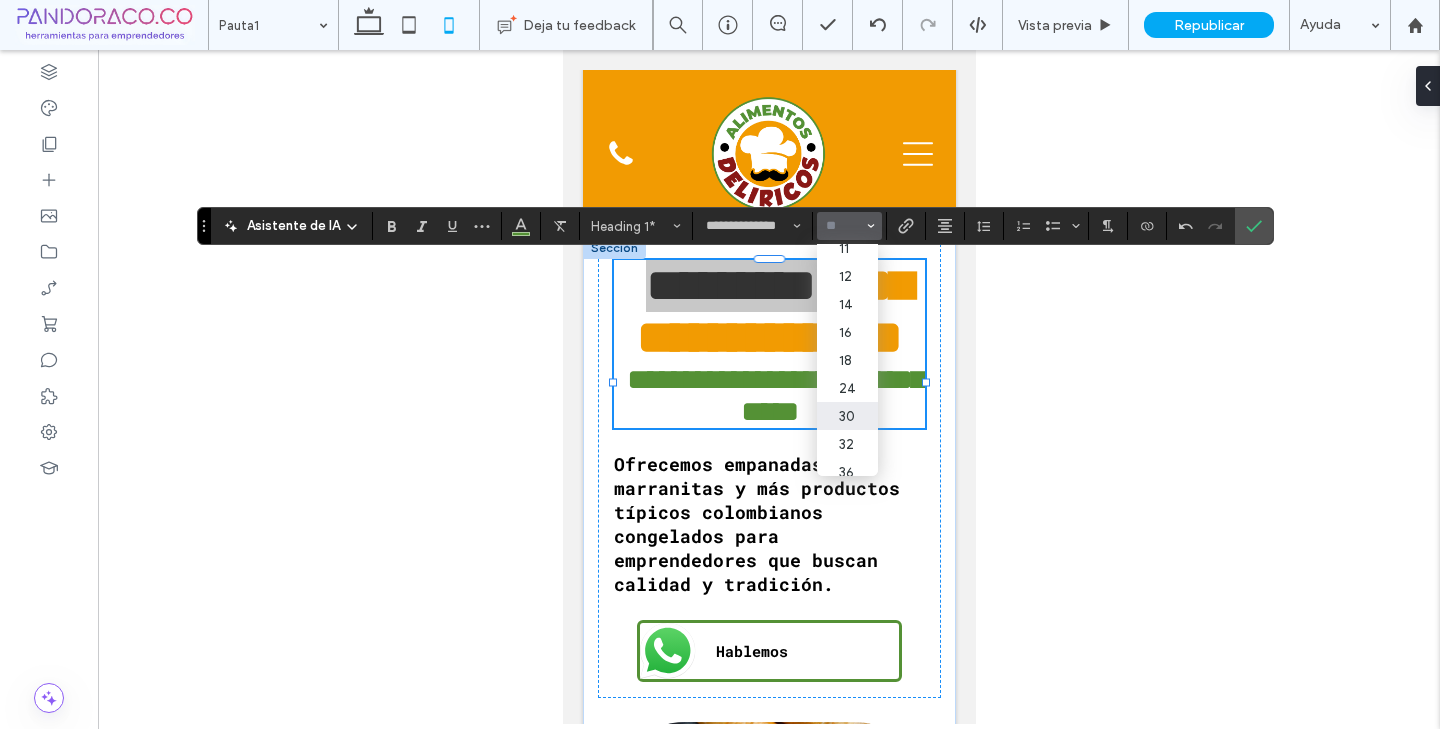 scroll, scrollTop: 89, scrollLeft: 0, axis: vertical 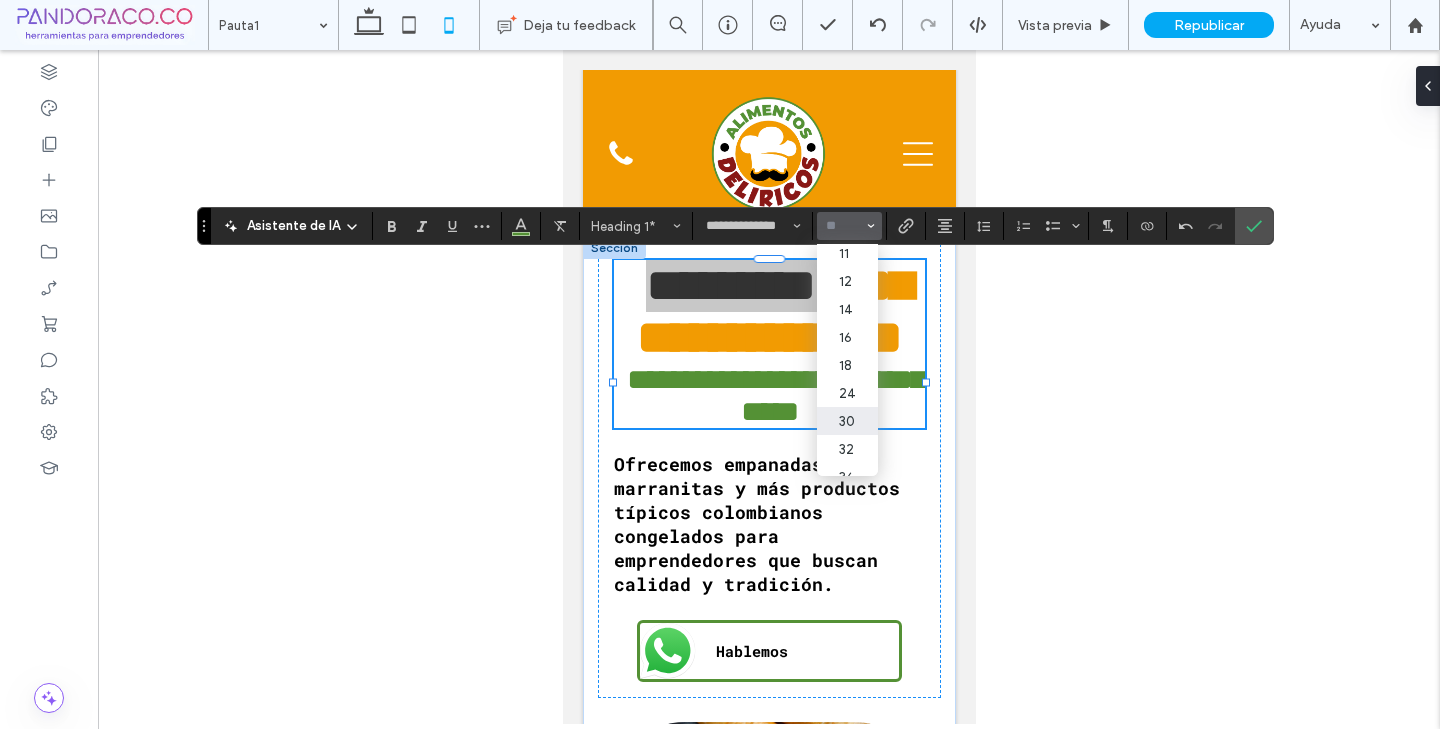 click on "30" at bounding box center [847, 421] 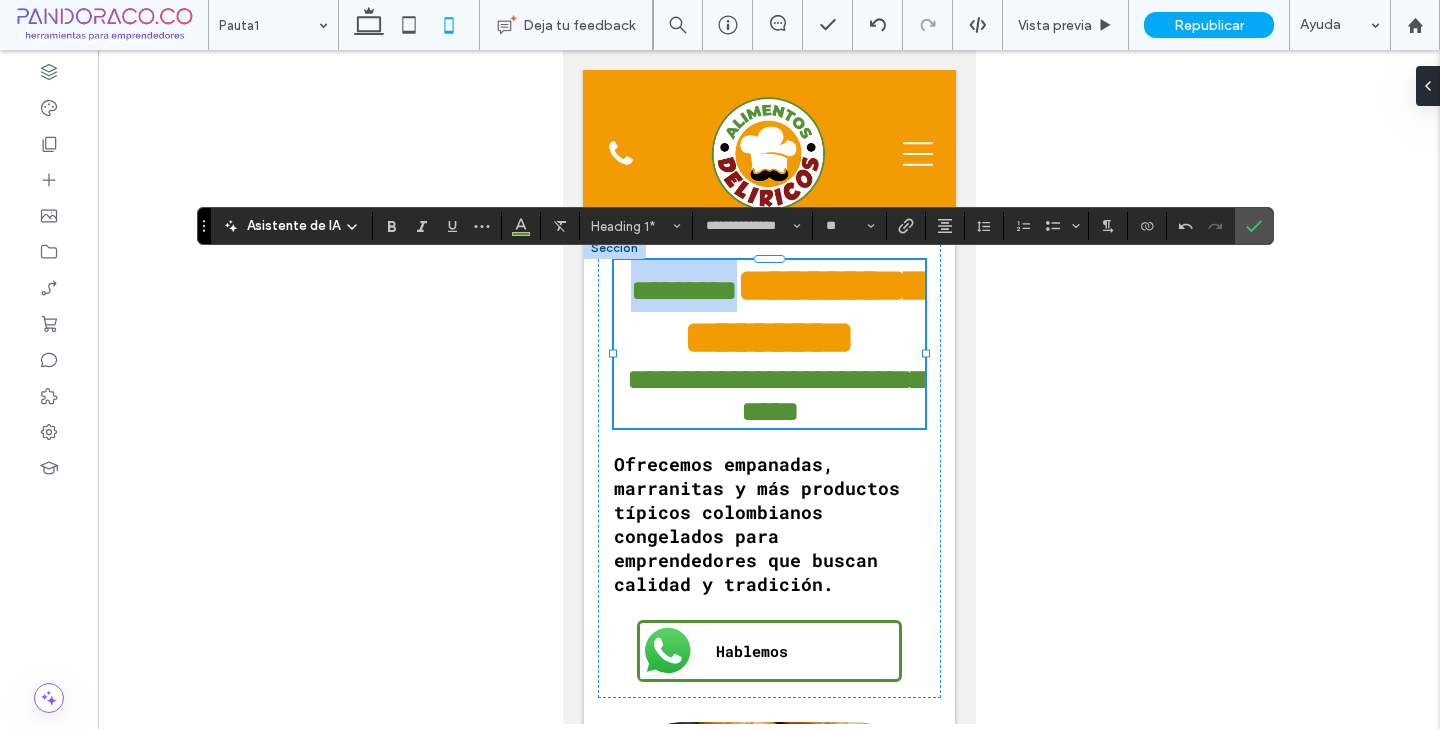type on "**" 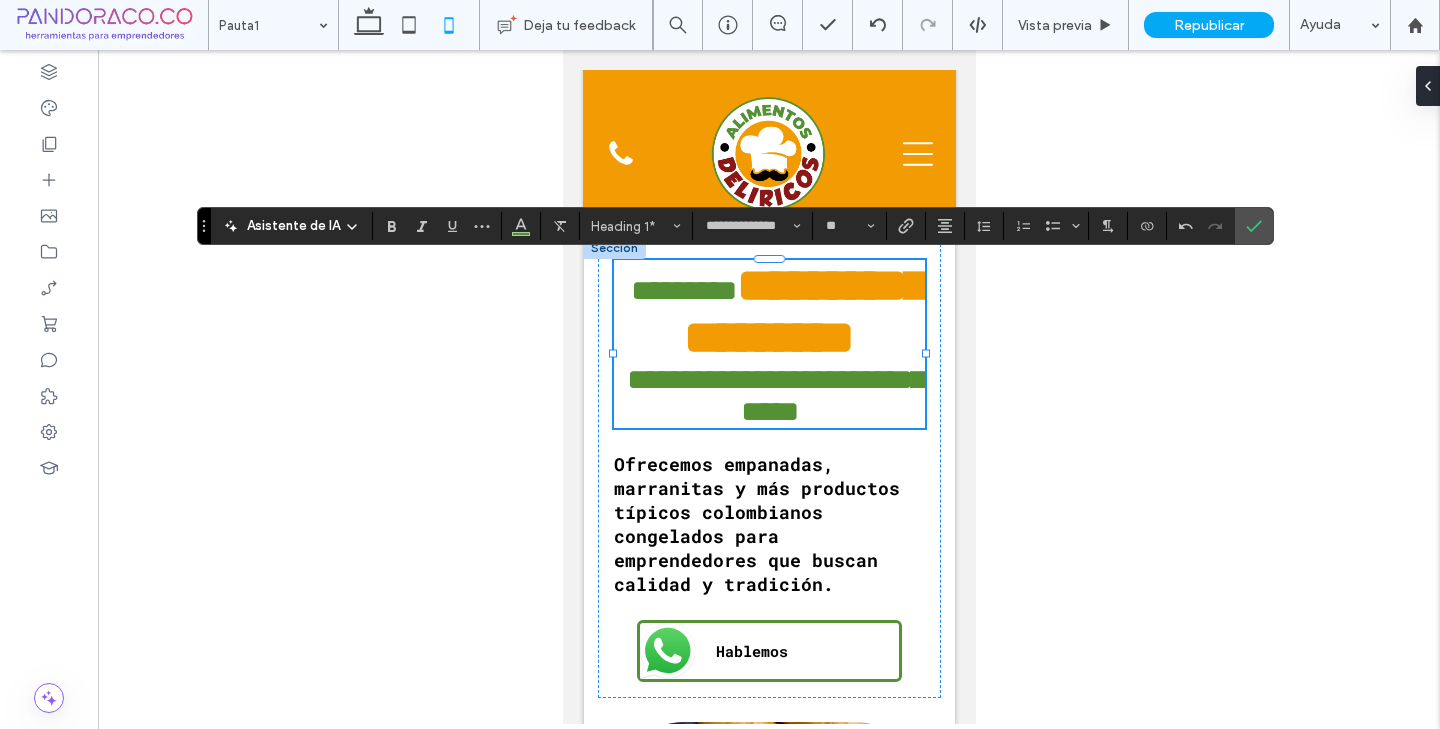 click on "**********" at bounding box center [768, 312] 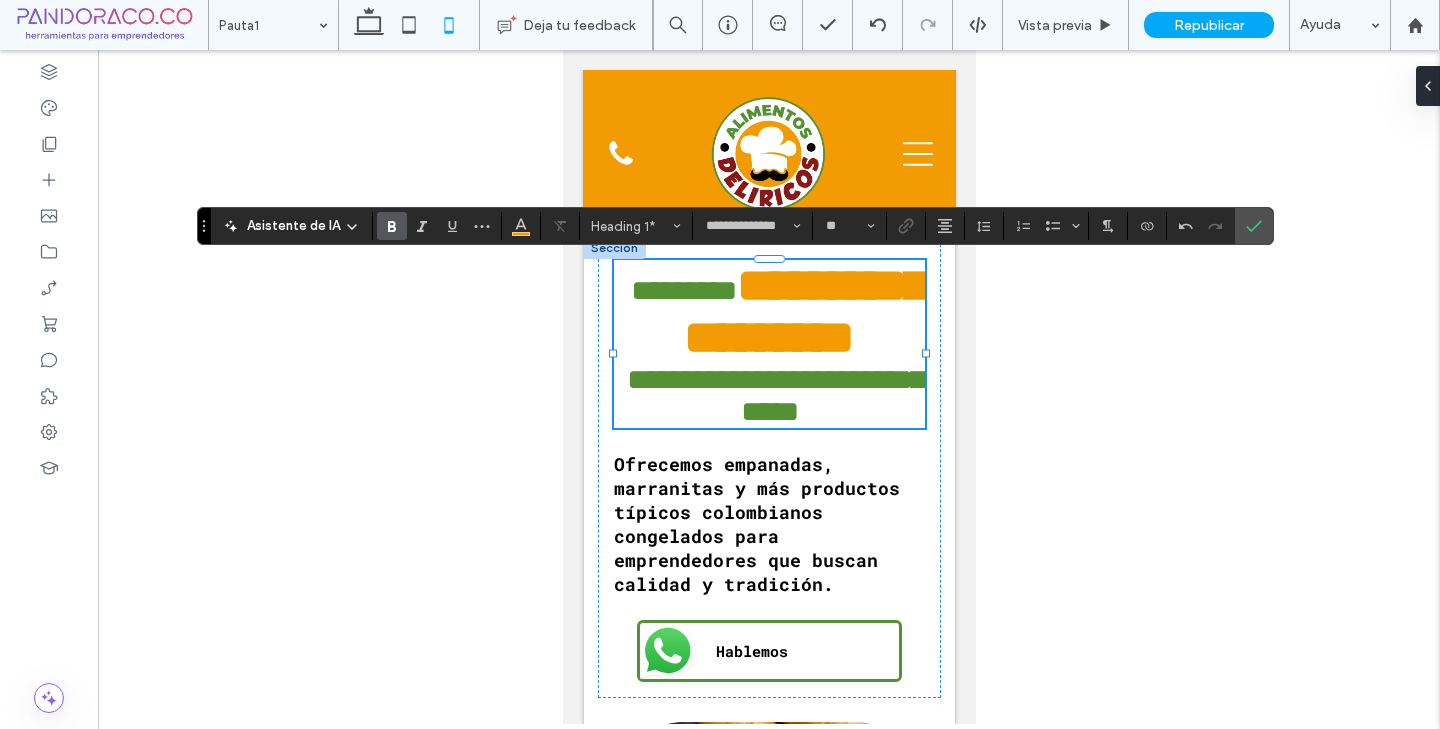 click 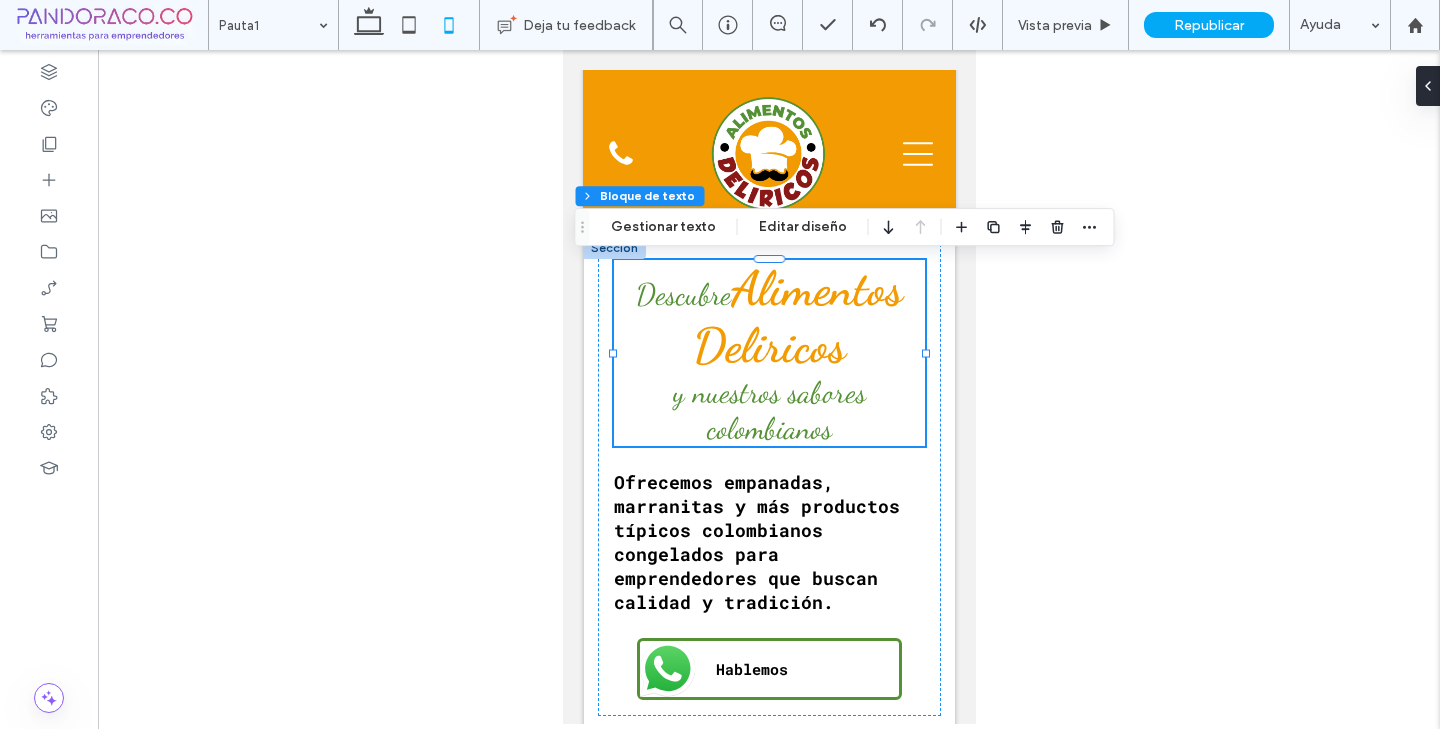 click on "y nuestros sabores colombianos" at bounding box center (768, 410) 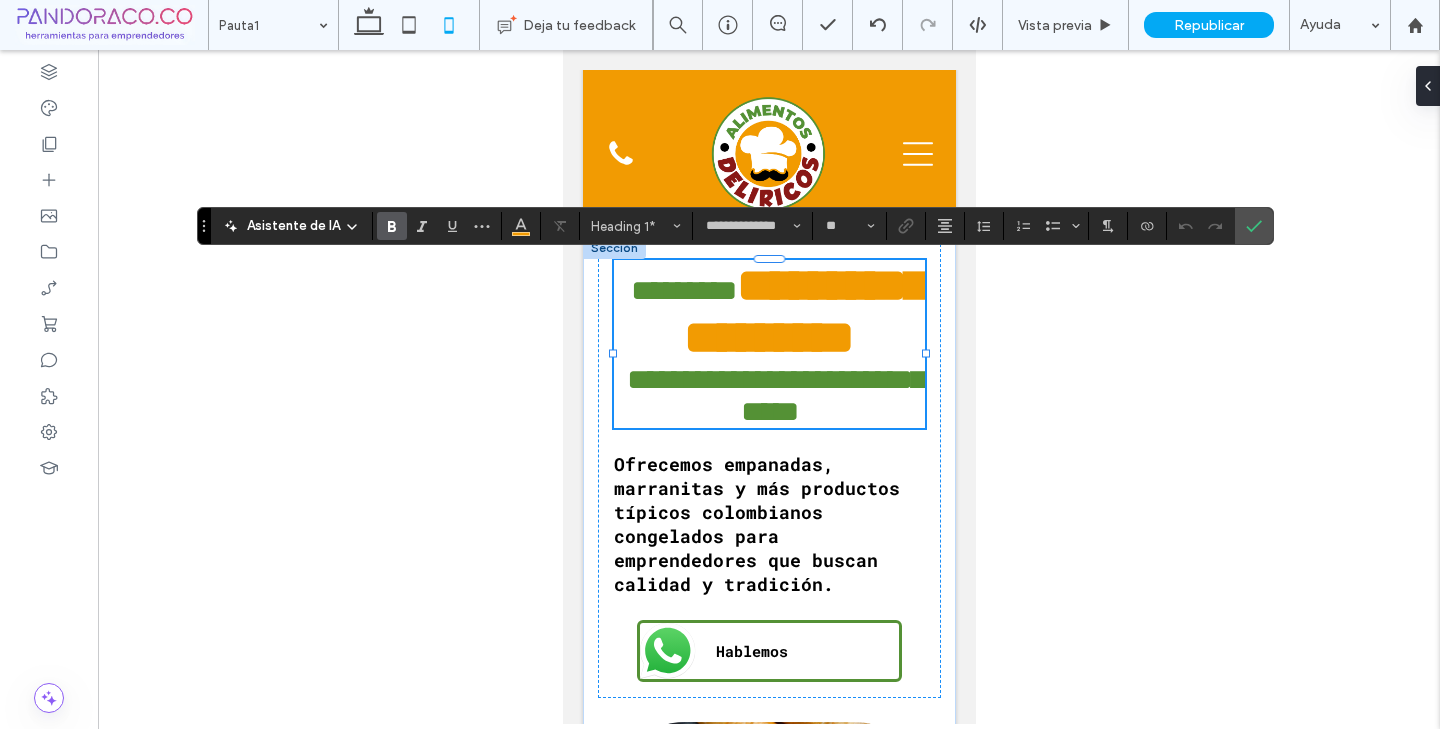 type on "**" 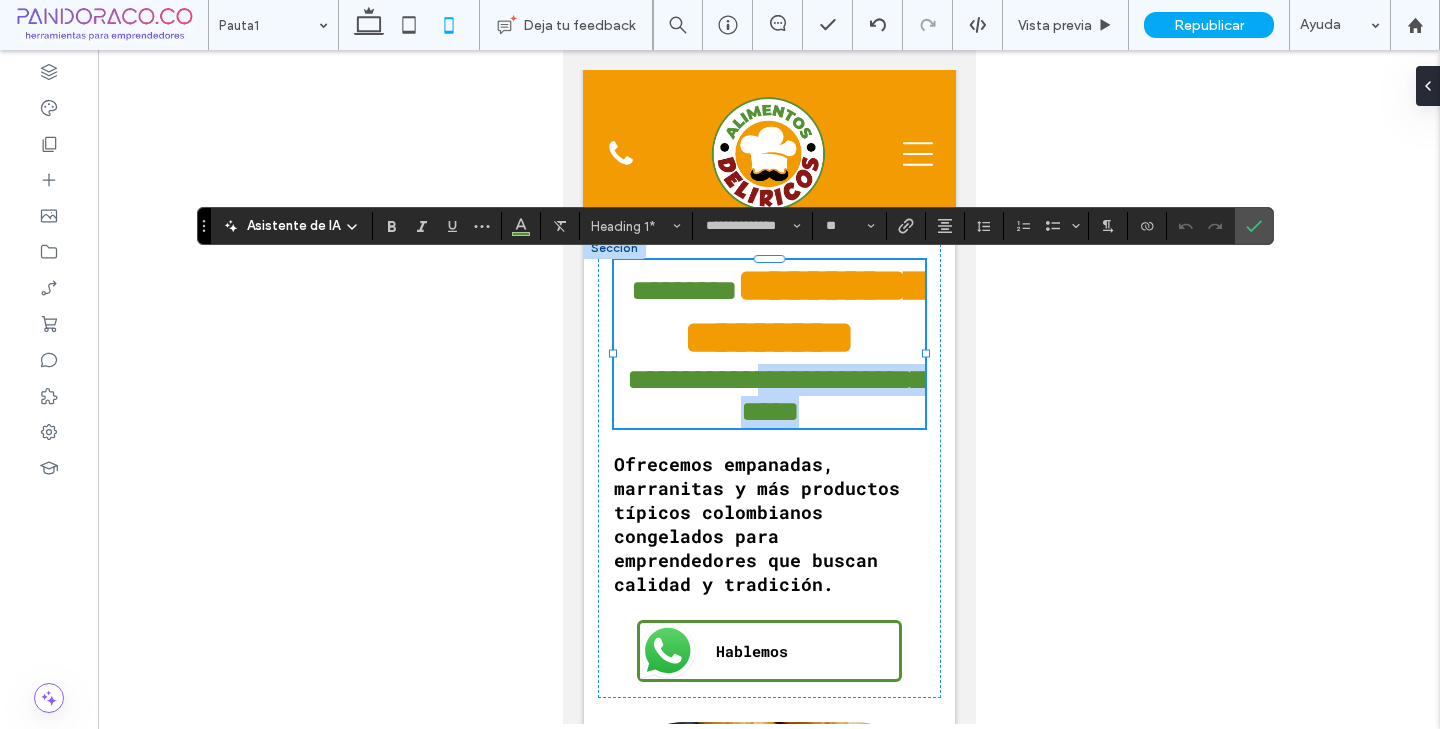 drag, startPoint x: 786, startPoint y: 400, endPoint x: 827, endPoint y: 425, distance: 48.02083 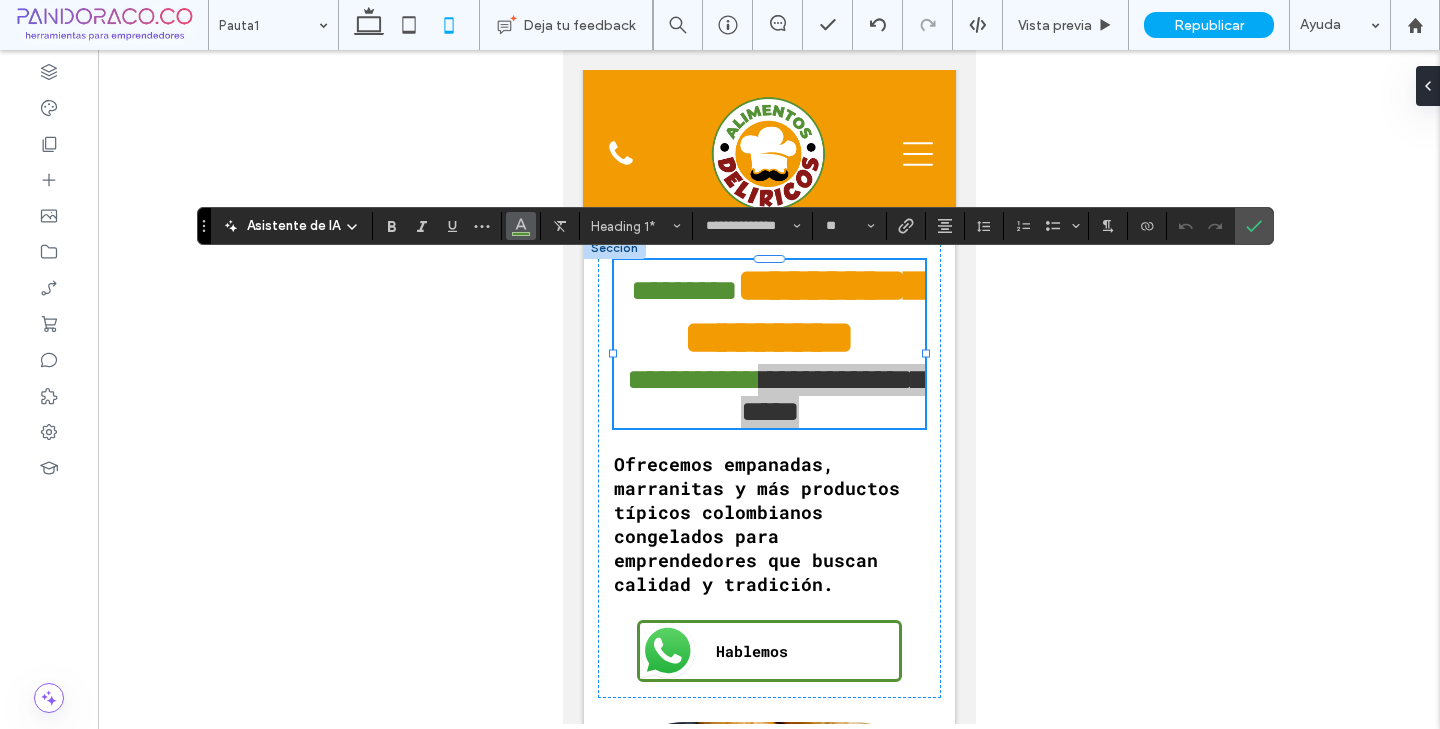 click at bounding box center [521, 226] 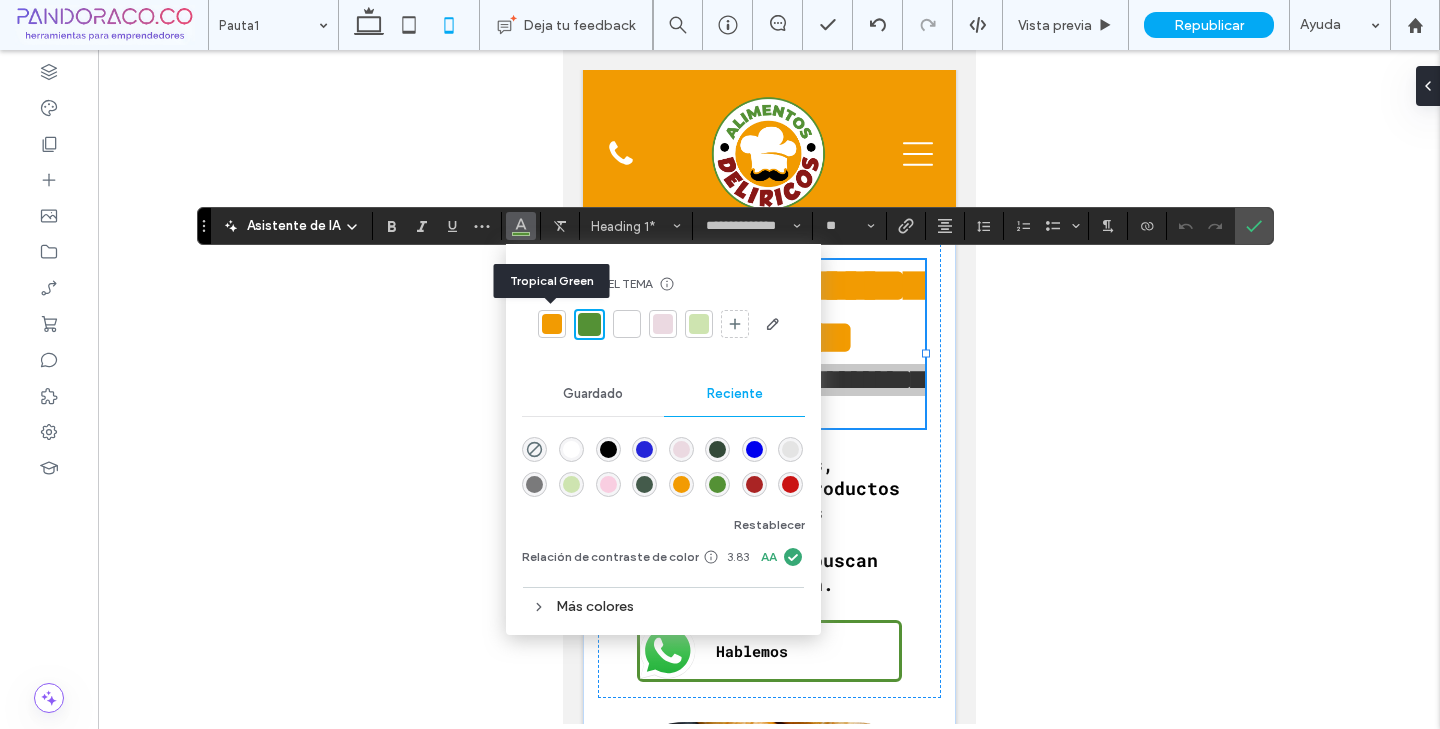 click at bounding box center [552, 324] 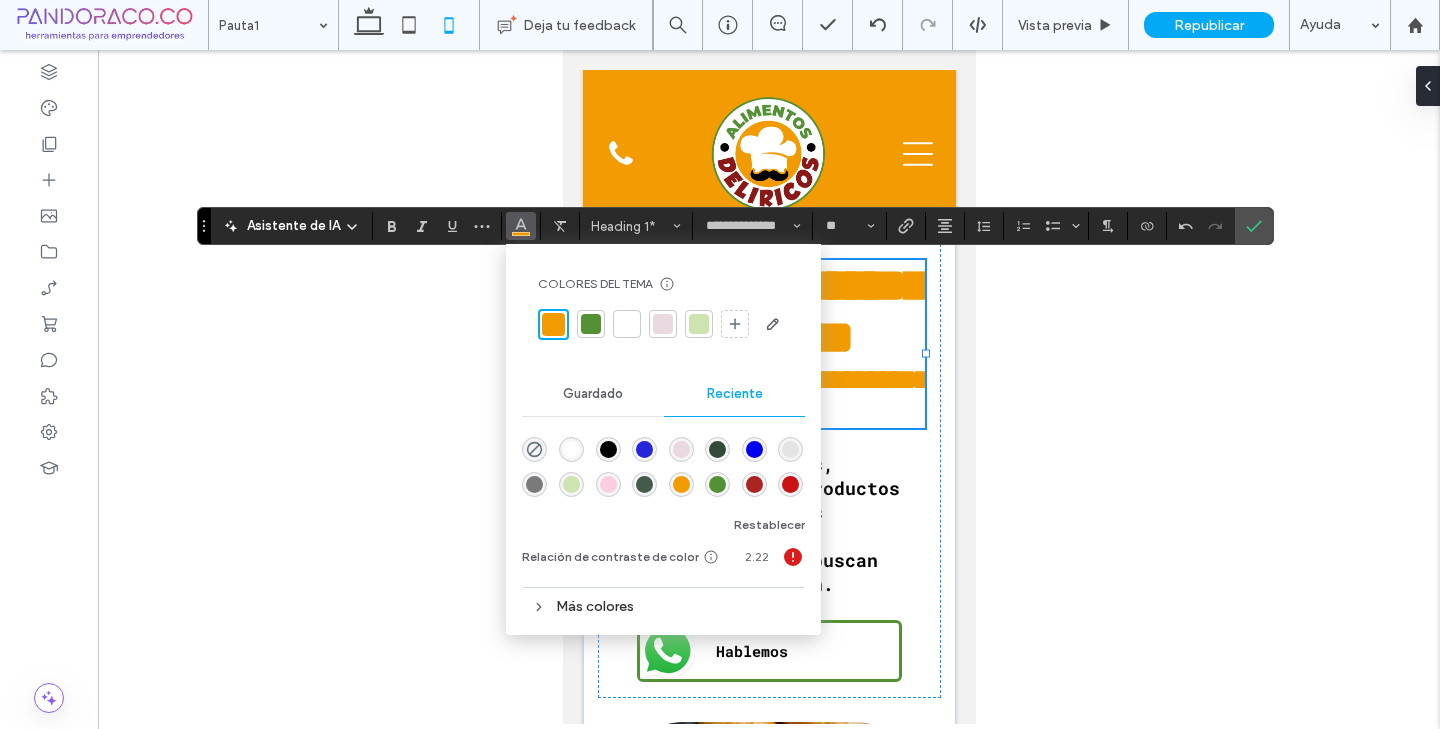 click 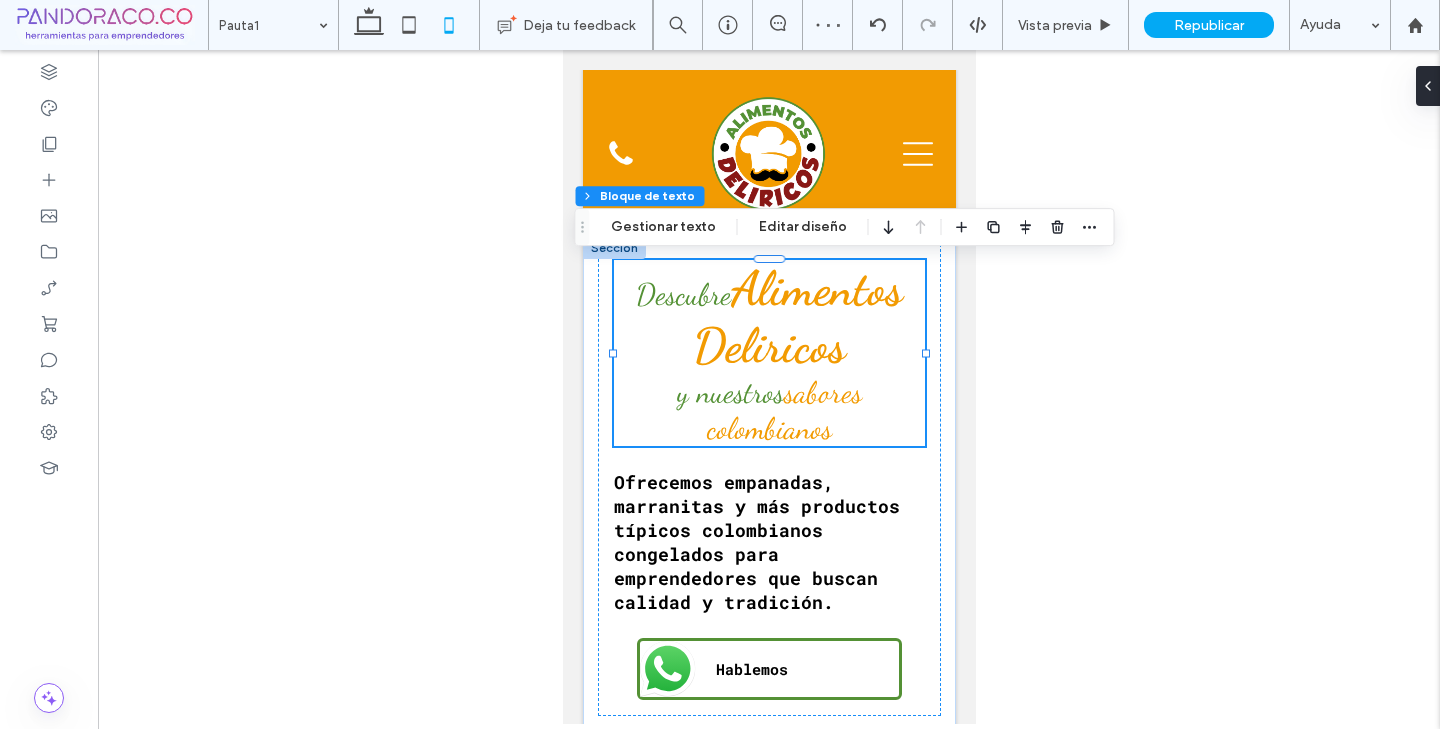 click on "sabores colombianos" at bounding box center [783, 410] 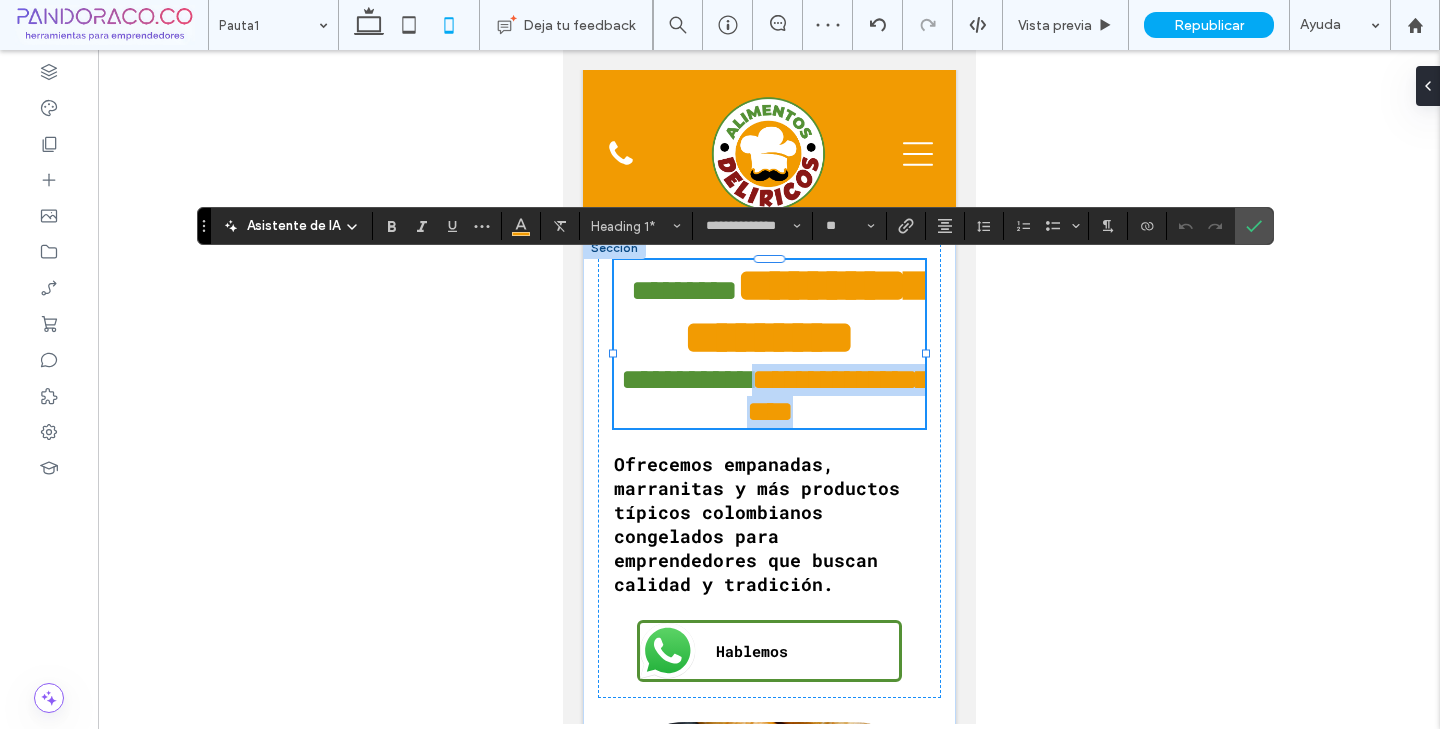 drag, startPoint x: 789, startPoint y: 399, endPoint x: 838, endPoint y: 426, distance: 55.946404 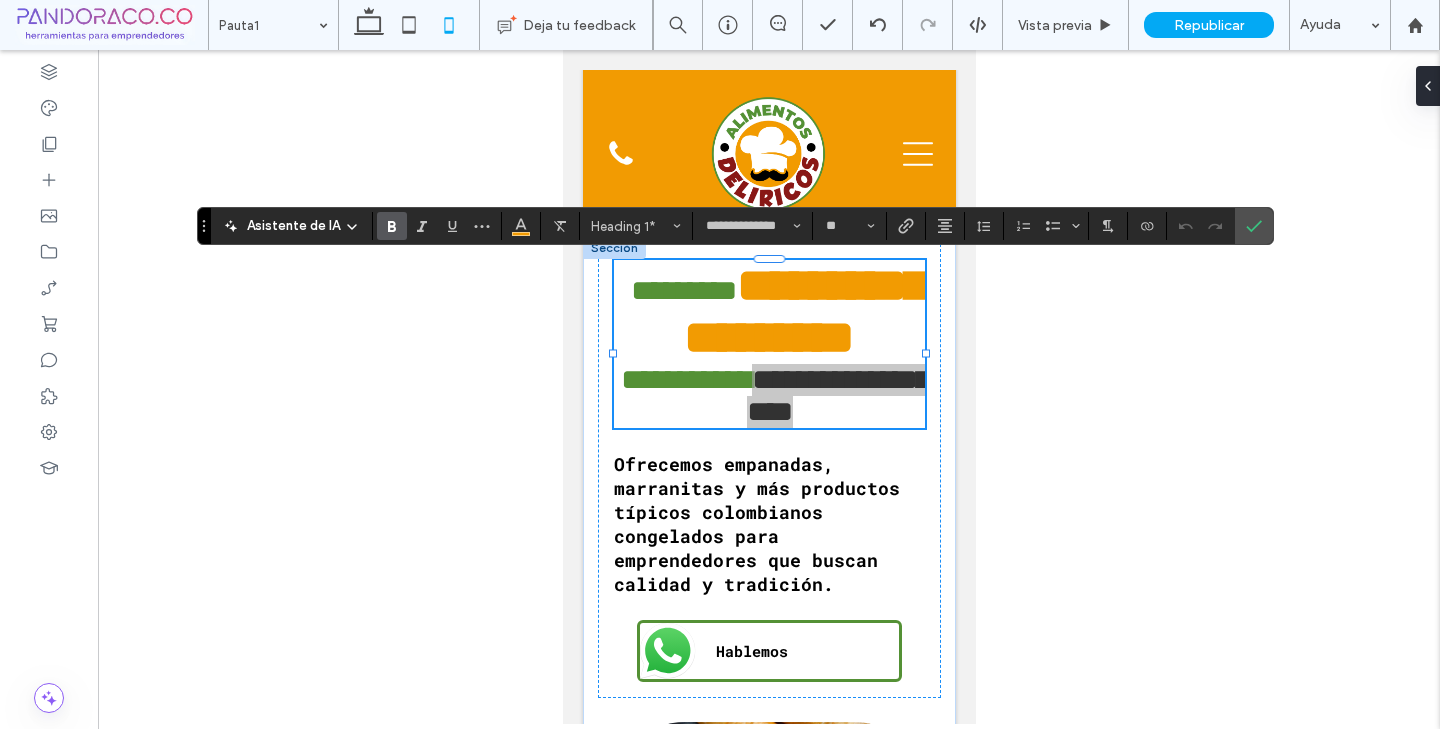 click 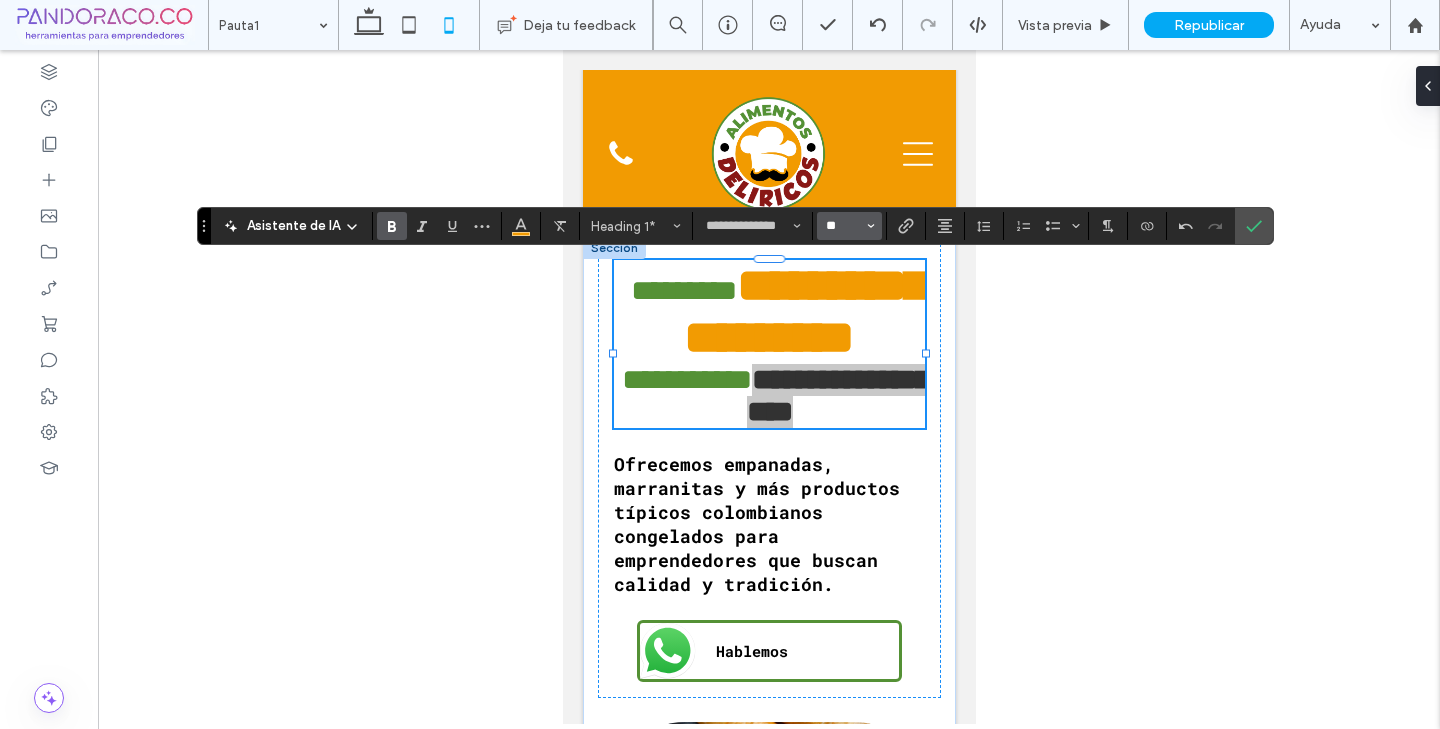 click on "**" at bounding box center [843, 226] 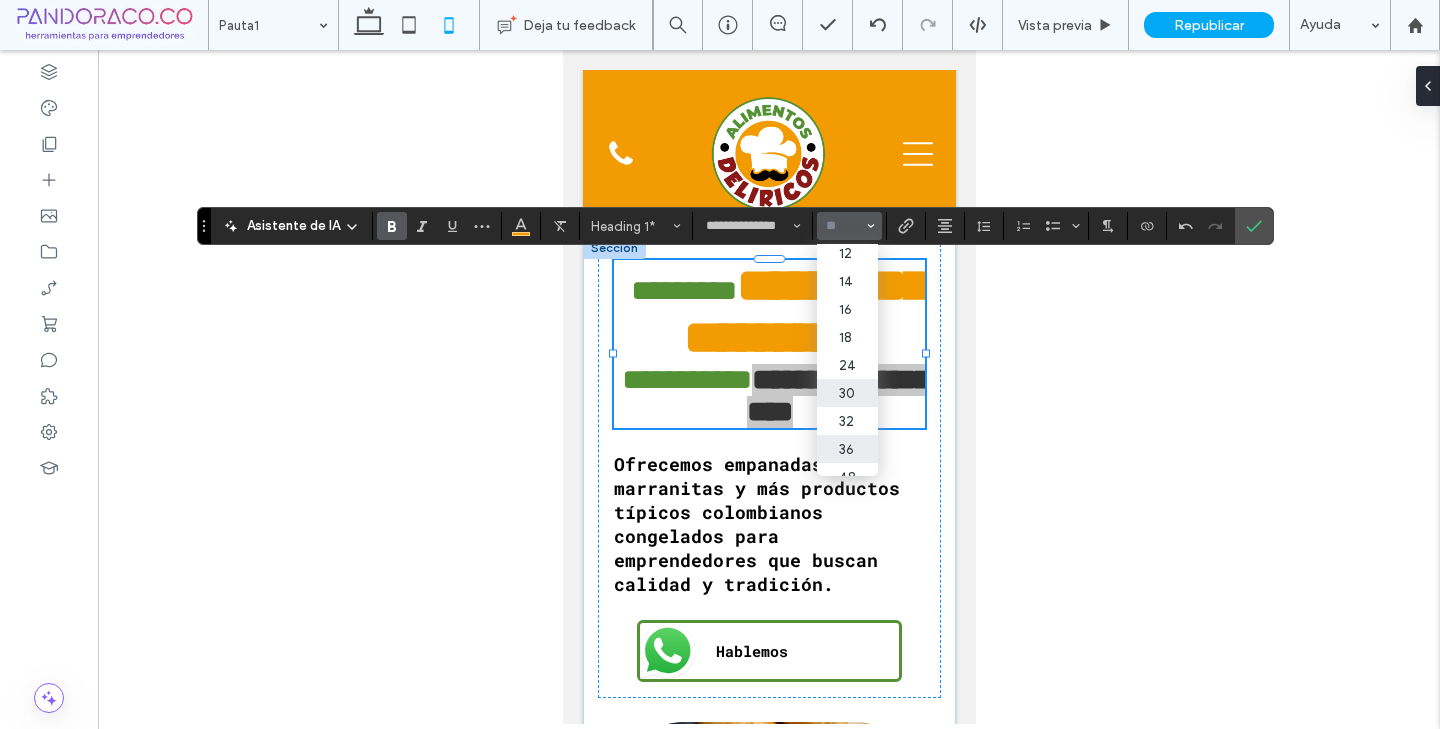 click on "36" at bounding box center [847, 449] 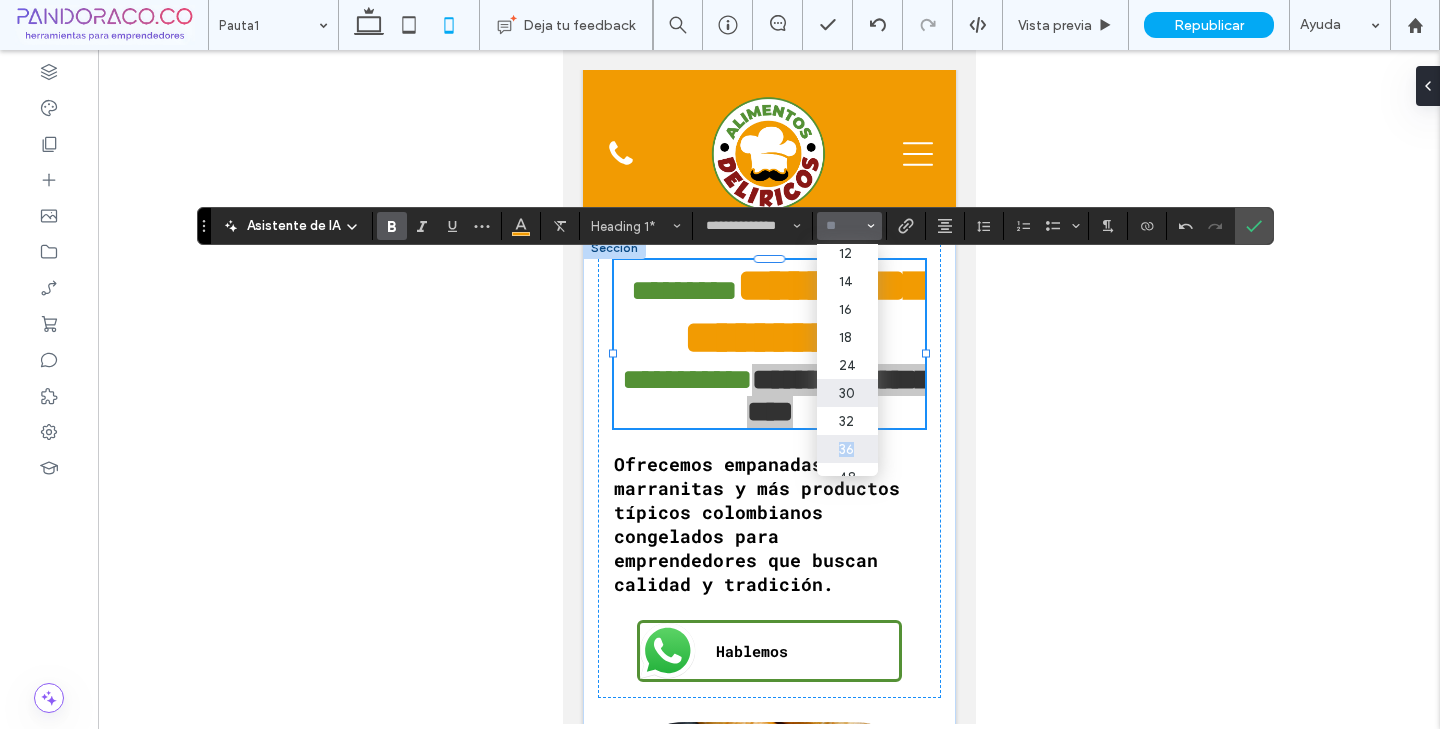 scroll, scrollTop: 116, scrollLeft: 0, axis: vertical 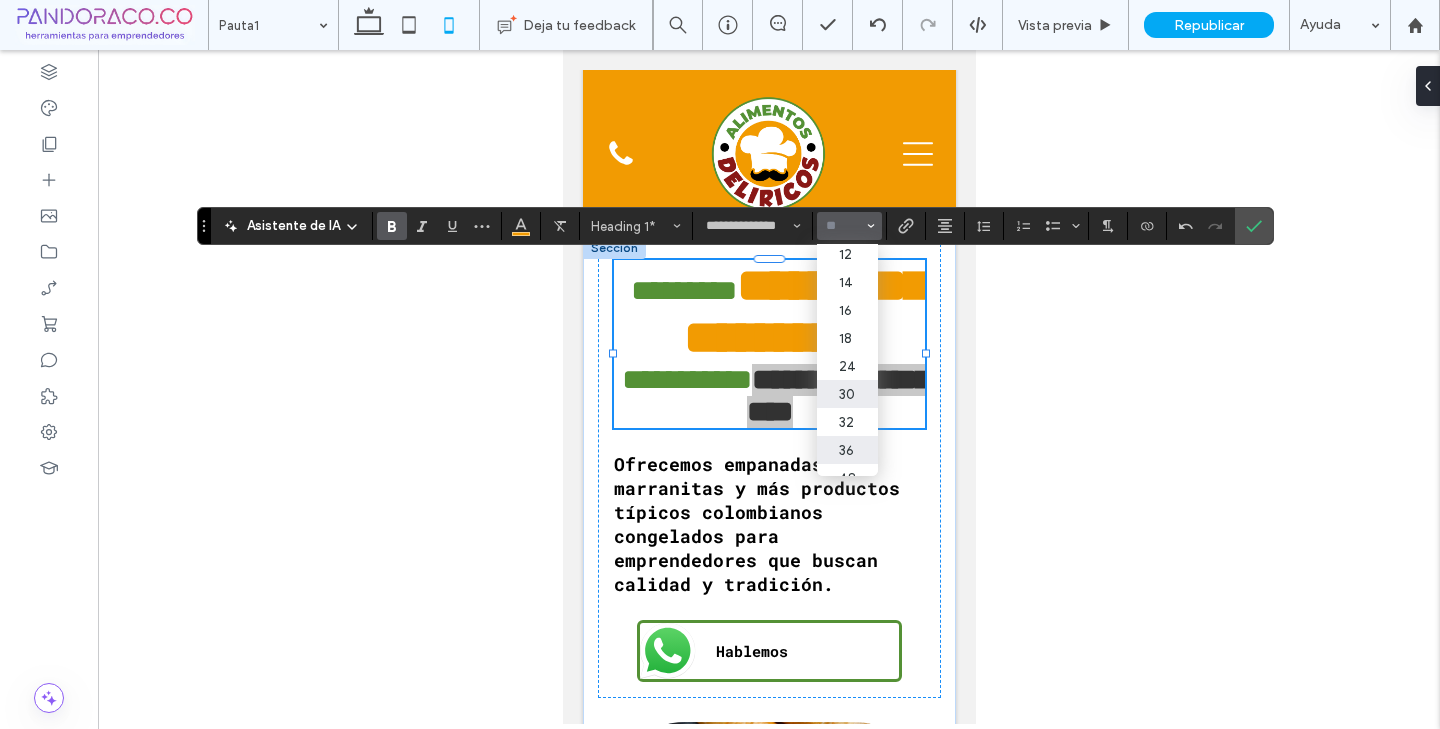 click on "36" at bounding box center [847, 450] 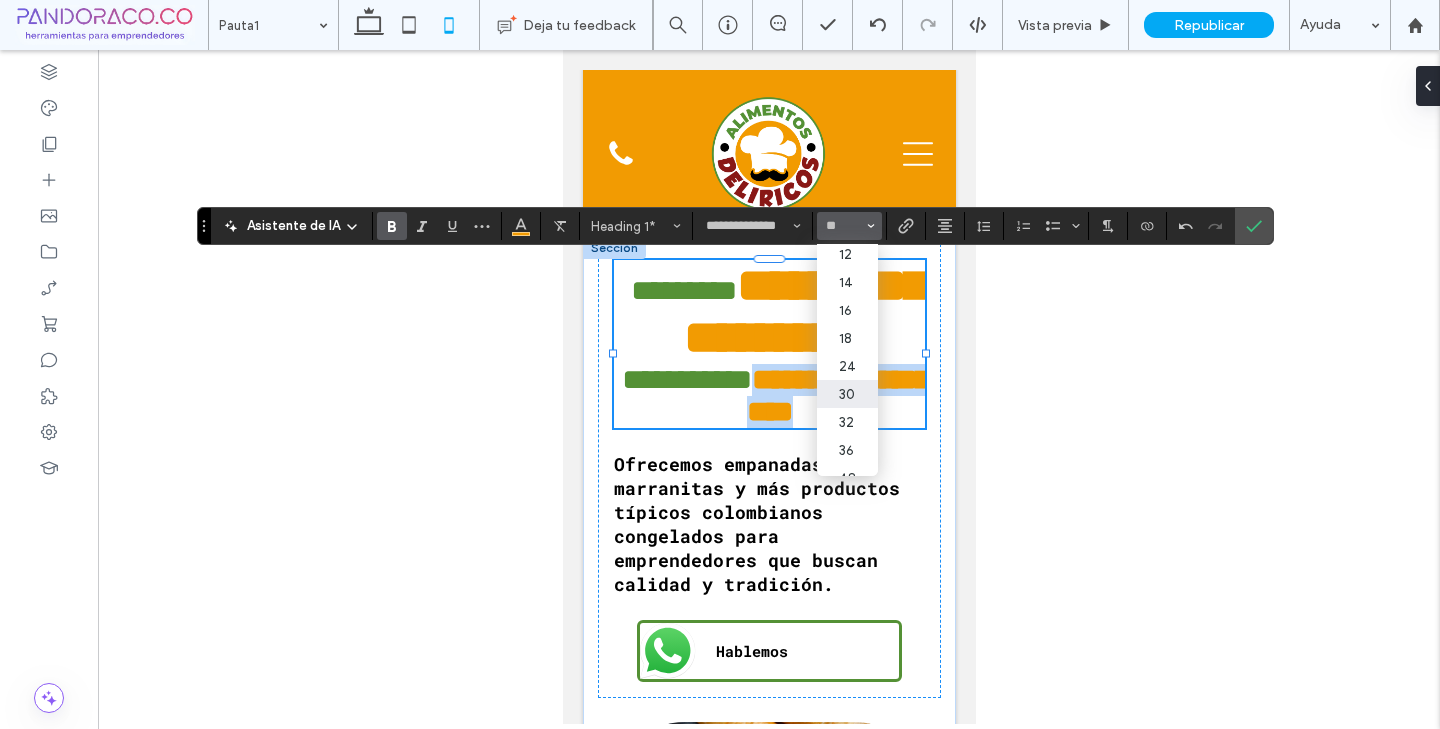 type on "**" 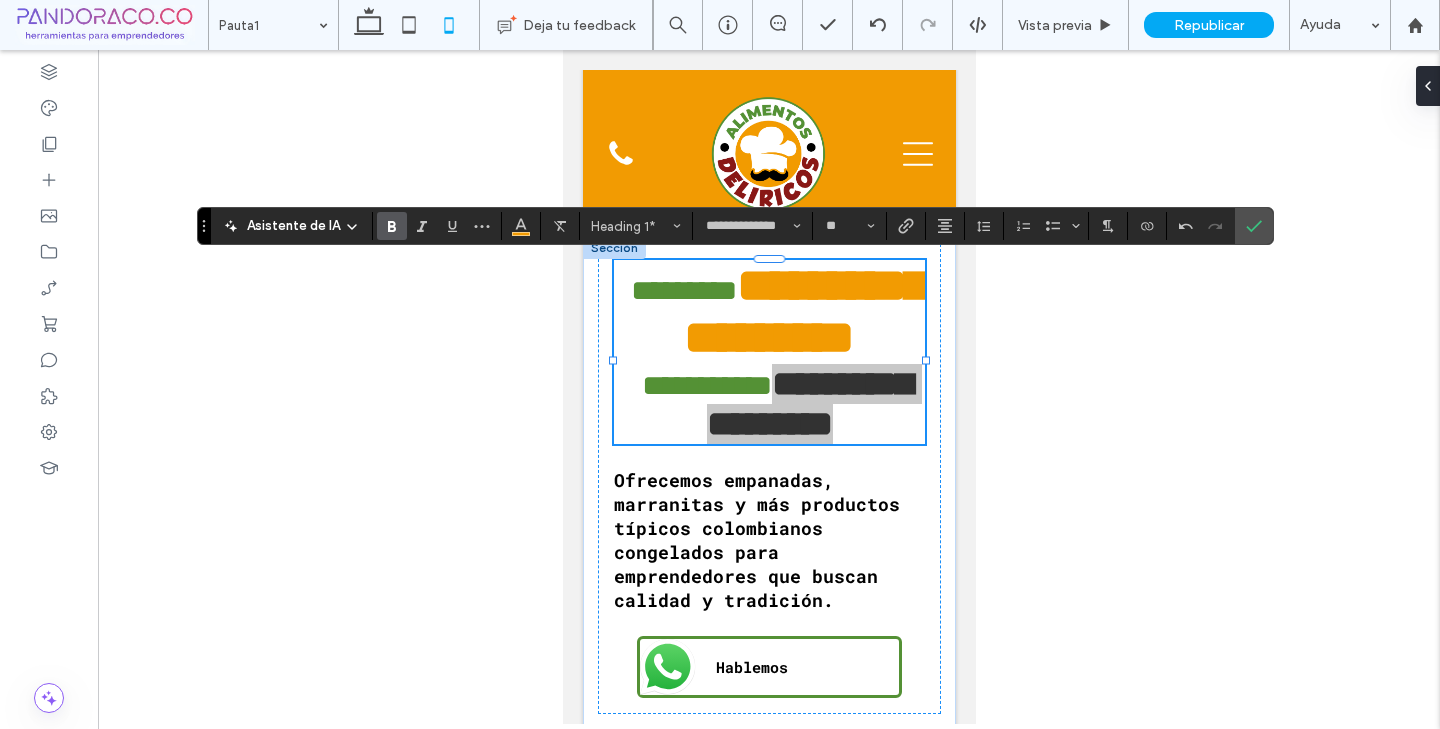 click 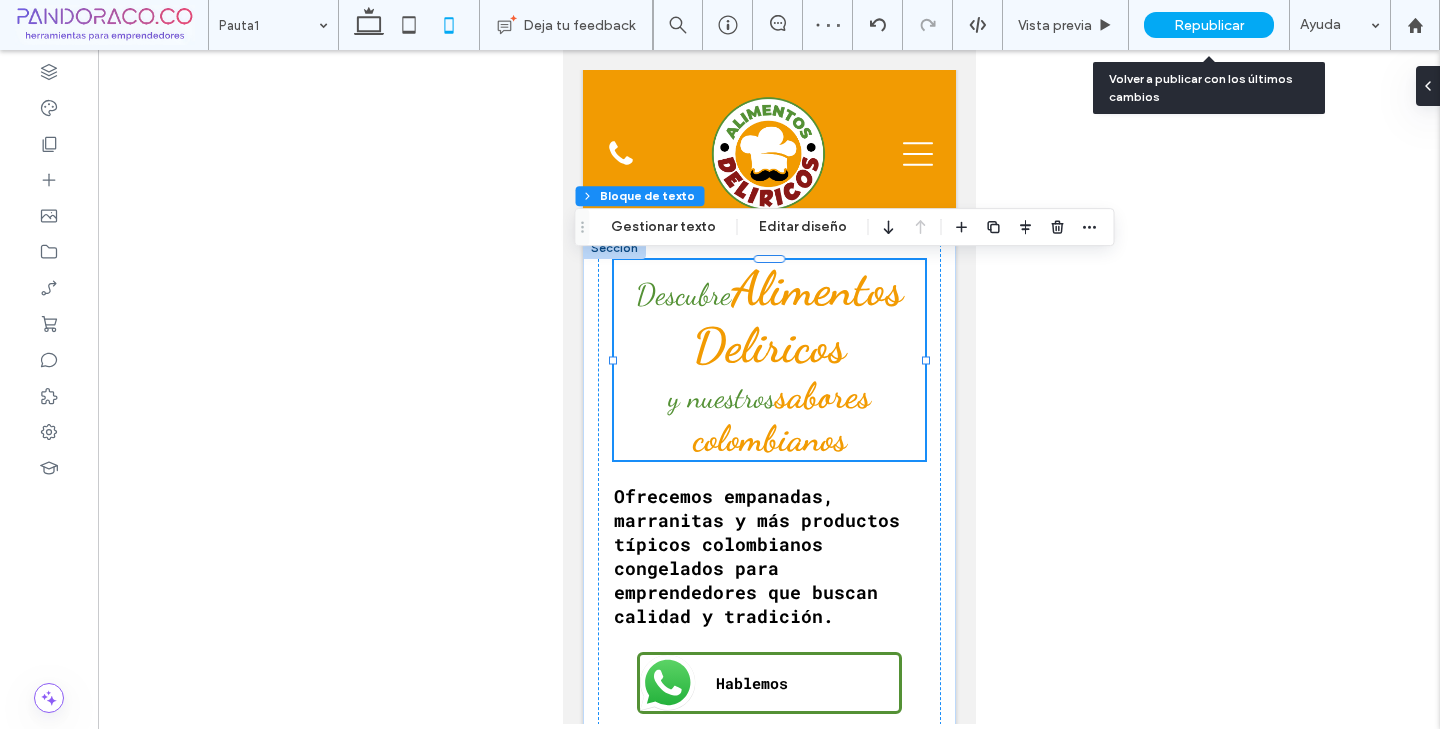click on "Republicar" at bounding box center (1209, 25) 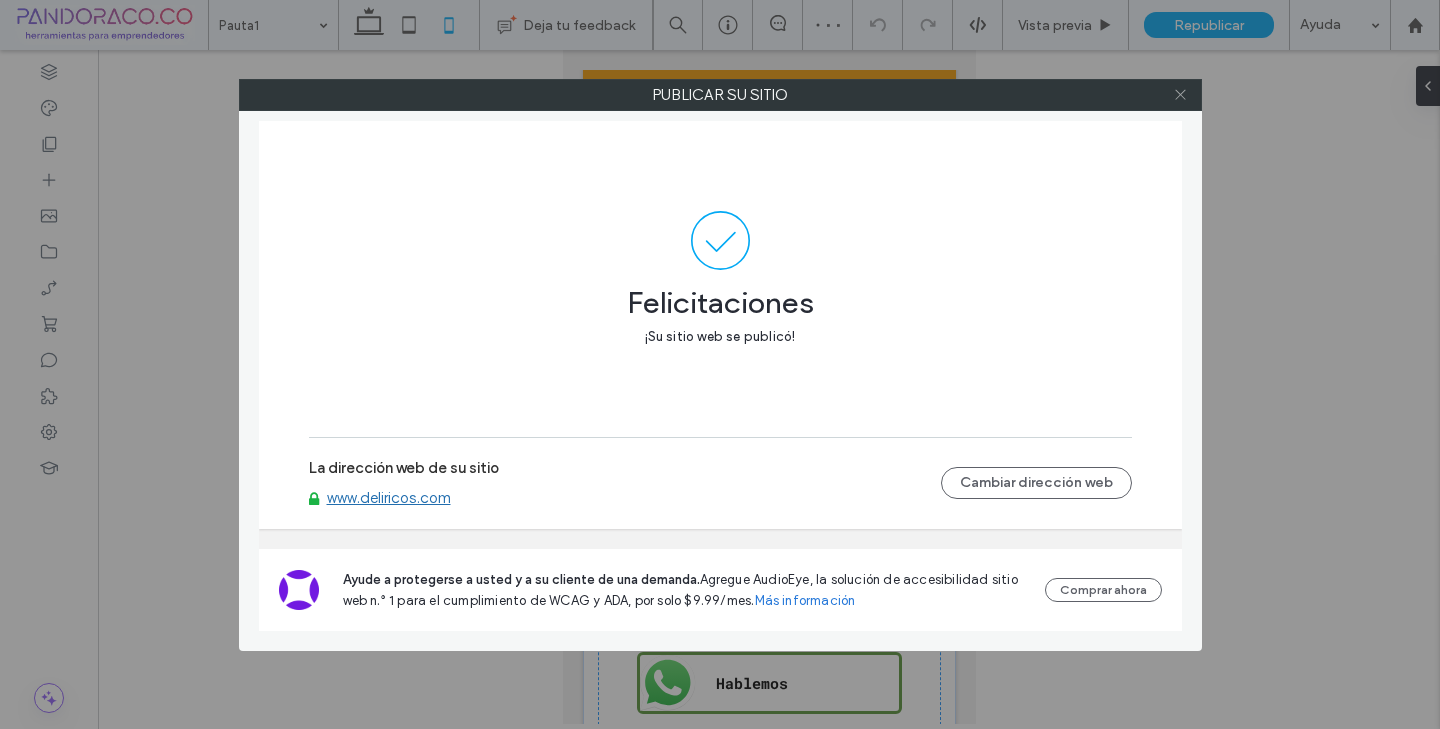 click 